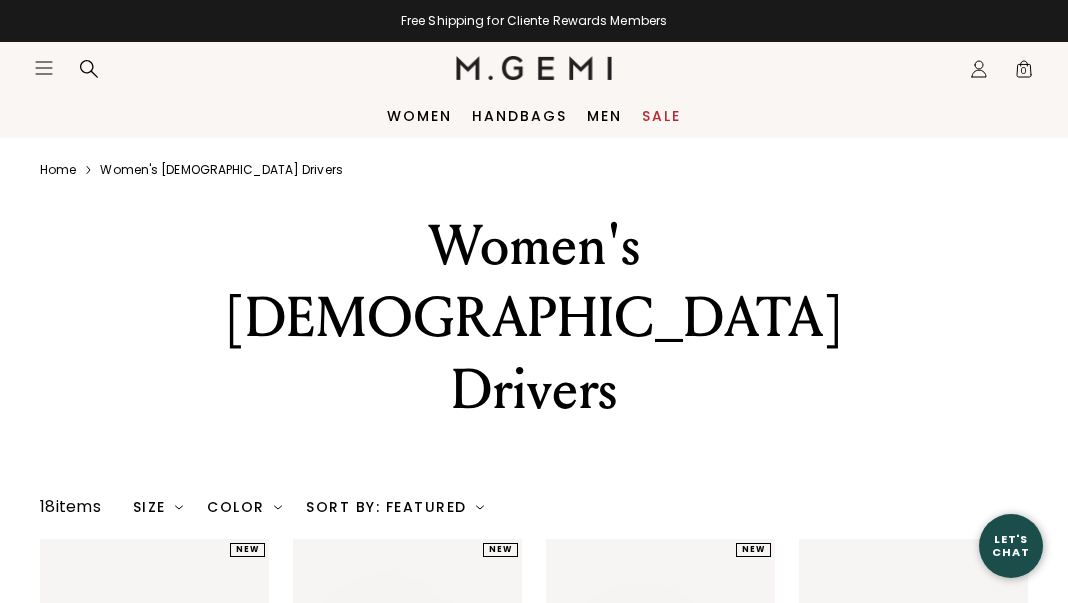 scroll, scrollTop: 0, scrollLeft: 0, axis: both 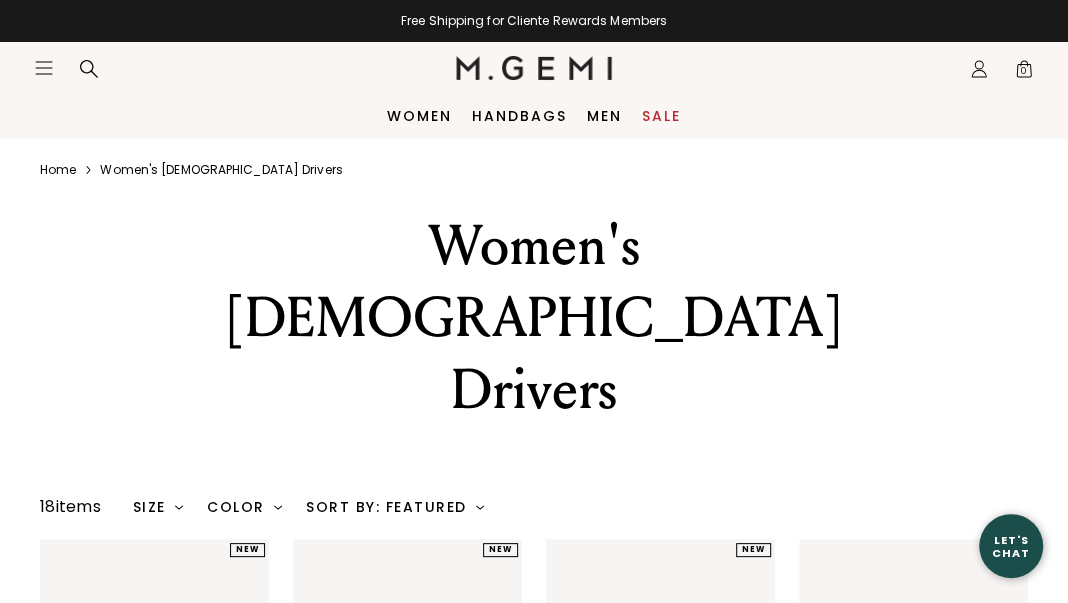 click on "Sale" at bounding box center [661, 116] 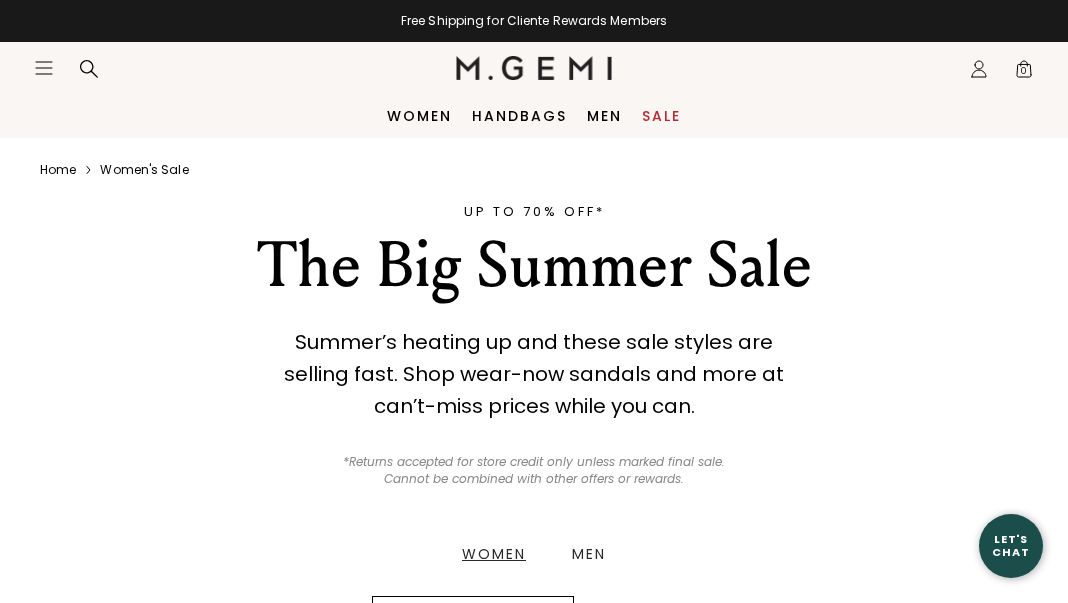 scroll, scrollTop: 0, scrollLeft: 0, axis: both 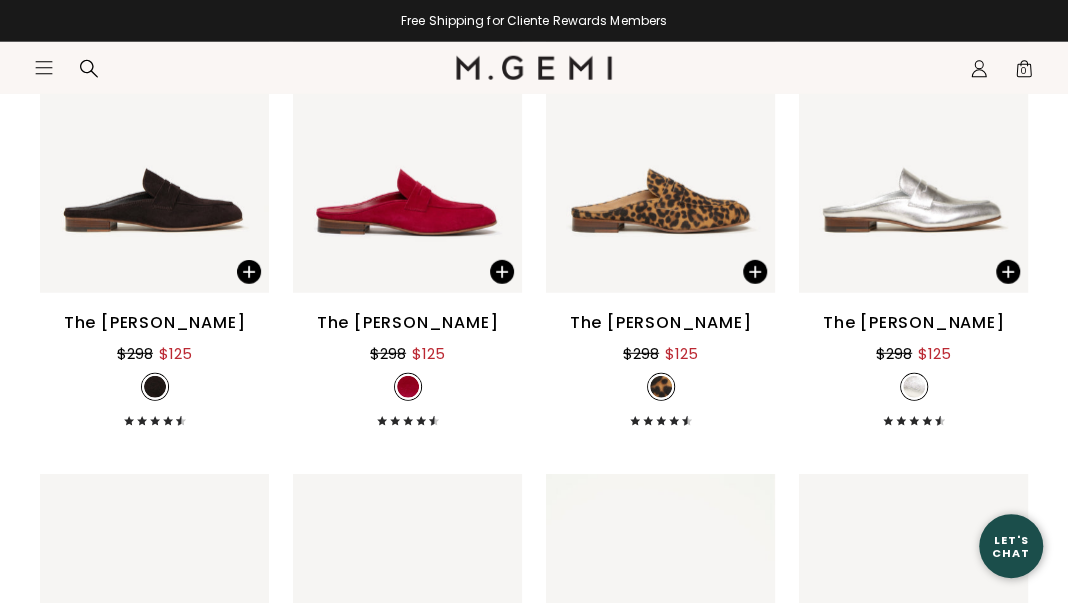 drag, startPoint x: 1076, startPoint y: 65, endPoint x: 1152, endPoint y: 454, distance: 396.35464 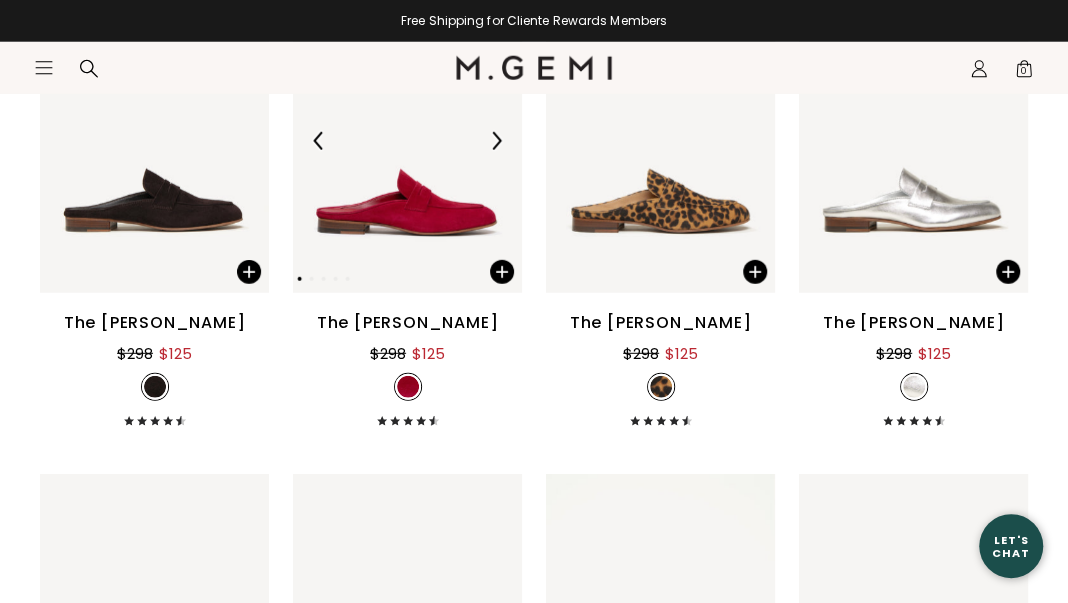 click at bounding box center (407, 140) 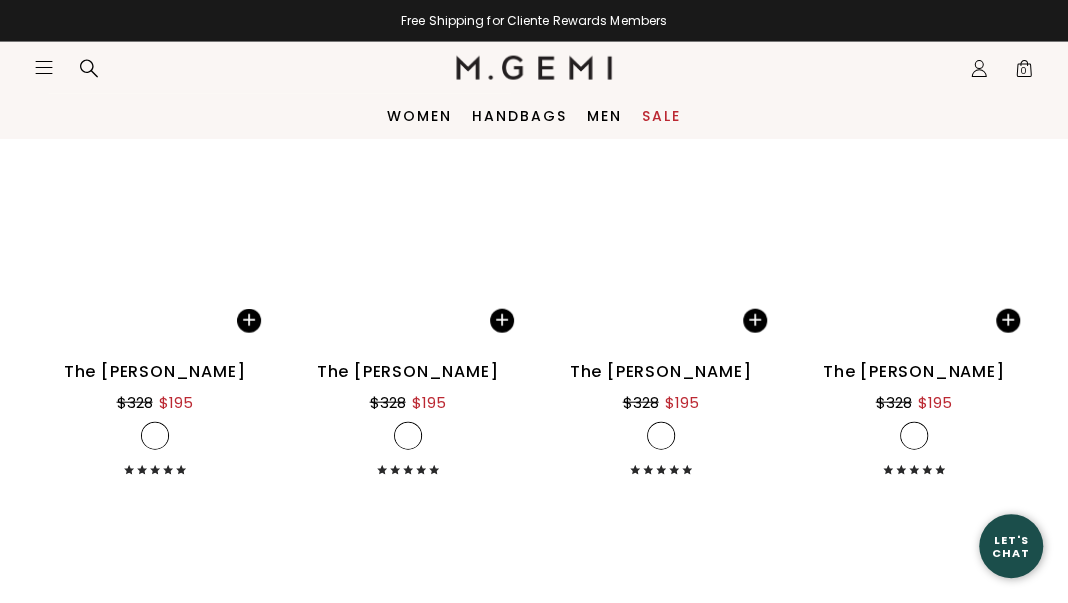scroll, scrollTop: 2621, scrollLeft: 0, axis: vertical 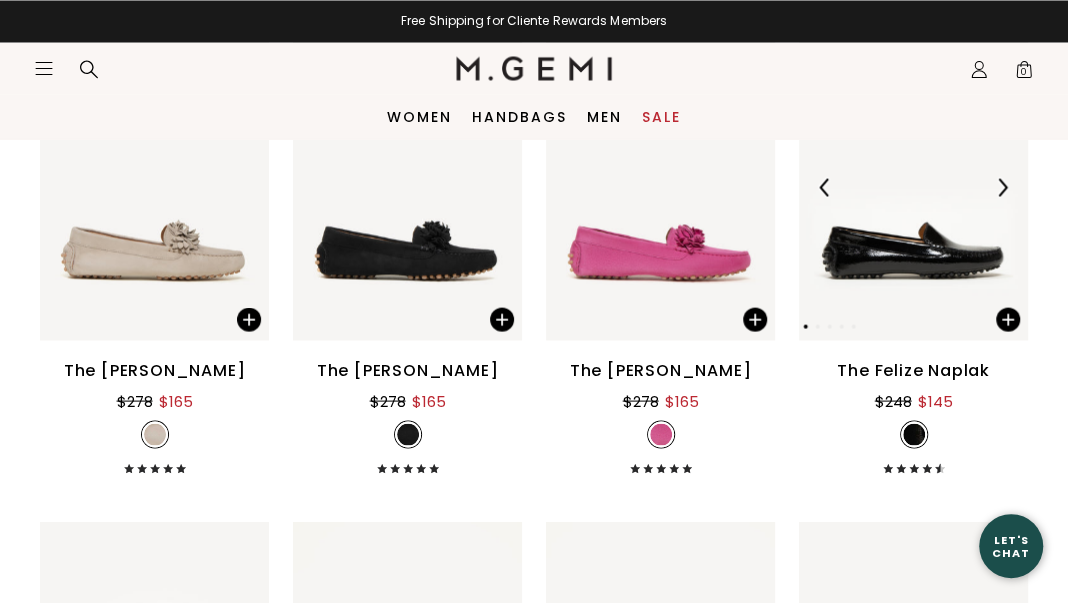 click at bounding box center (913, 187) 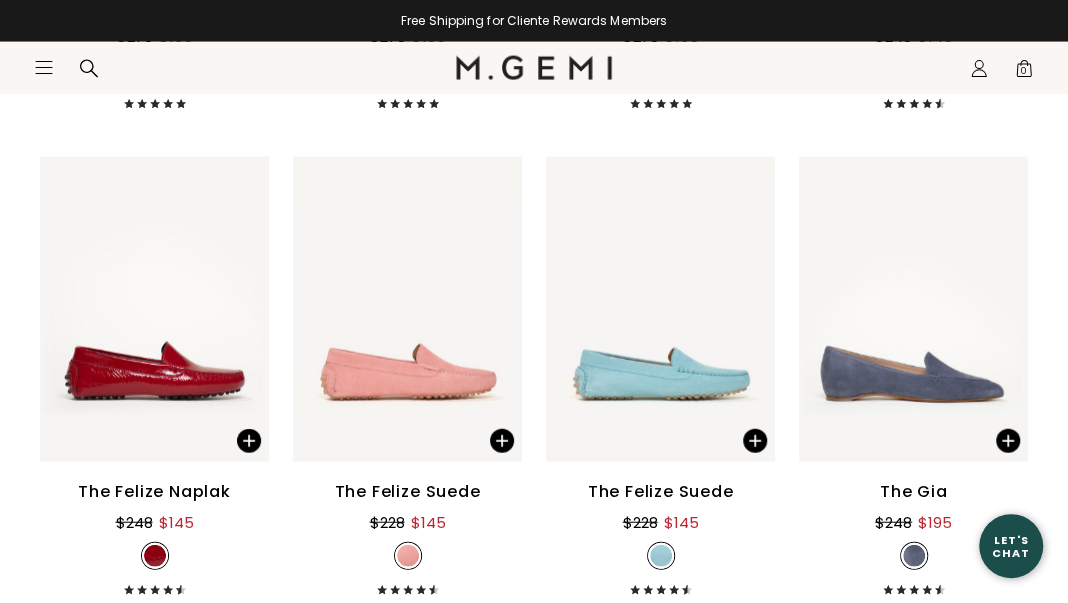 scroll, scrollTop: 9798, scrollLeft: 0, axis: vertical 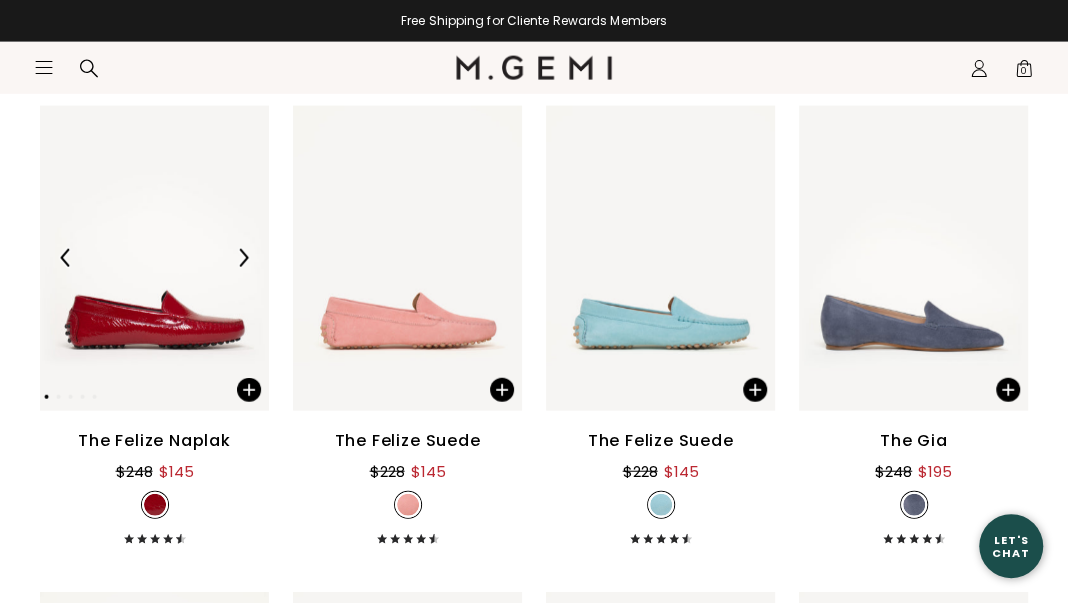 click at bounding box center [154, 258] 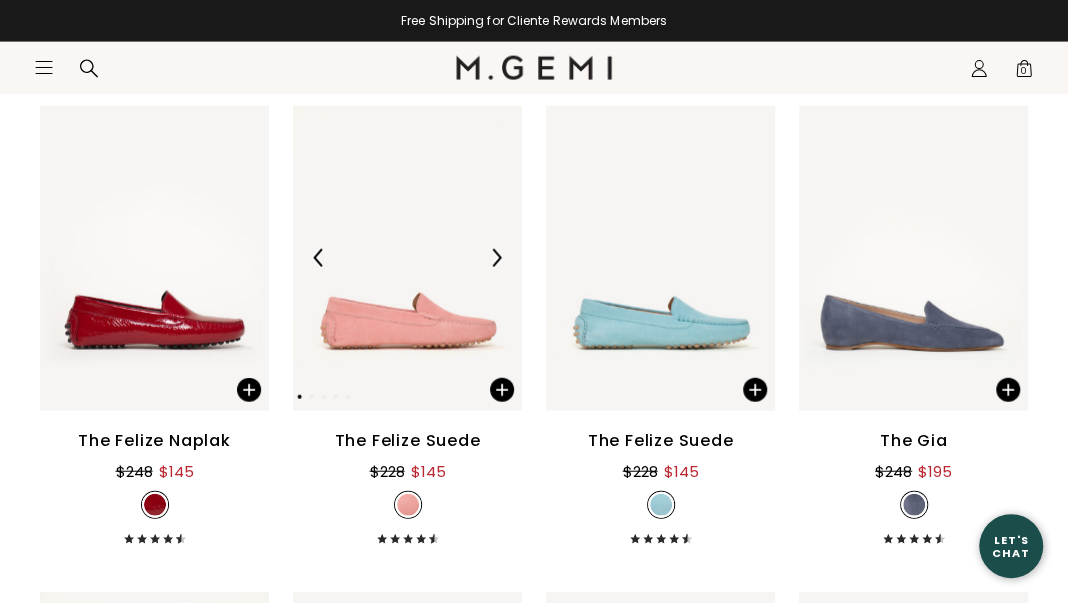 click at bounding box center [407, 258] 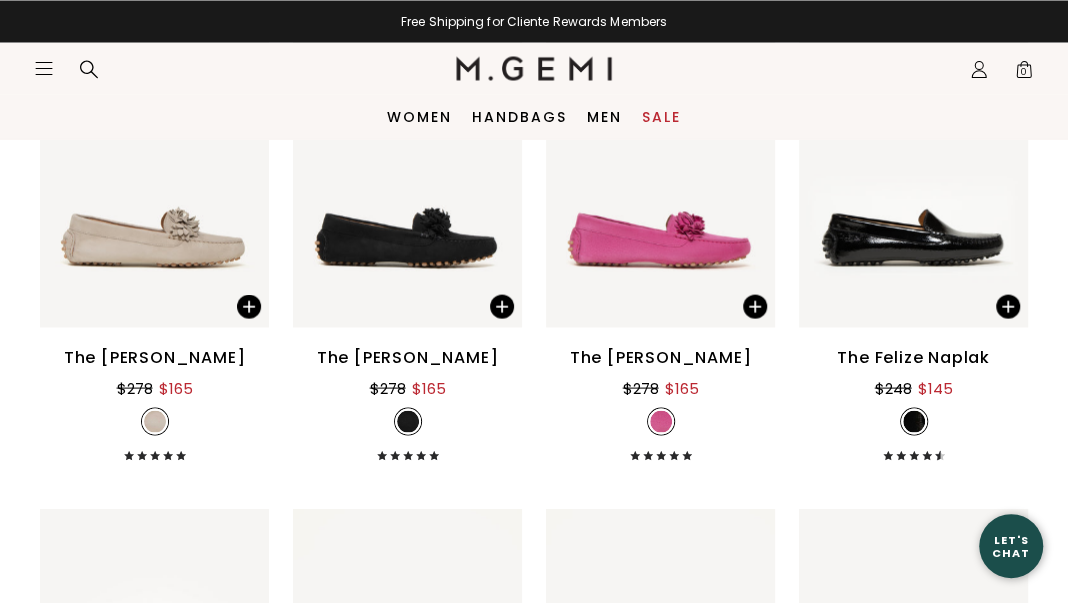 scroll, scrollTop: 9385, scrollLeft: 0, axis: vertical 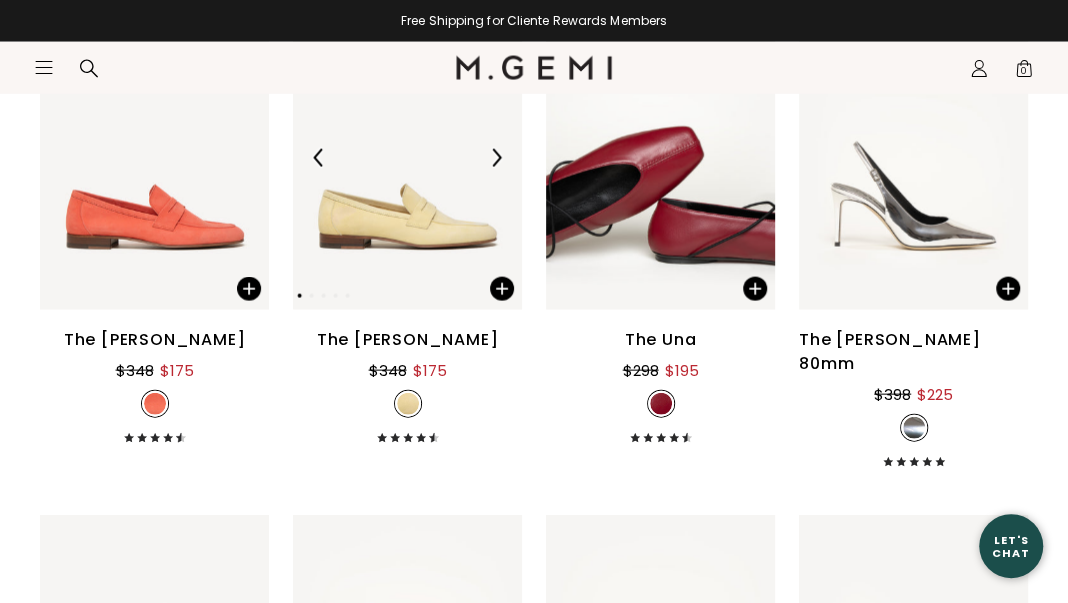 click at bounding box center [407, 157] 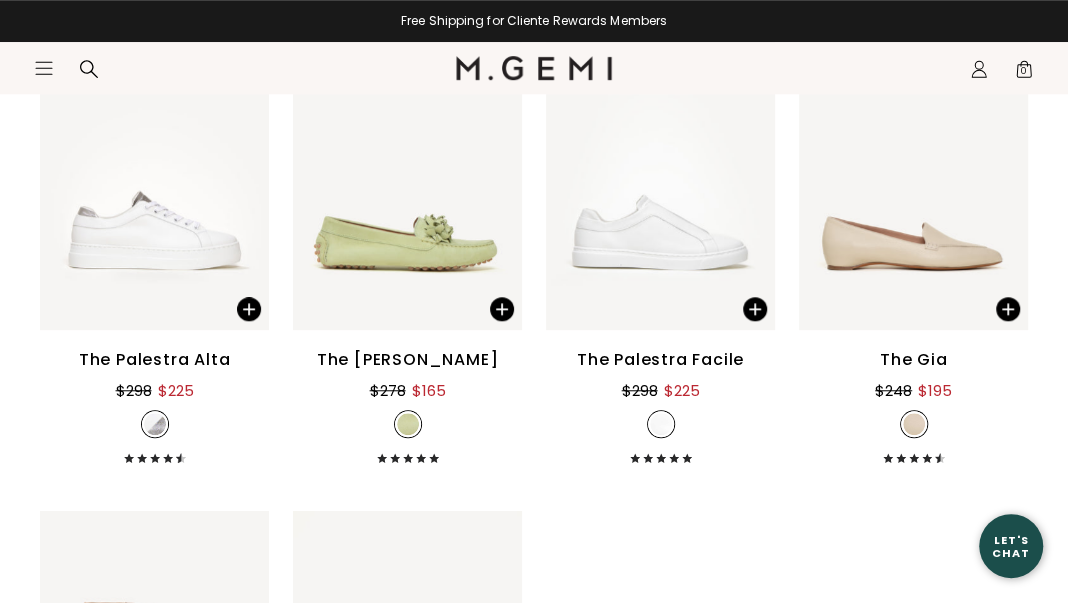 scroll, scrollTop: 15764, scrollLeft: 0, axis: vertical 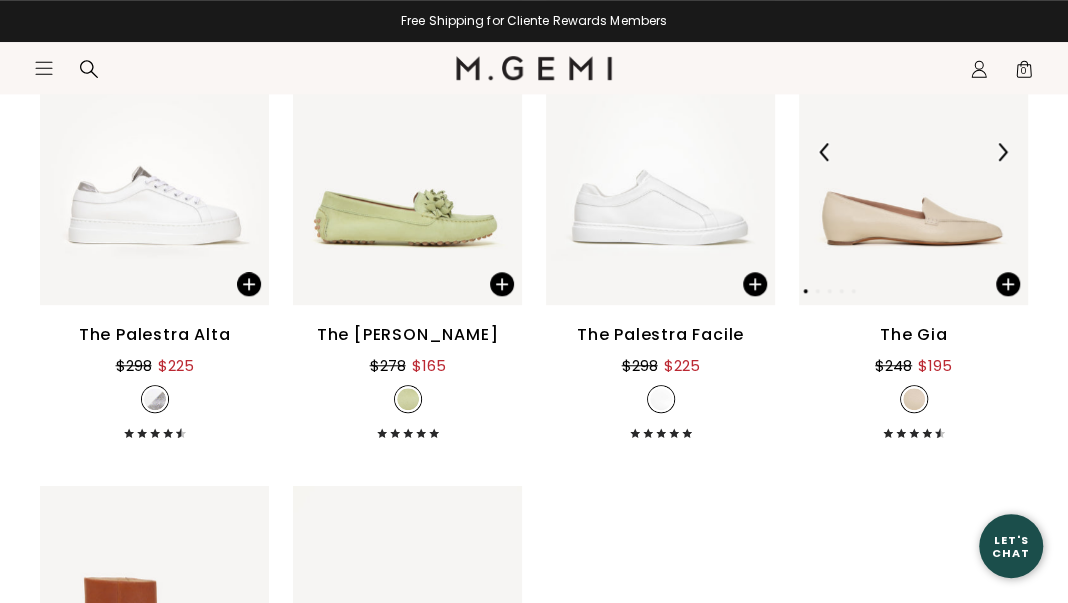 click at bounding box center [913, 152] 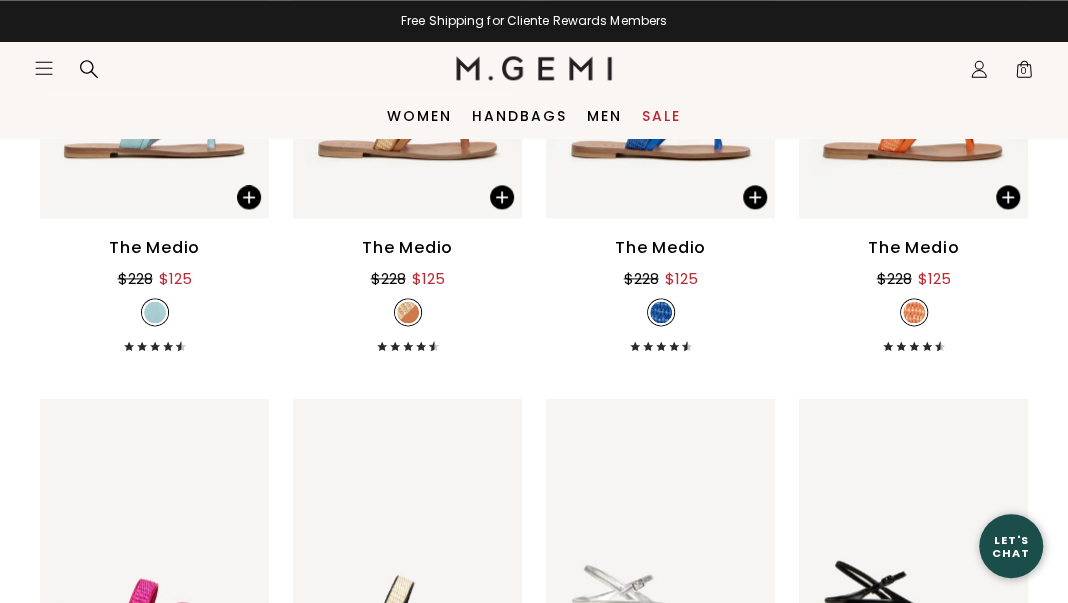 scroll, scrollTop: 0, scrollLeft: 0, axis: both 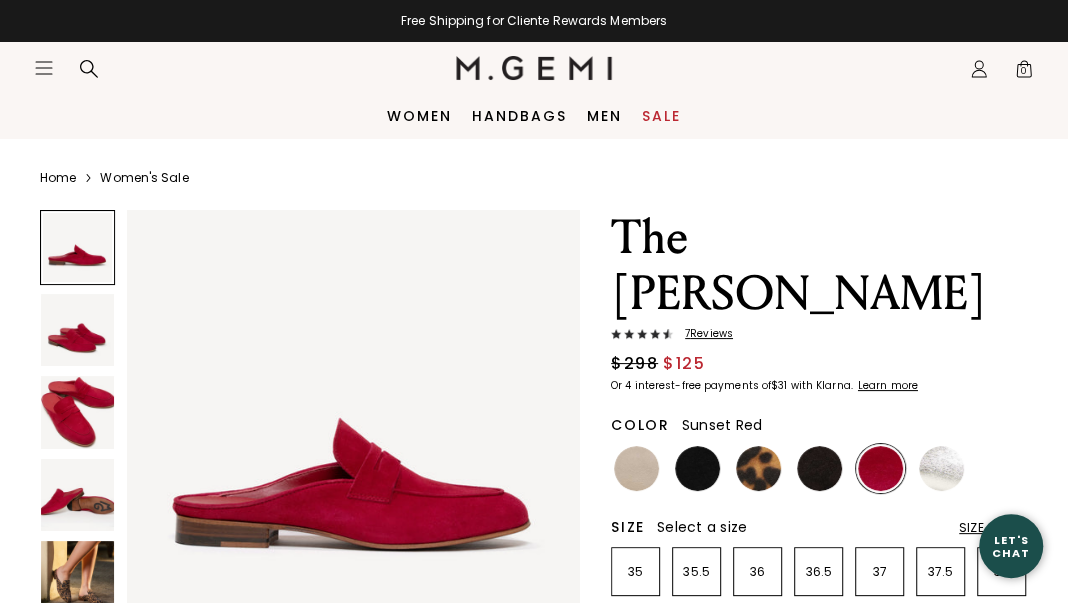 click on "7  Review s" at bounding box center (703, 334) 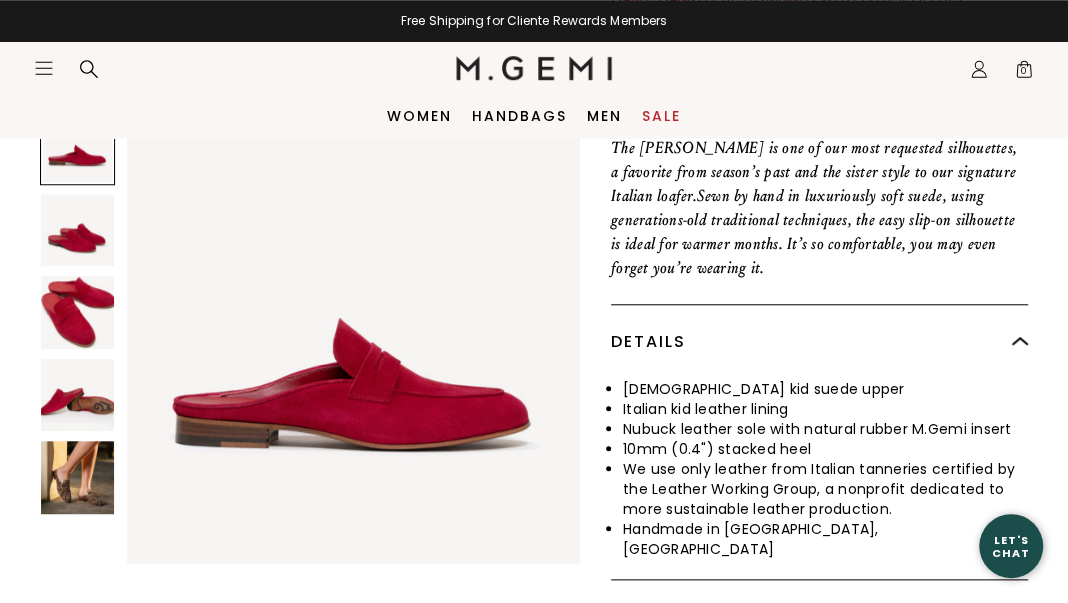 scroll, scrollTop: 315, scrollLeft: 0, axis: vertical 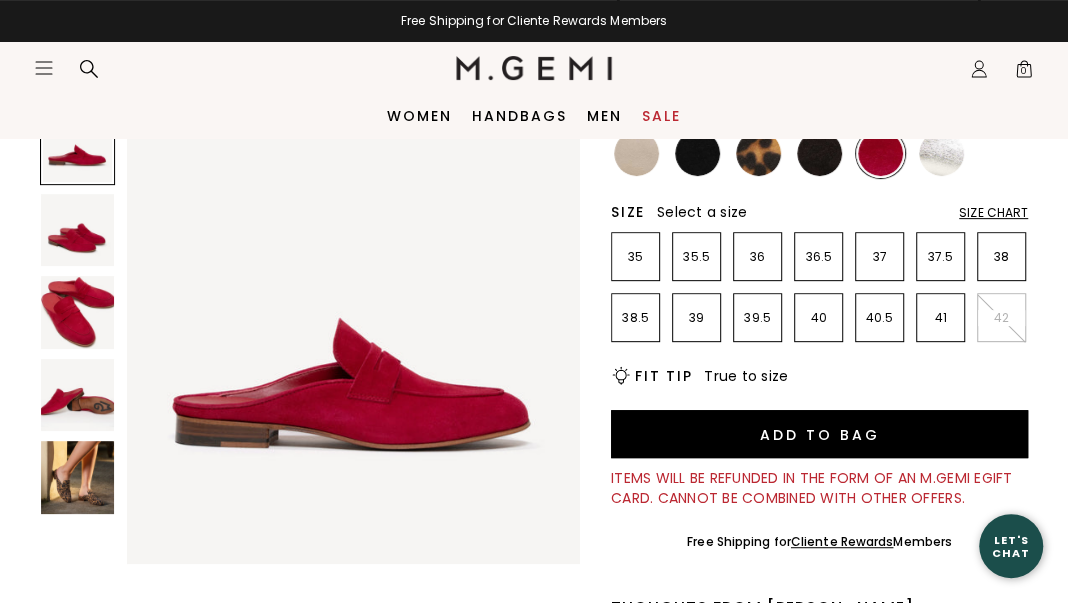 click at bounding box center (77, 230) 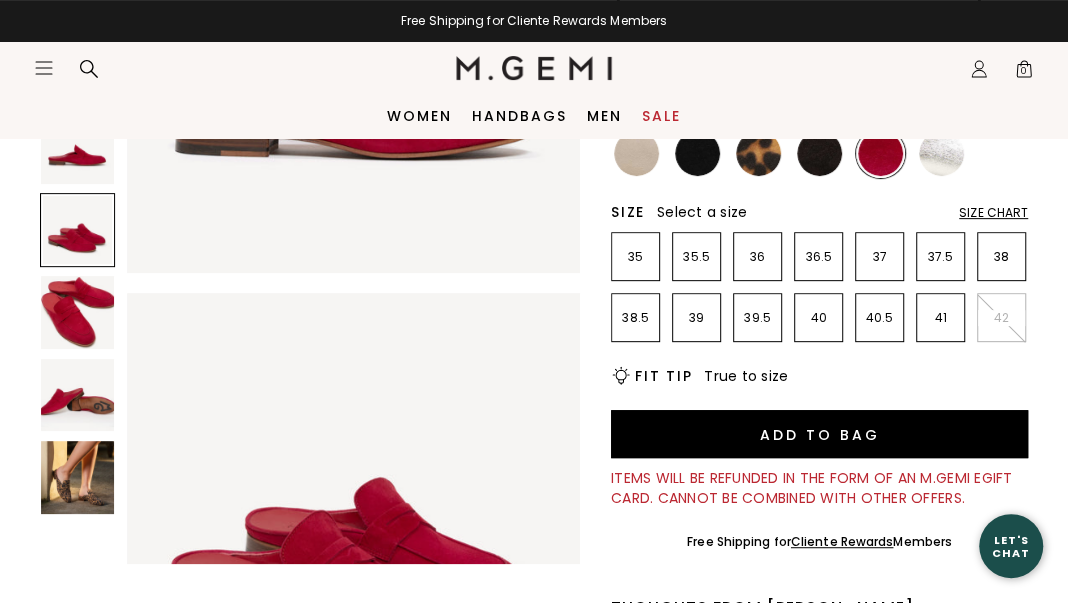 scroll, scrollTop: 458, scrollLeft: 0, axis: vertical 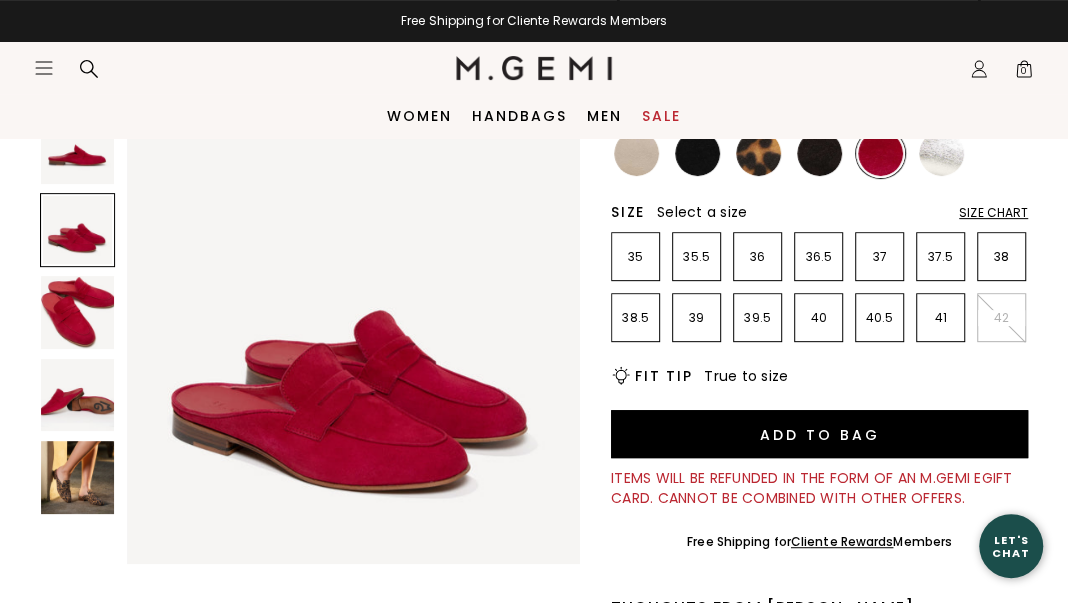click at bounding box center (77, 312) 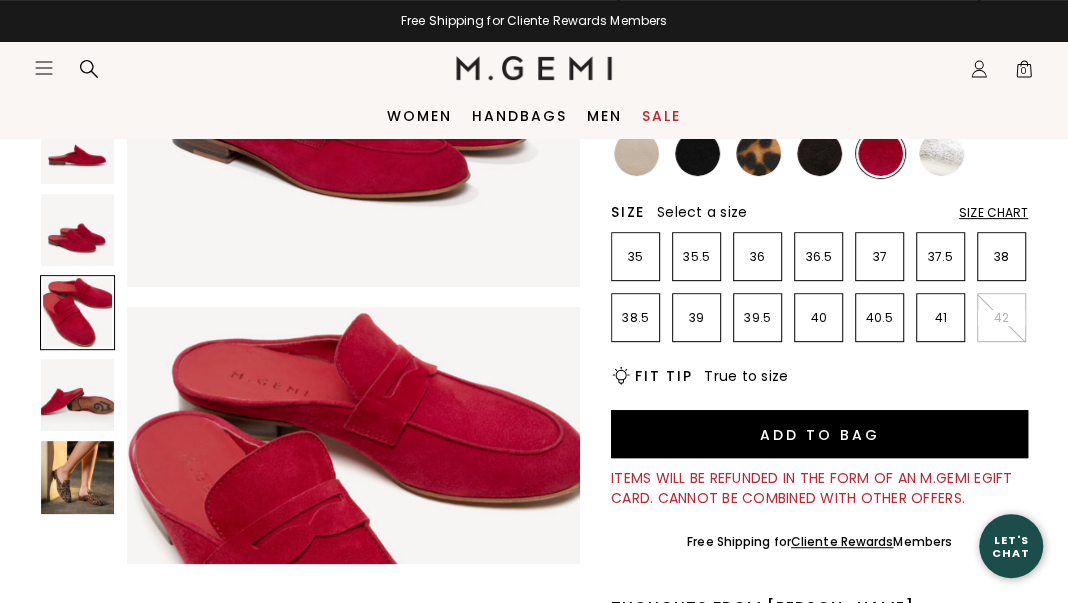 scroll, scrollTop: 917, scrollLeft: 0, axis: vertical 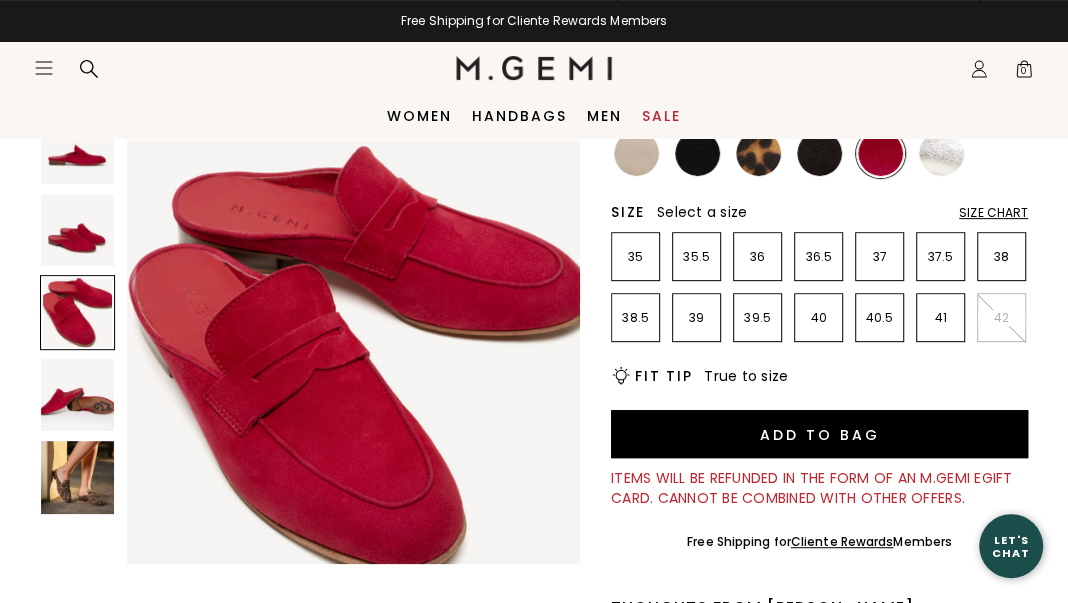 click at bounding box center (77, 395) 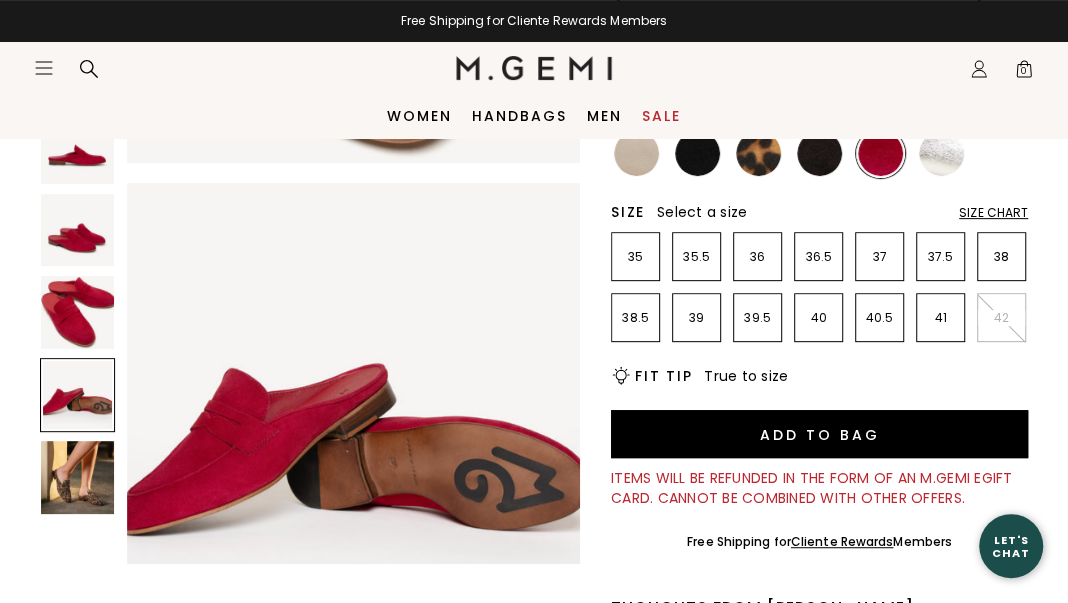 scroll, scrollTop: 1374, scrollLeft: 0, axis: vertical 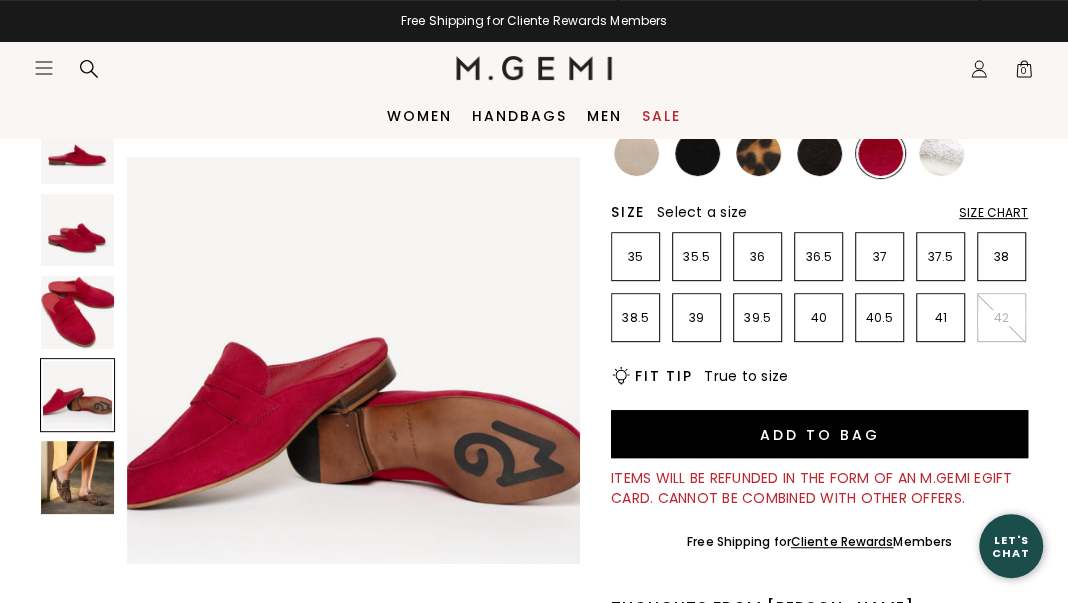 click at bounding box center [77, 477] 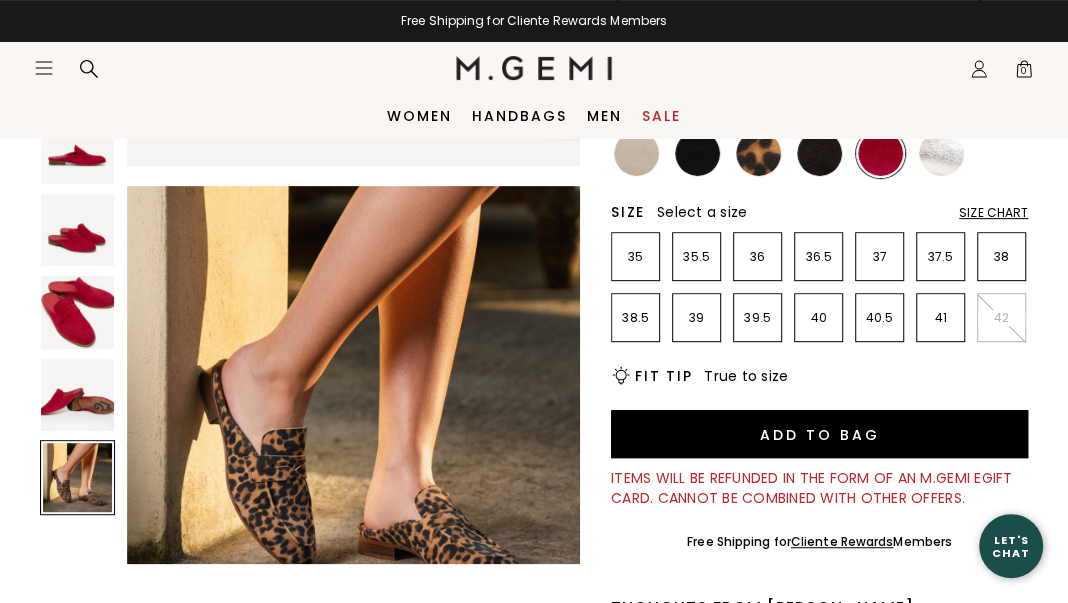 scroll, scrollTop: 1833, scrollLeft: 0, axis: vertical 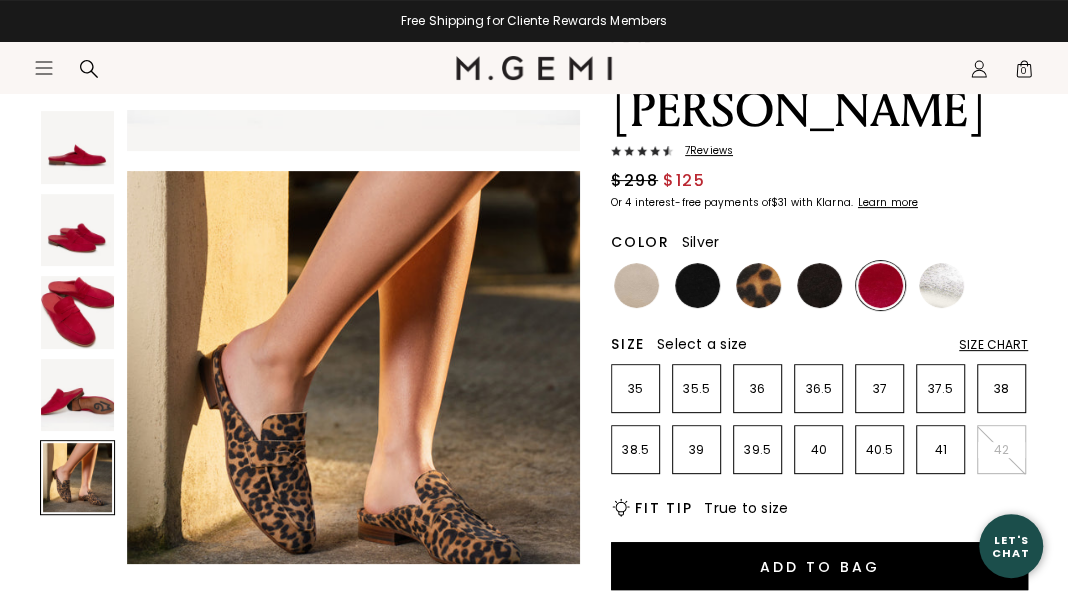 click at bounding box center [941, 285] 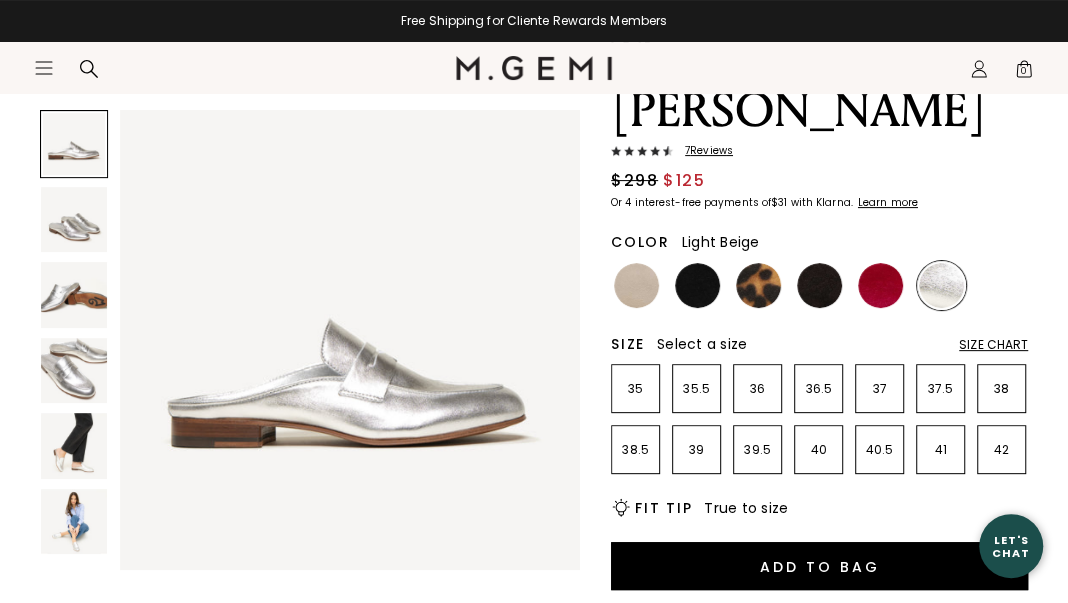 click at bounding box center [636, 285] 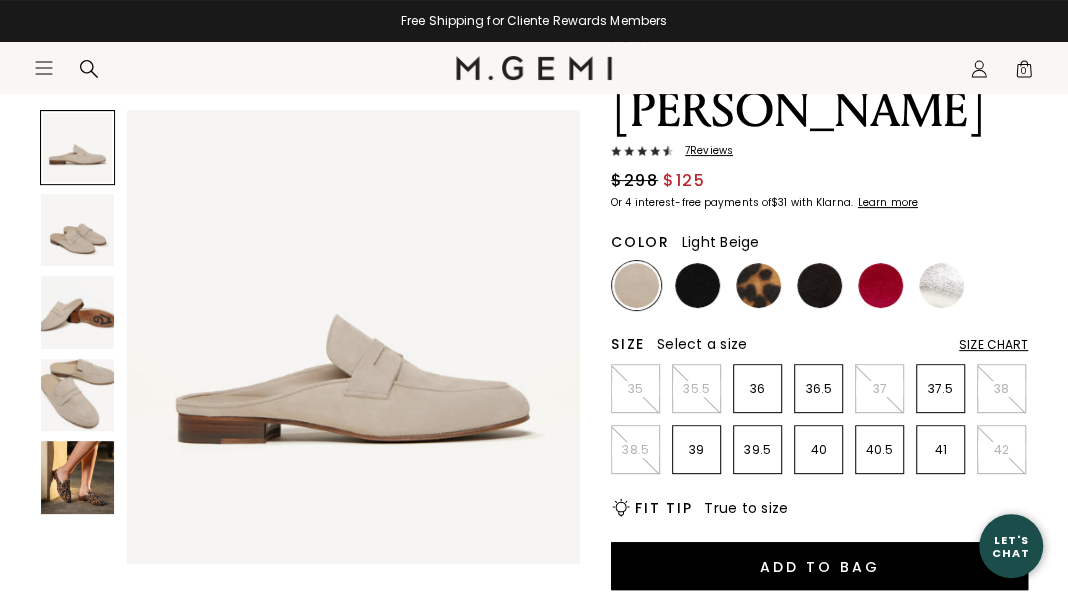 click at bounding box center [77, 477] 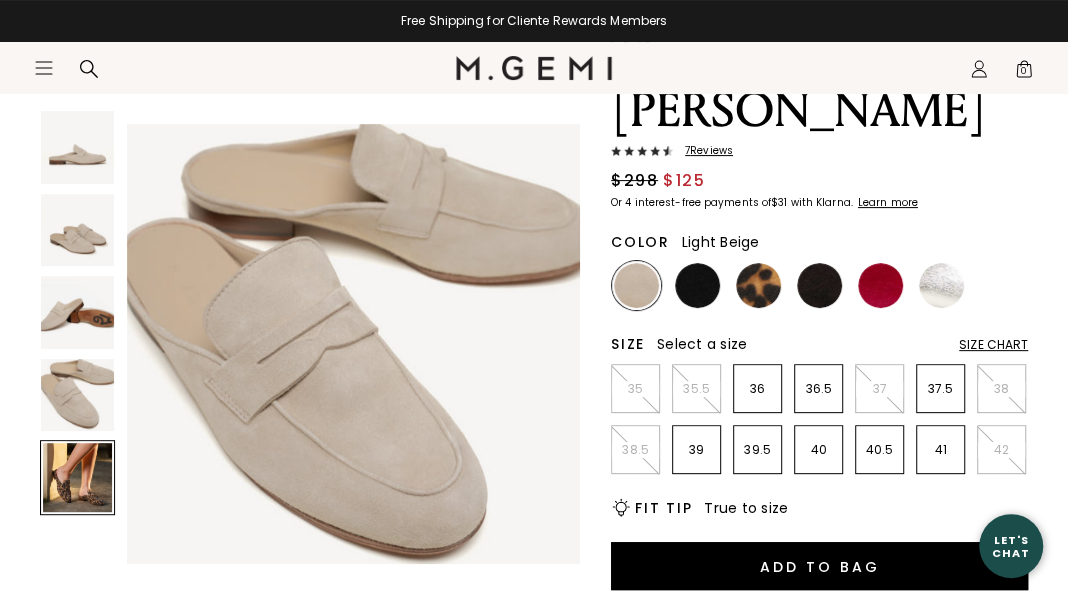 scroll, scrollTop: 1833, scrollLeft: 0, axis: vertical 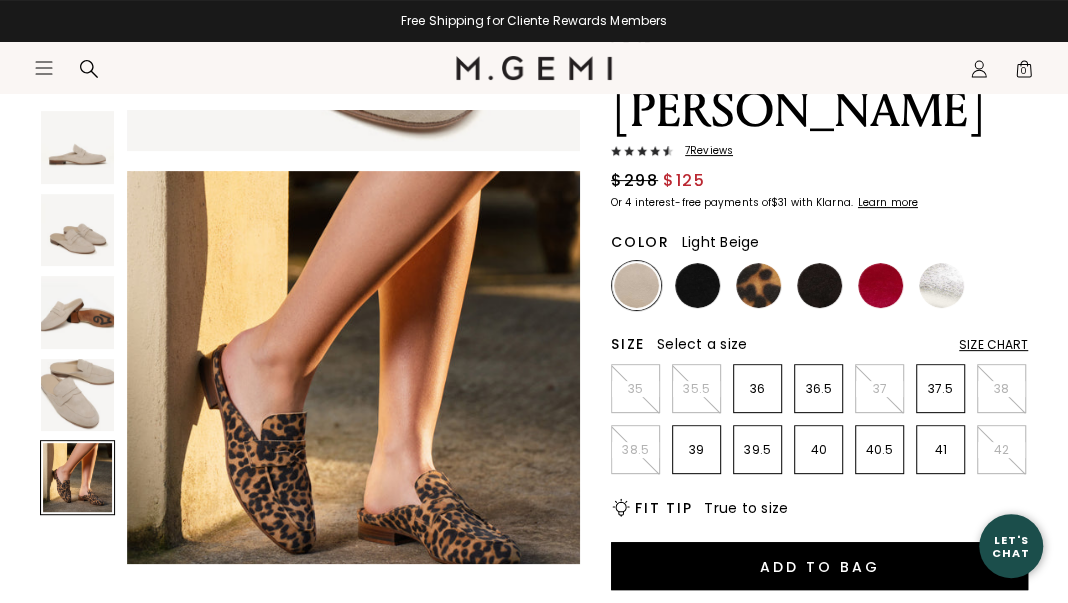click at bounding box center [77, 395] 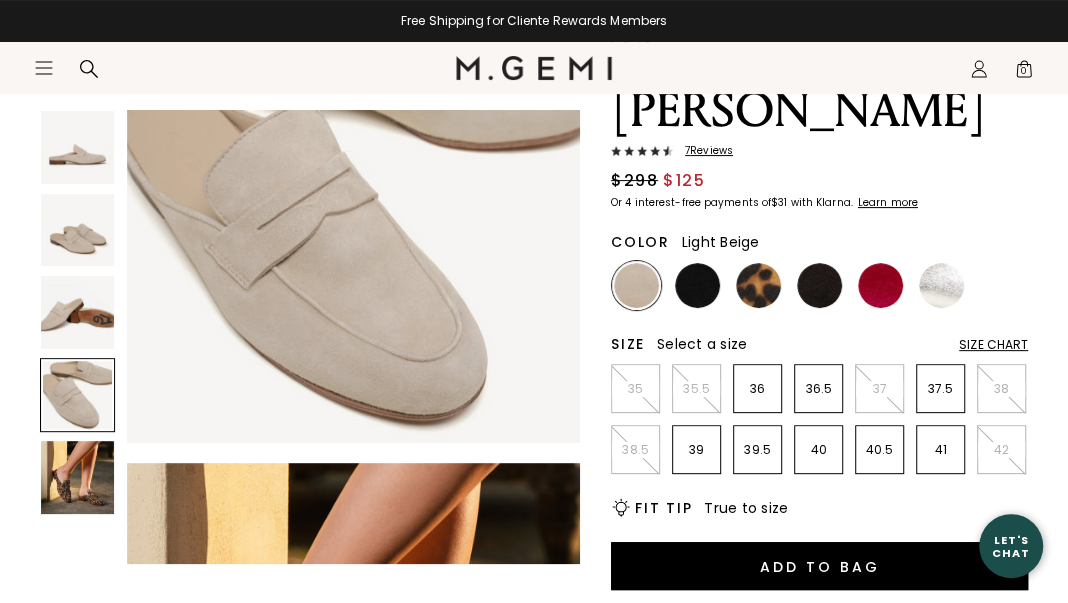 scroll, scrollTop: 1374, scrollLeft: 0, axis: vertical 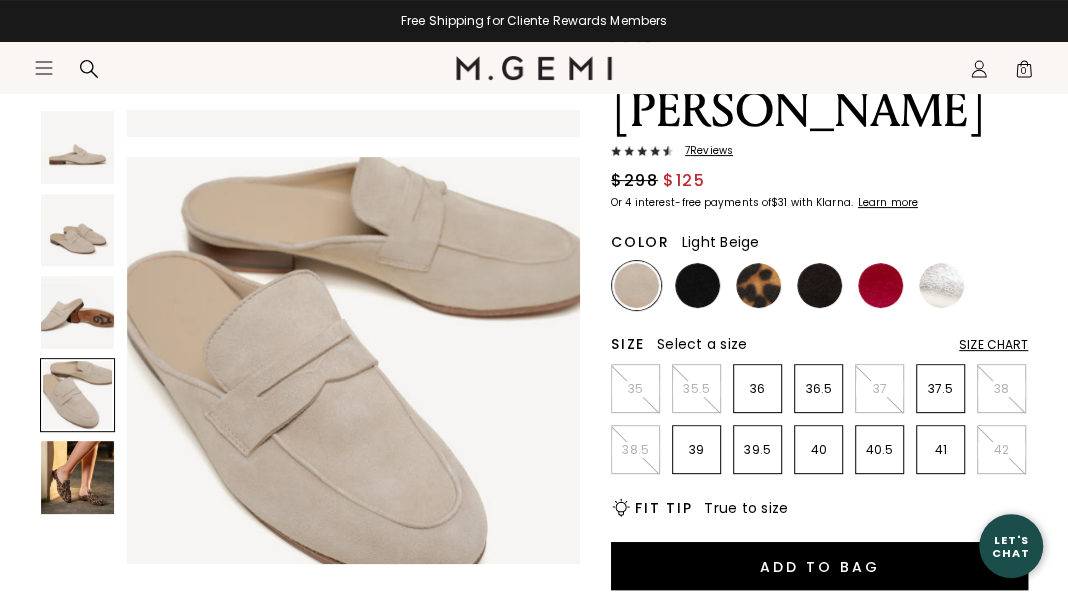 click at bounding box center (77, 312) 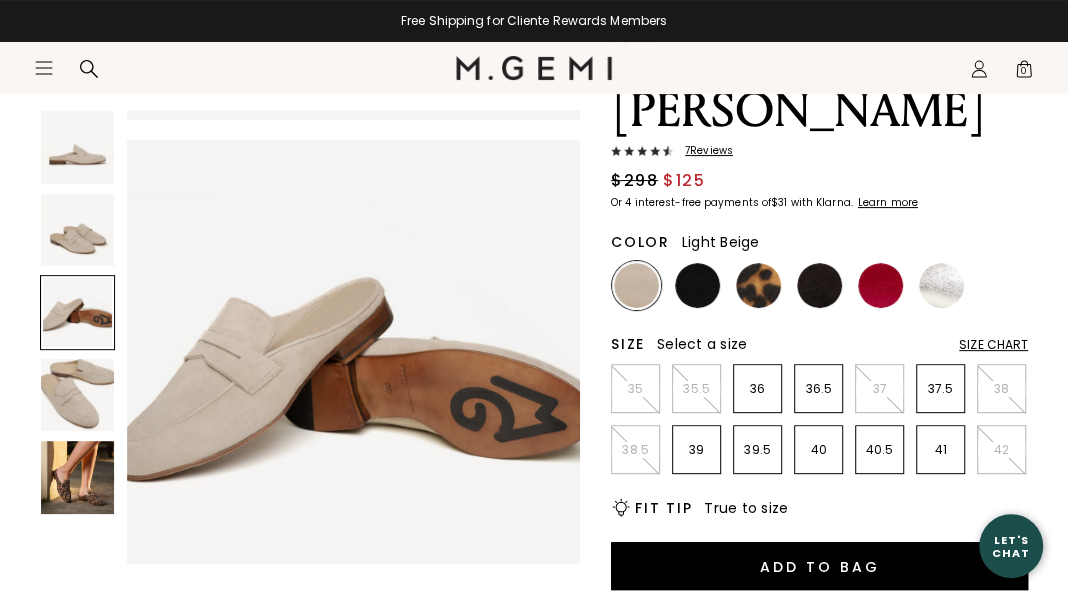 click at bounding box center (77, 230) 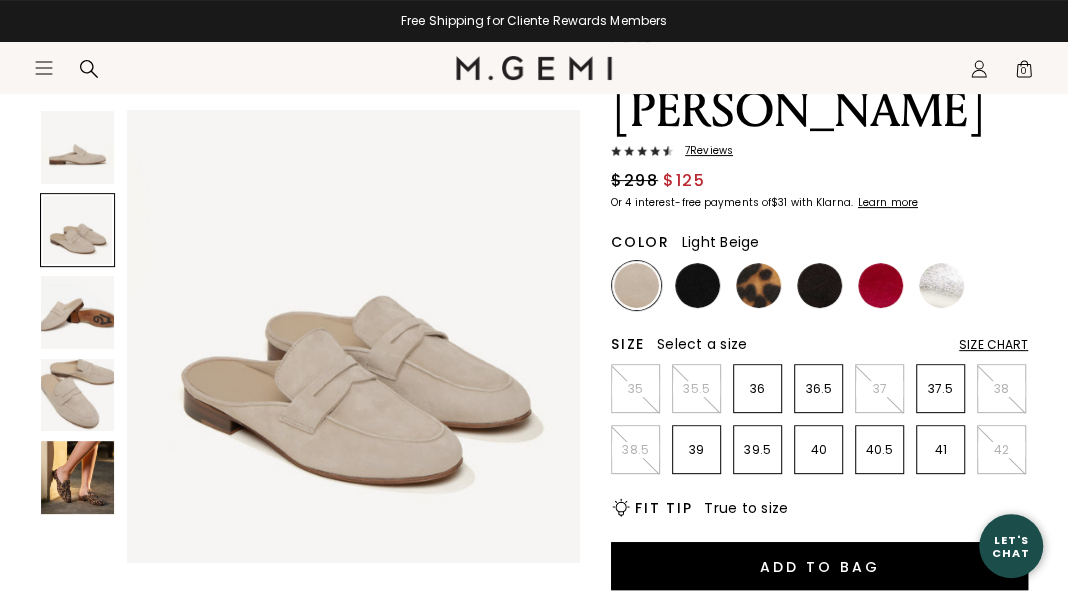scroll, scrollTop: 458, scrollLeft: 0, axis: vertical 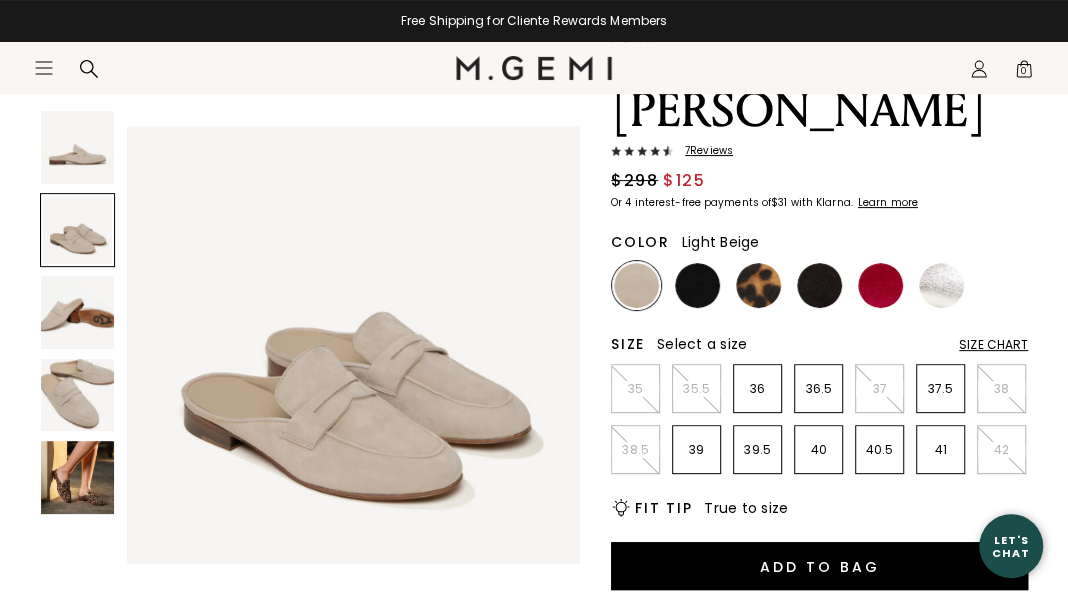 click at bounding box center [77, 147] 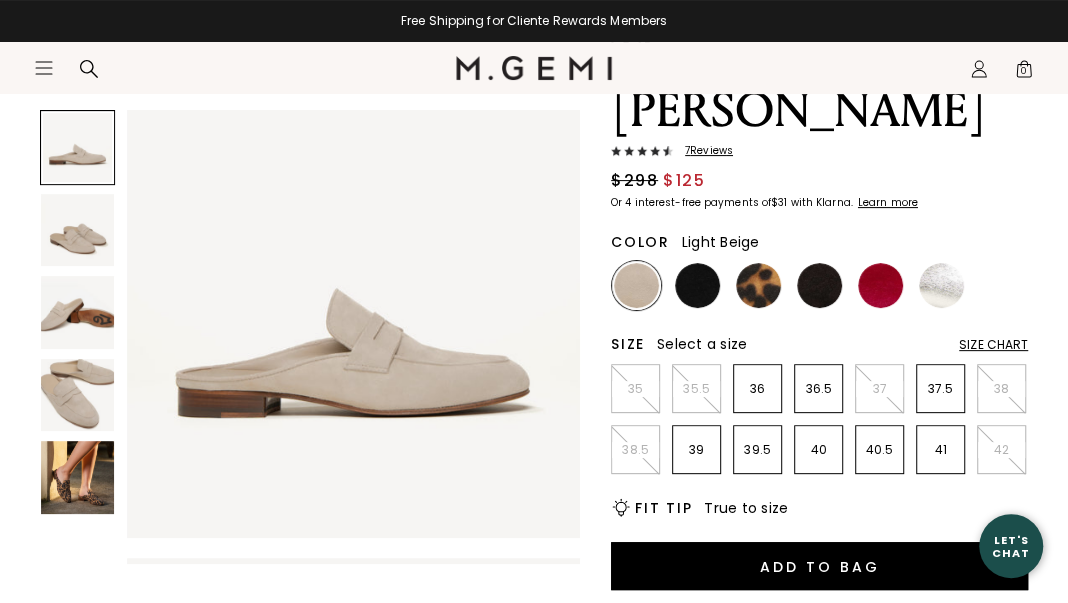scroll, scrollTop: 0, scrollLeft: 0, axis: both 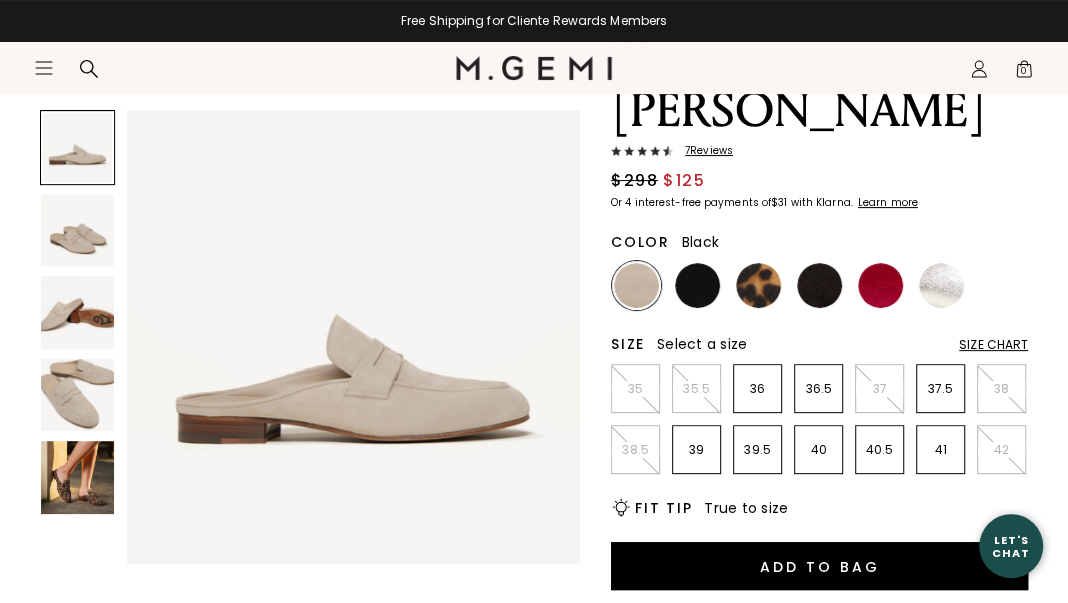 click at bounding box center (697, 285) 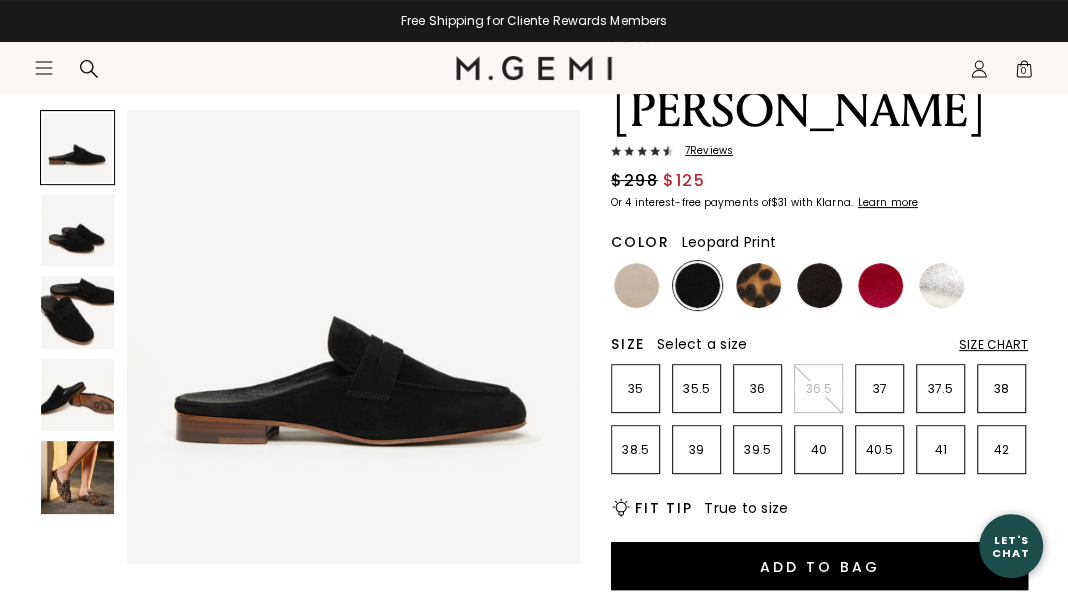 click at bounding box center (758, 285) 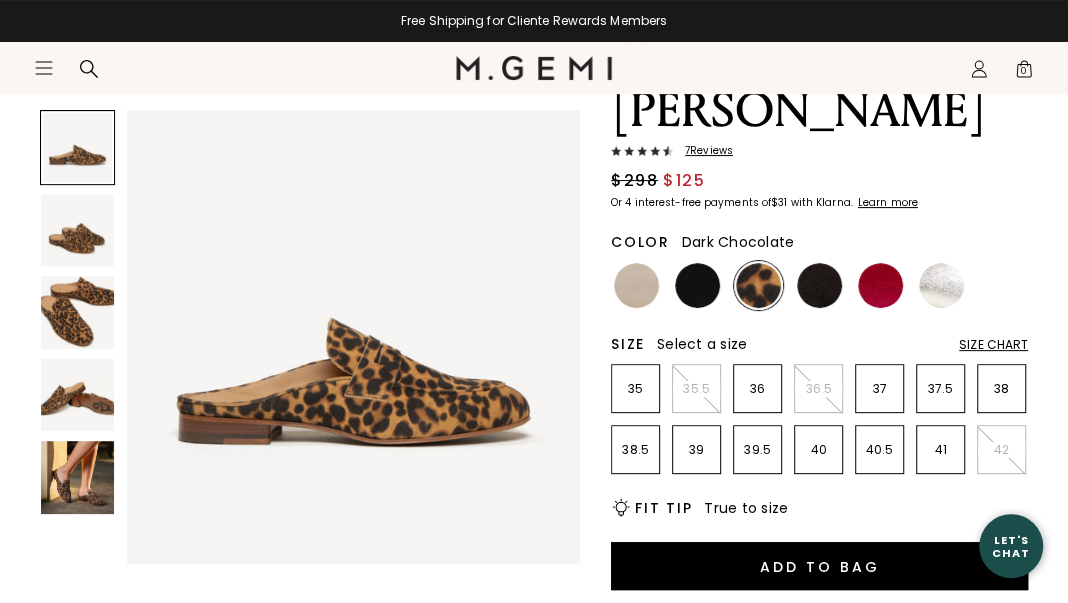 click at bounding box center [819, 285] 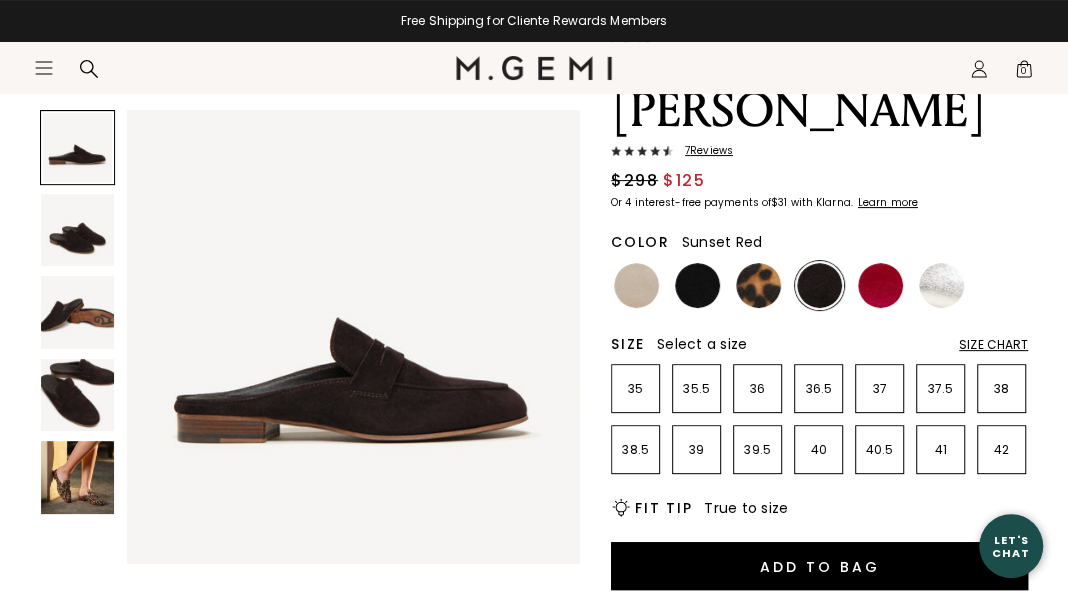 click at bounding box center (880, 285) 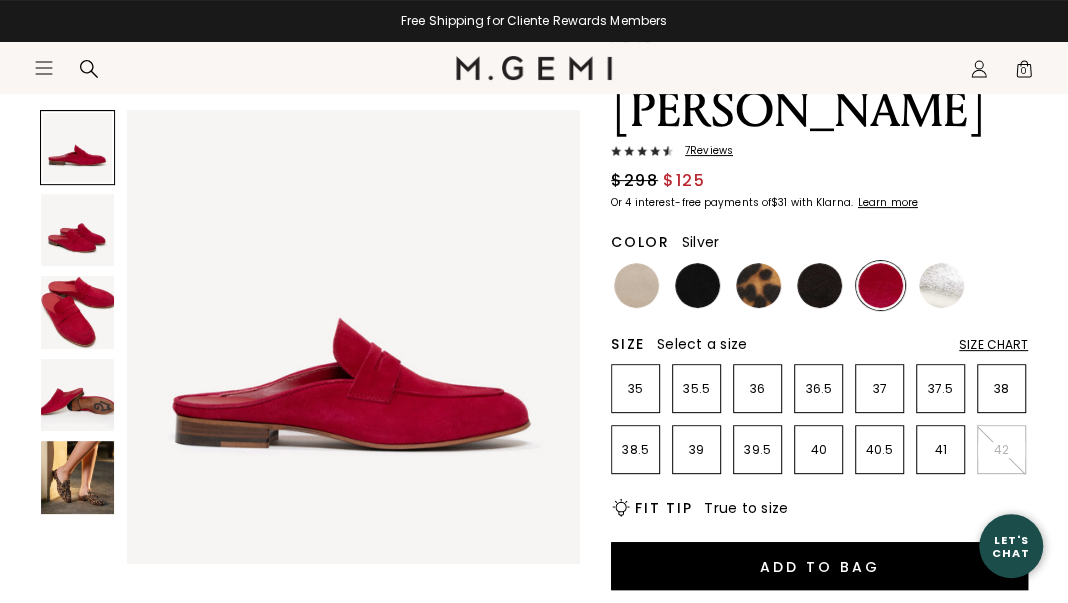 click at bounding box center (941, 285) 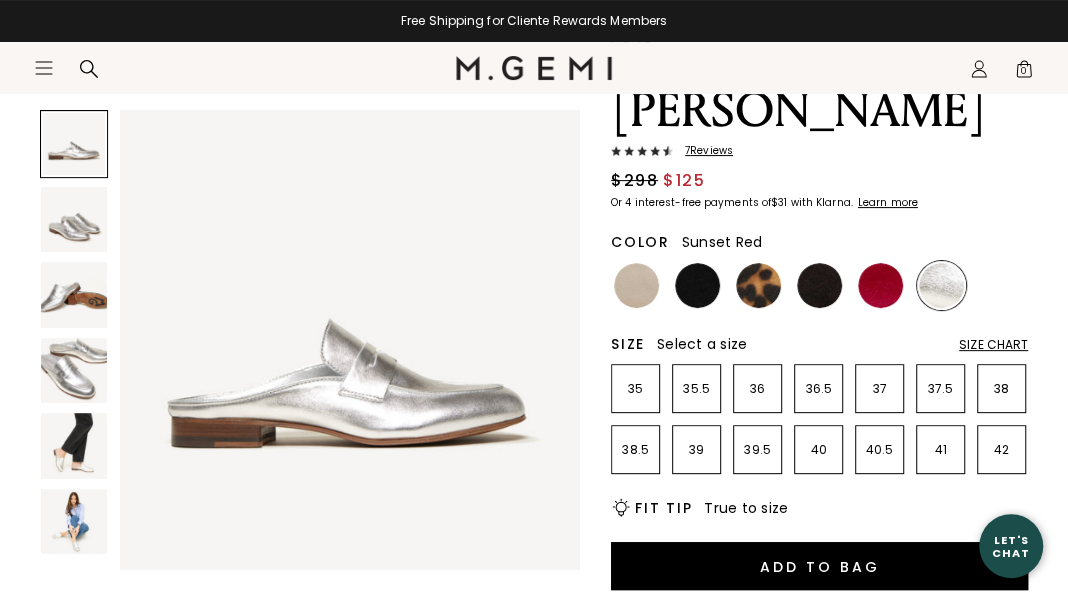 click at bounding box center [880, 285] 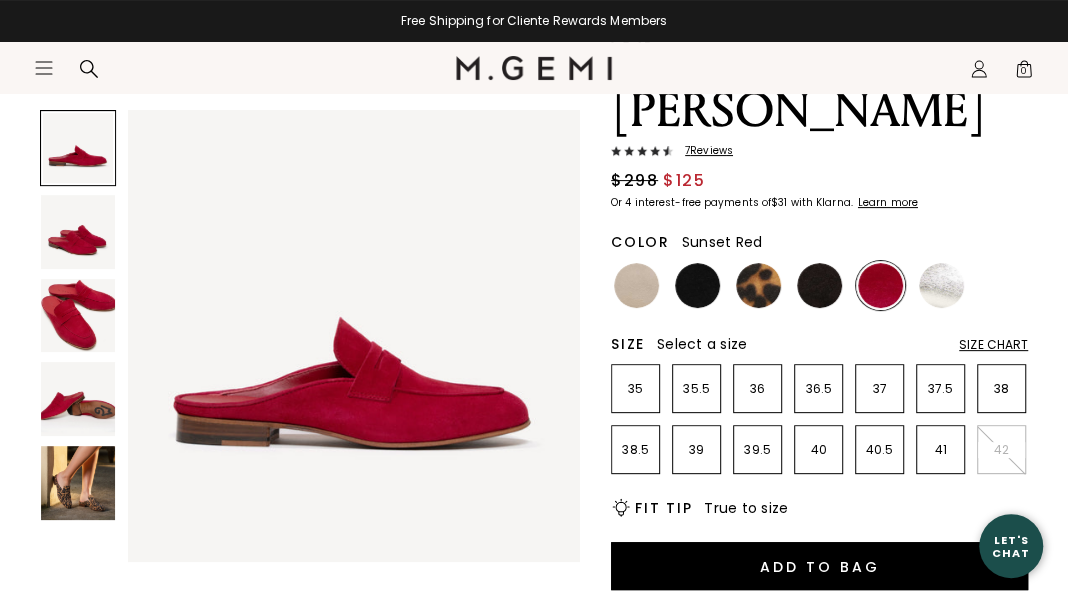 scroll, scrollTop: 0, scrollLeft: 0, axis: both 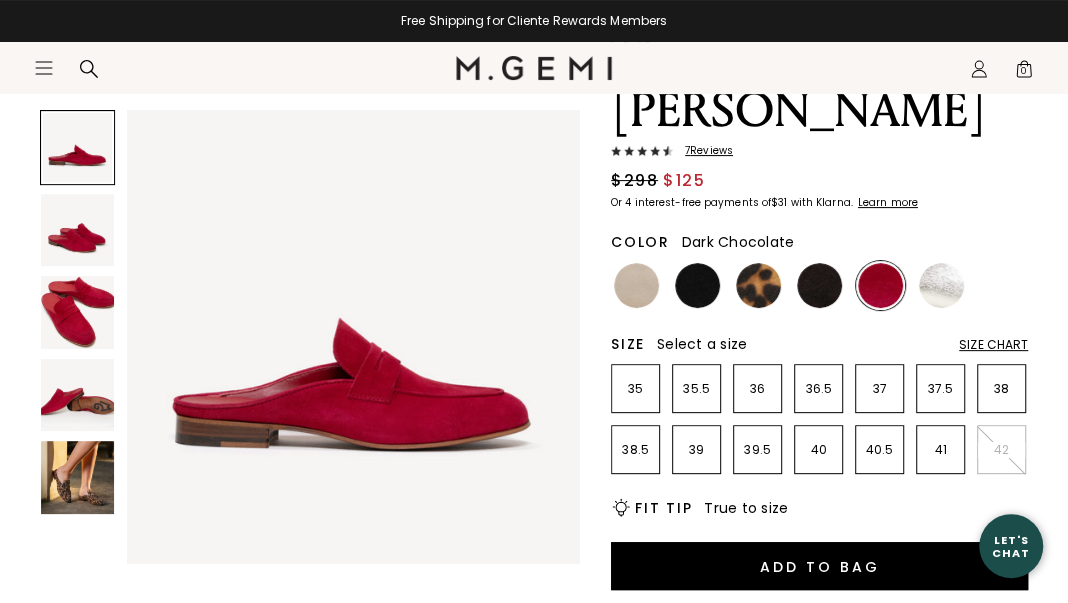 click at bounding box center (819, 285) 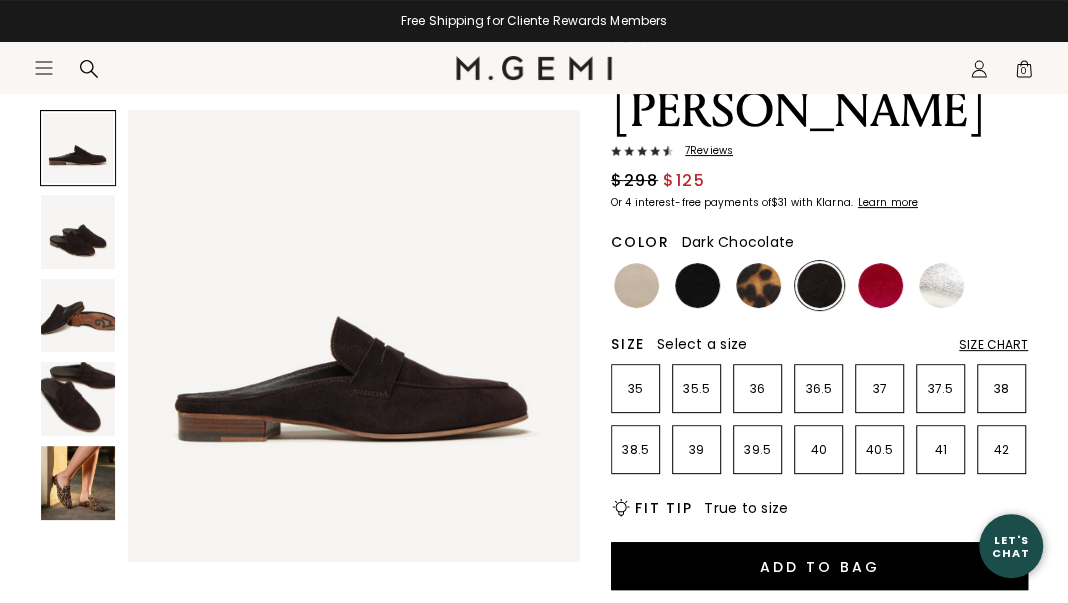 scroll, scrollTop: 0, scrollLeft: 0, axis: both 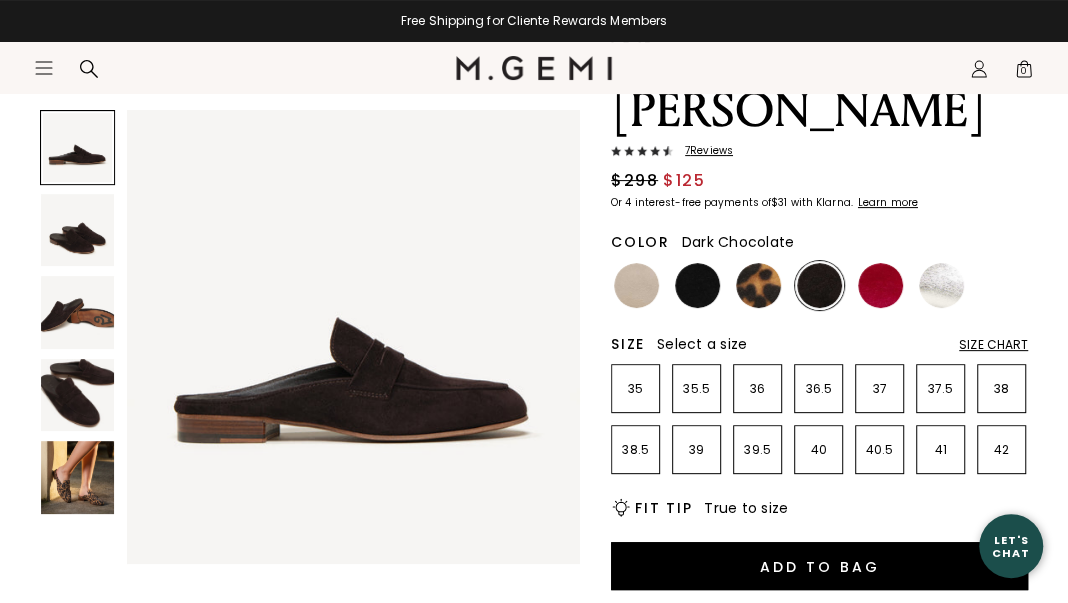 click at bounding box center [77, 230] 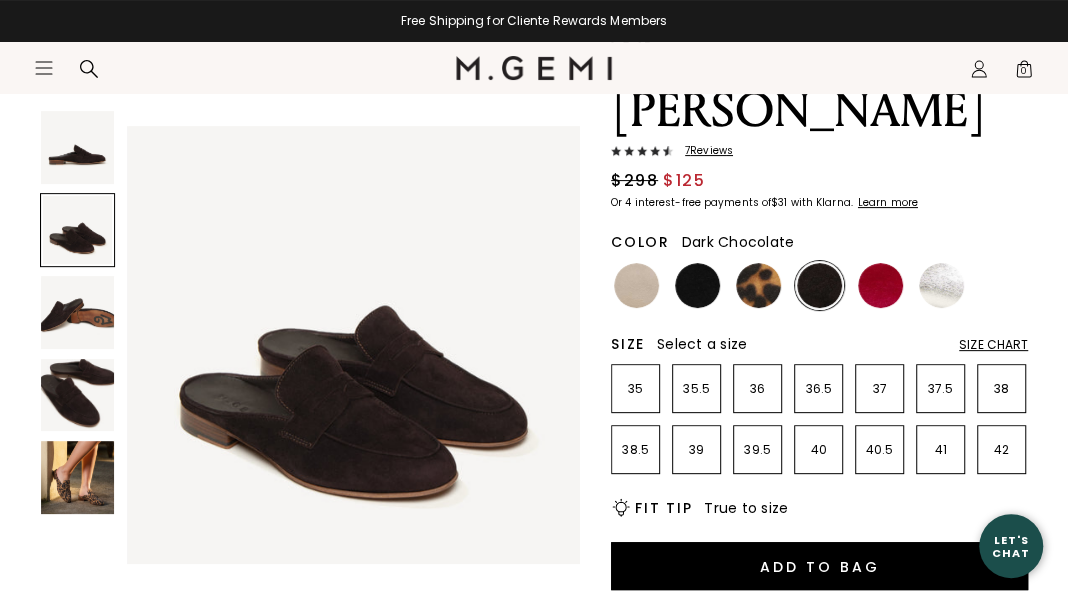 click at bounding box center [77, 312] 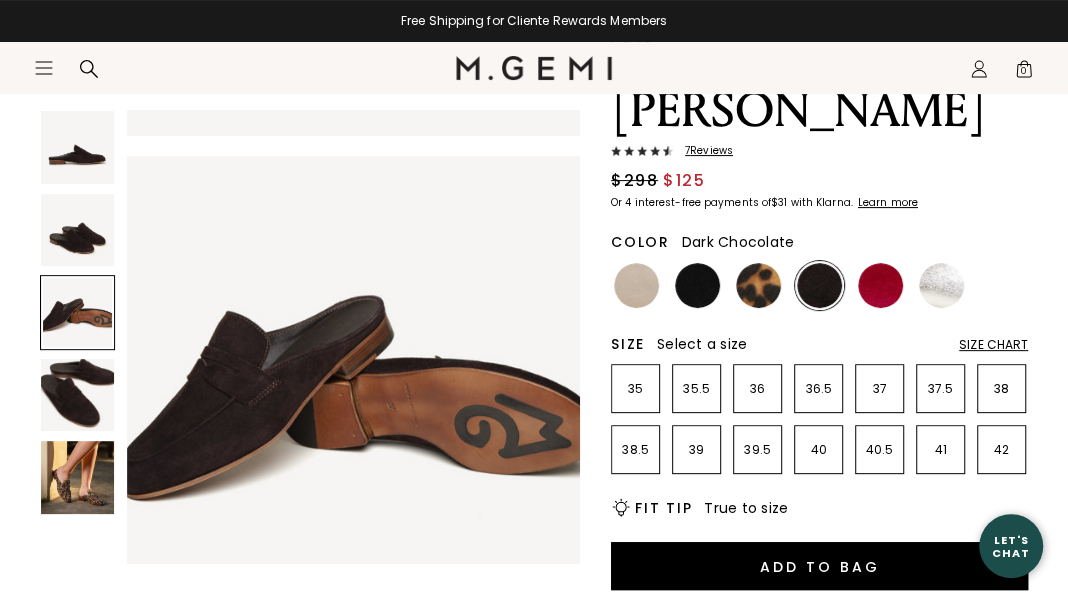 scroll, scrollTop: 917, scrollLeft: 0, axis: vertical 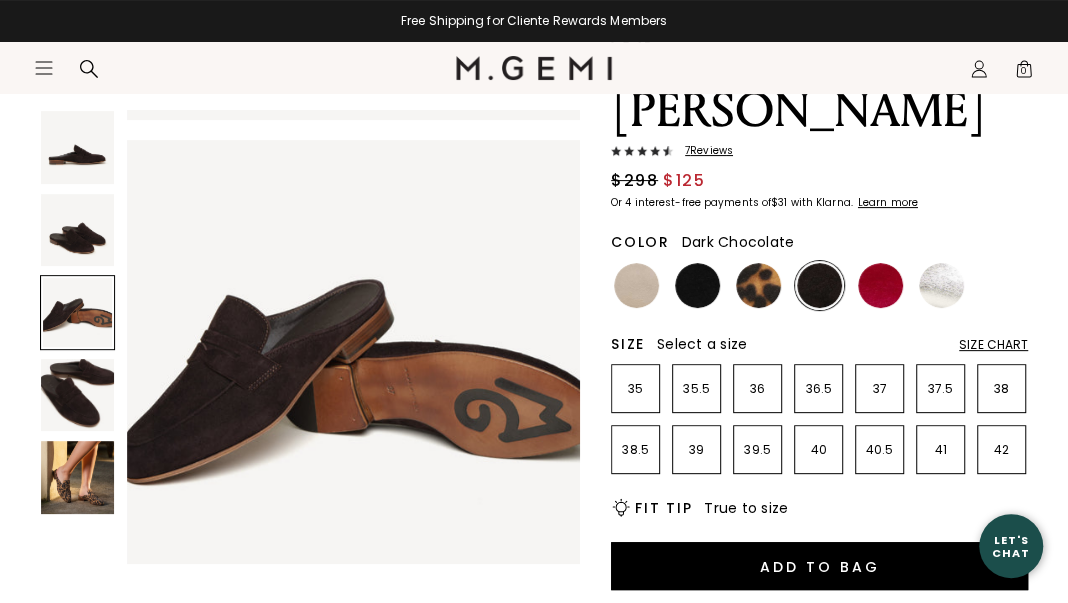 click at bounding box center [77, 395] 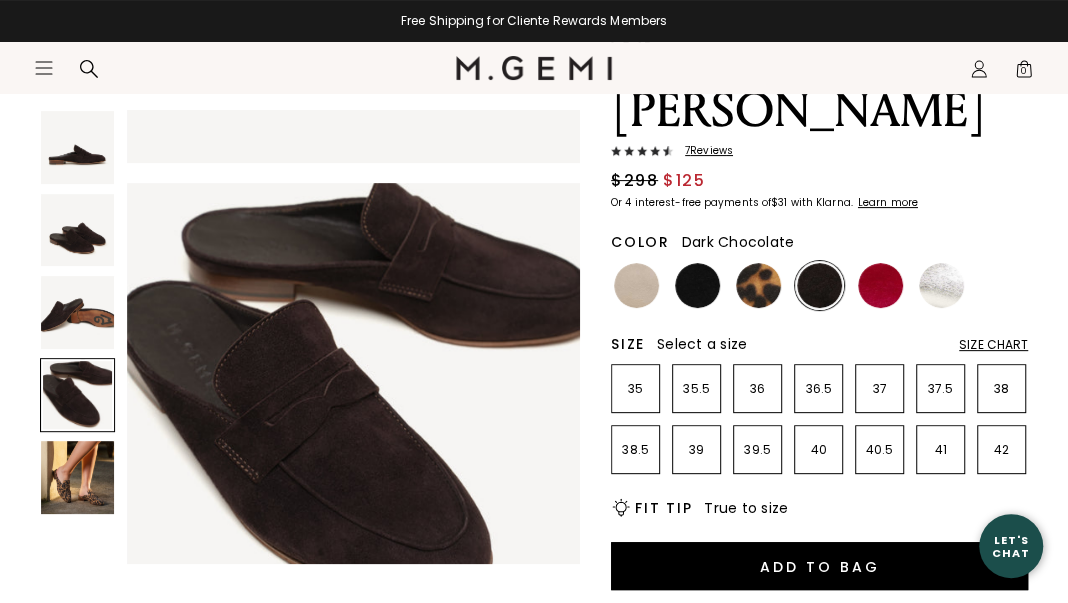 scroll, scrollTop: 1374, scrollLeft: 0, axis: vertical 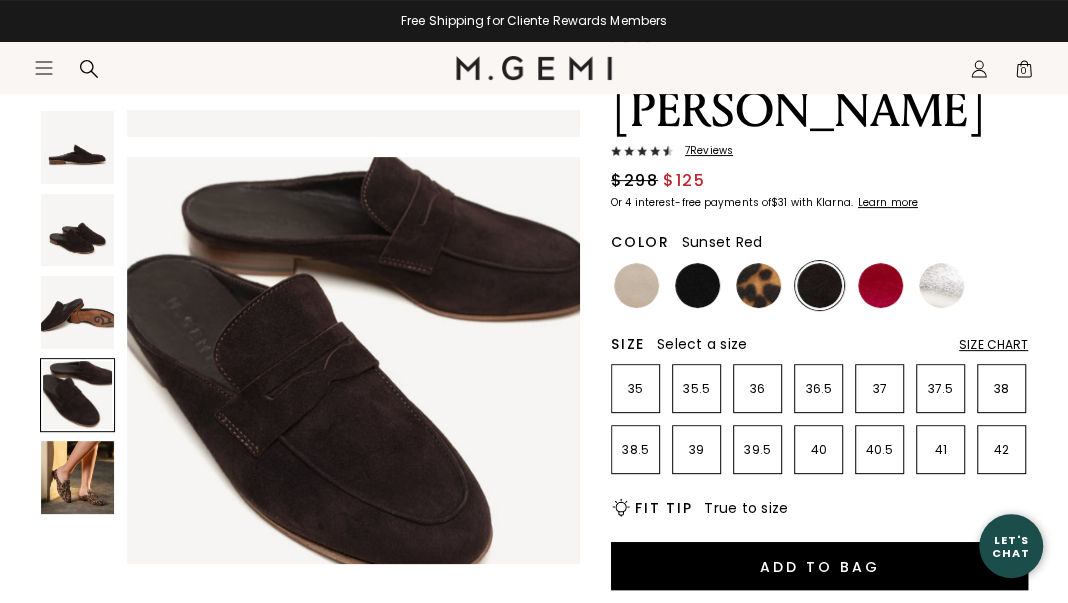 click at bounding box center (880, 285) 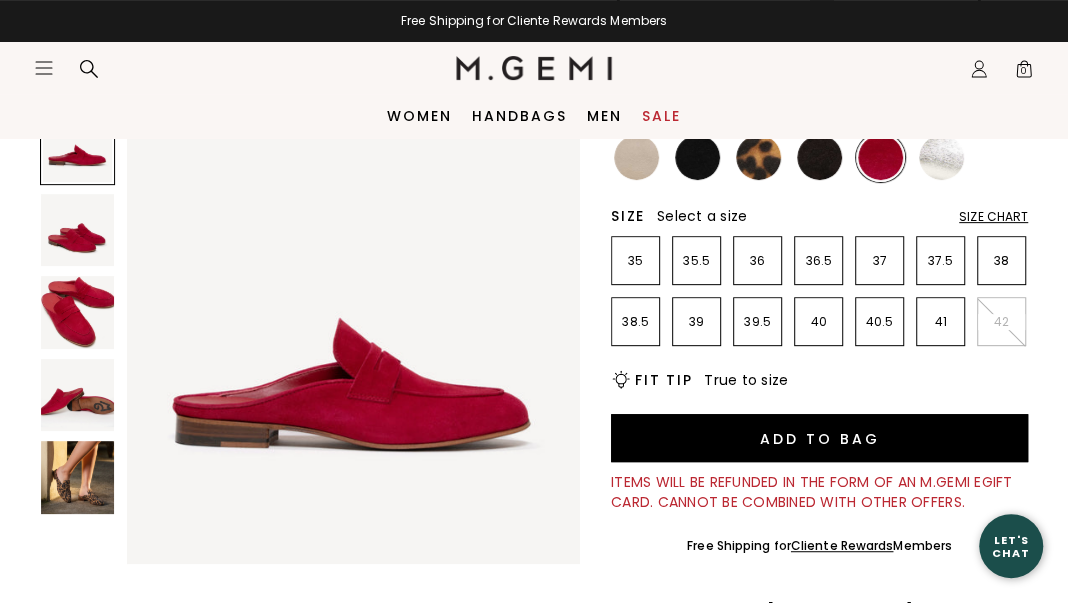 scroll, scrollTop: 254, scrollLeft: 0, axis: vertical 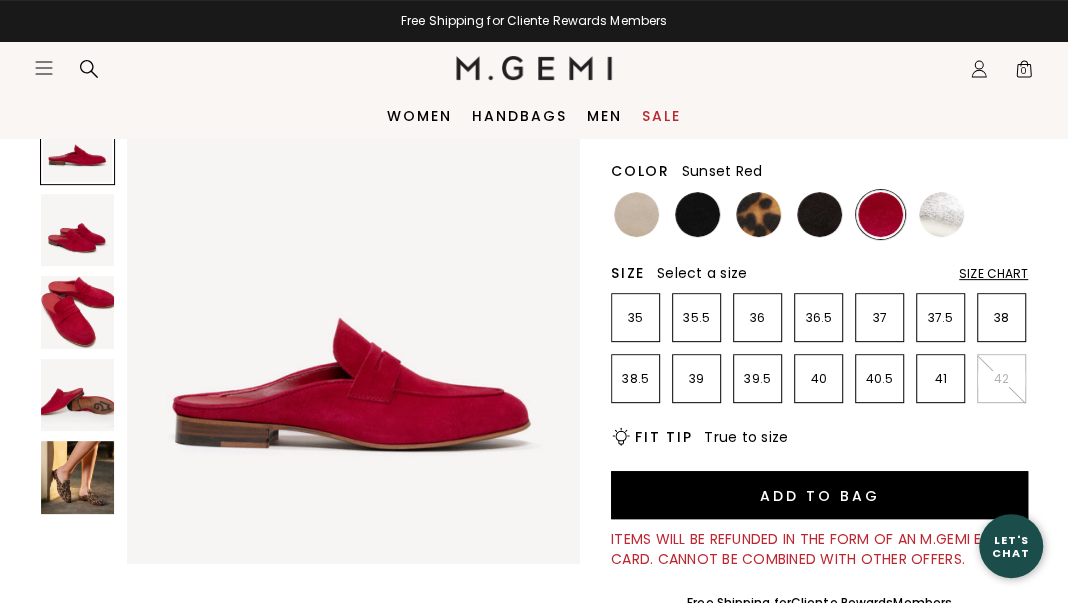click on "Size Chart" at bounding box center (993, 274) 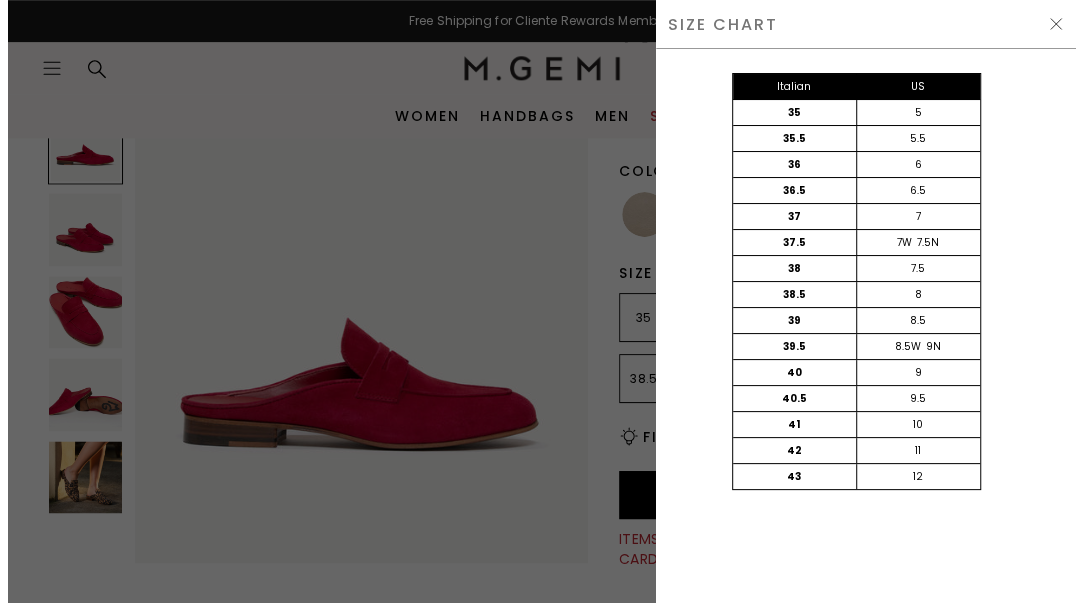 scroll, scrollTop: 0, scrollLeft: 0, axis: both 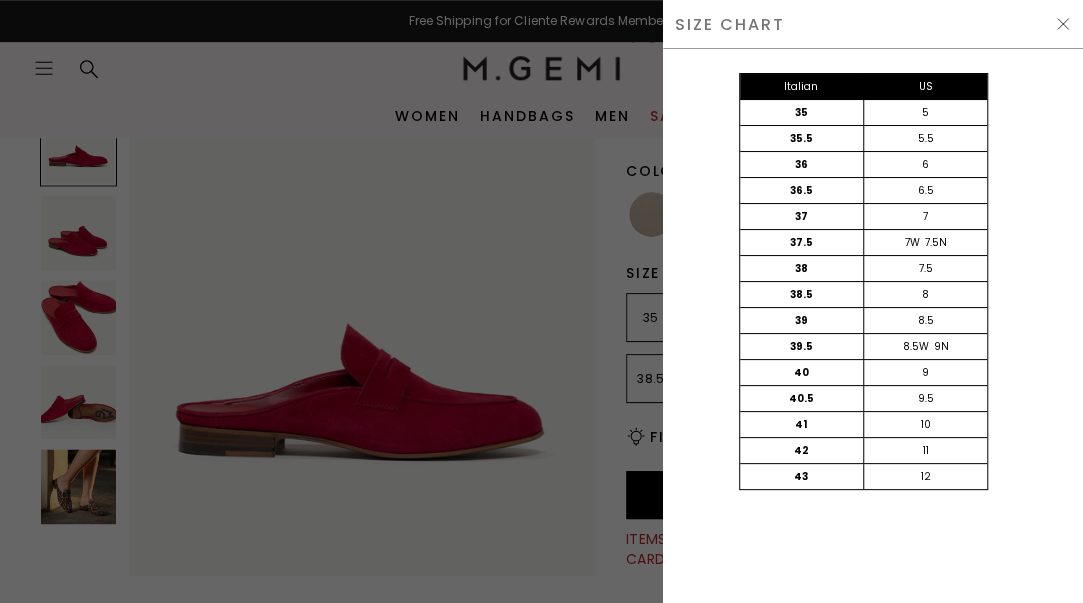click at bounding box center [541, 301] 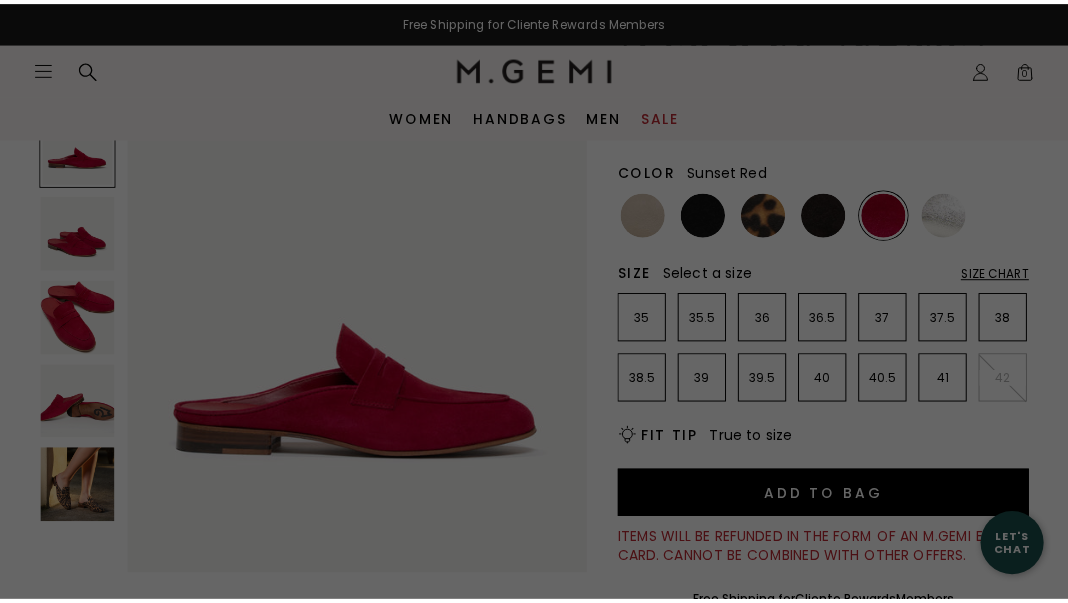 scroll, scrollTop: 254, scrollLeft: 0, axis: vertical 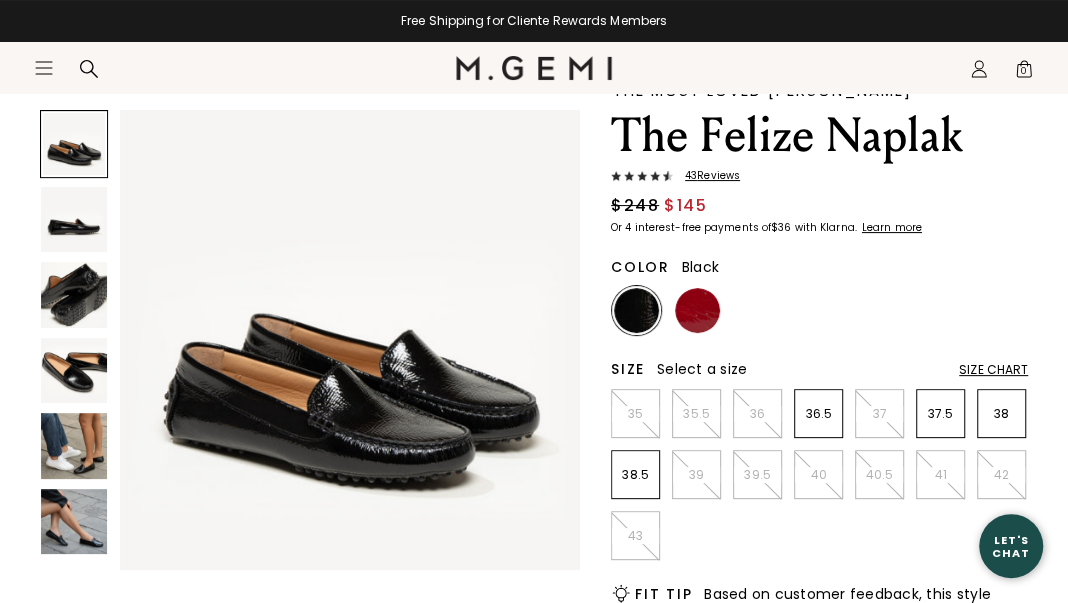 click at bounding box center [74, 220] 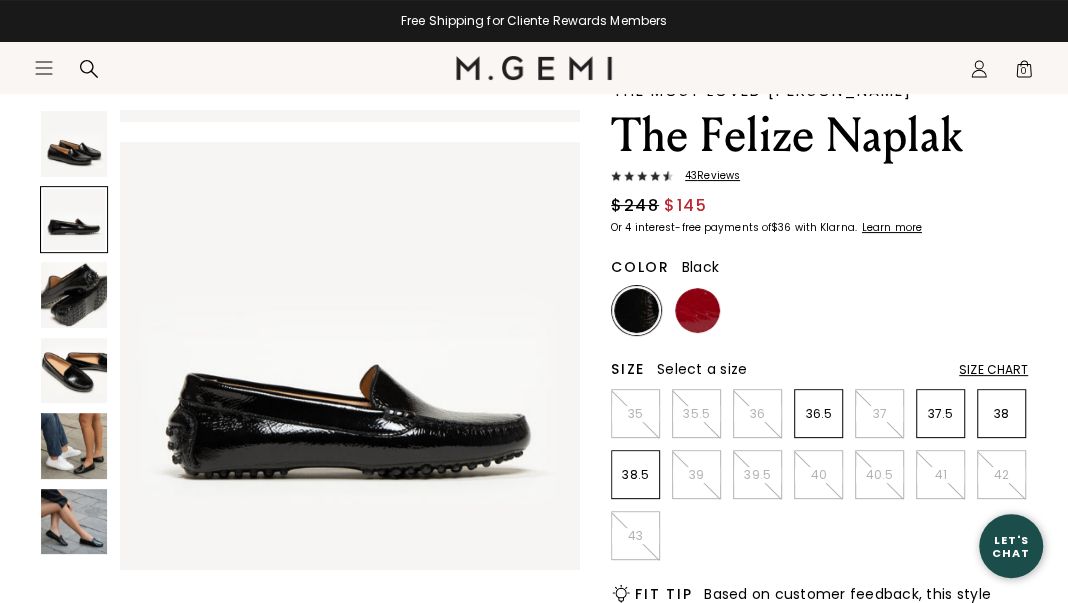 scroll, scrollTop: 465, scrollLeft: 0, axis: vertical 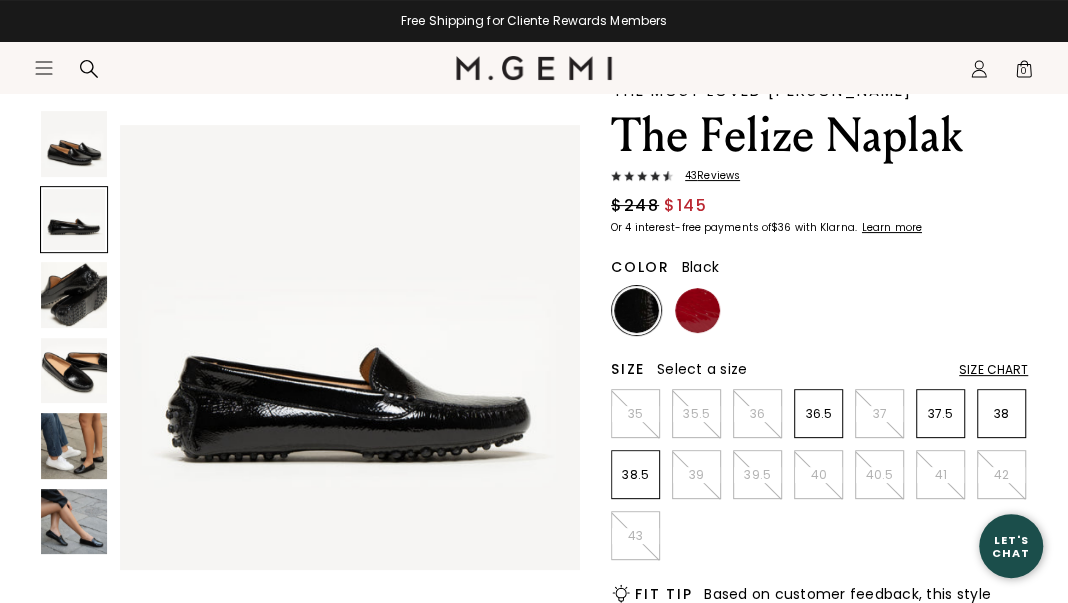 click at bounding box center [74, 295] 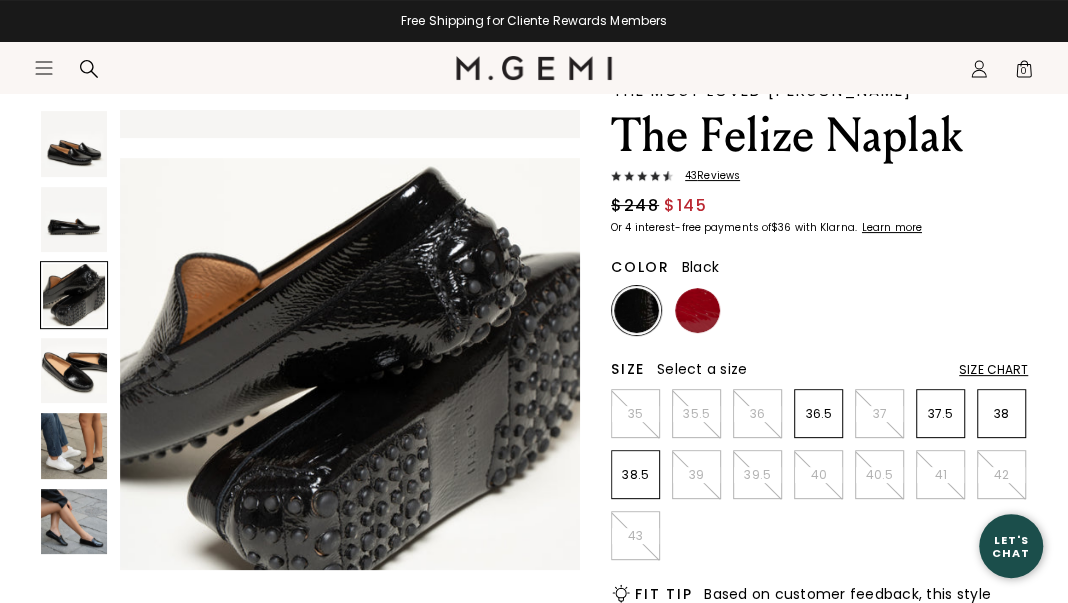 scroll, scrollTop: 929, scrollLeft: 0, axis: vertical 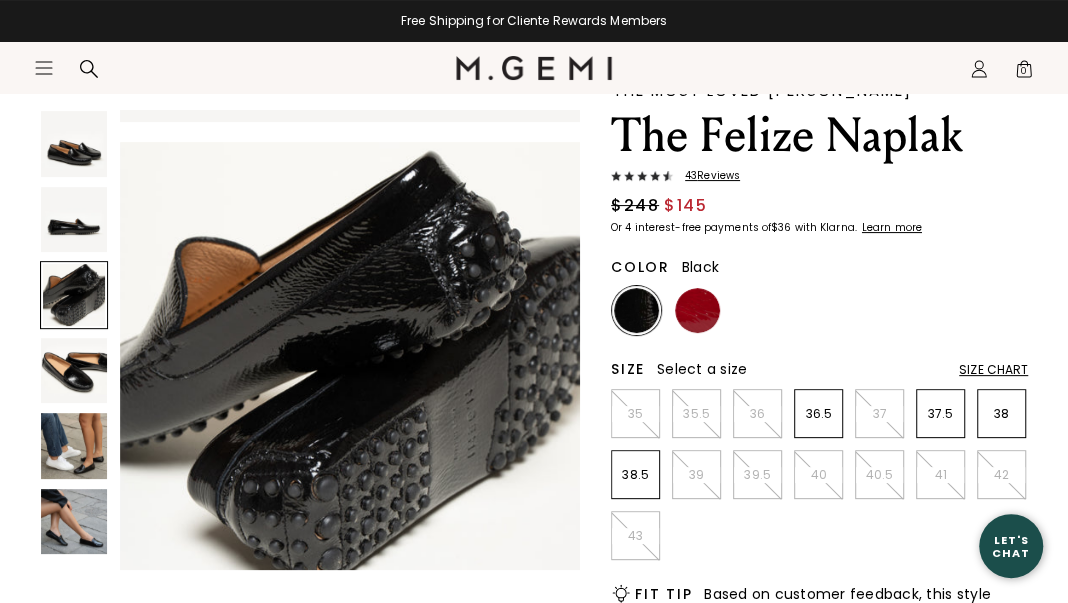 click at bounding box center [74, 371] 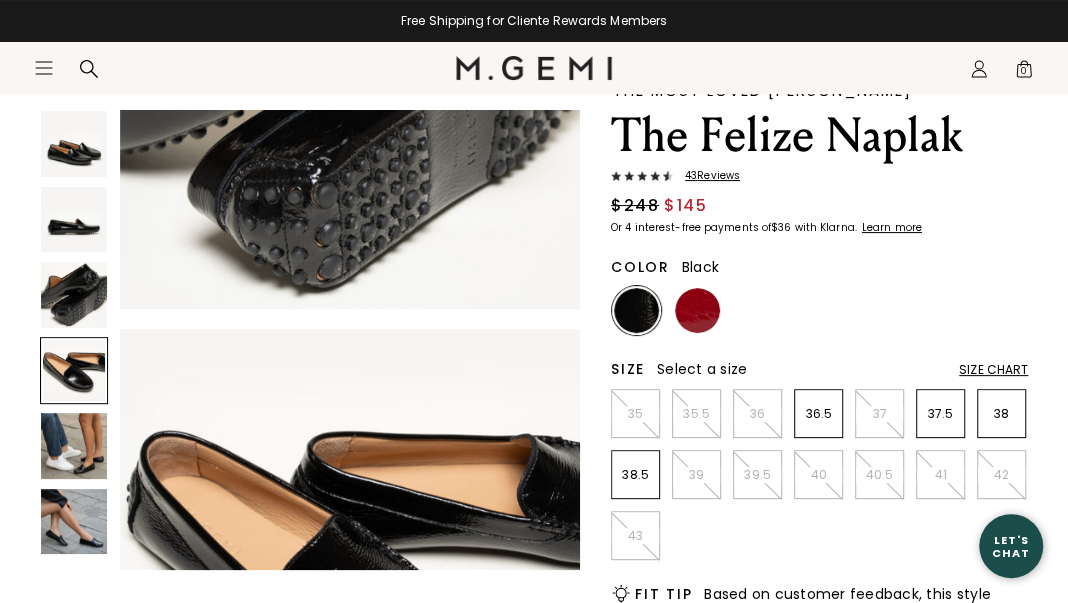 scroll, scrollTop: 1396, scrollLeft: 0, axis: vertical 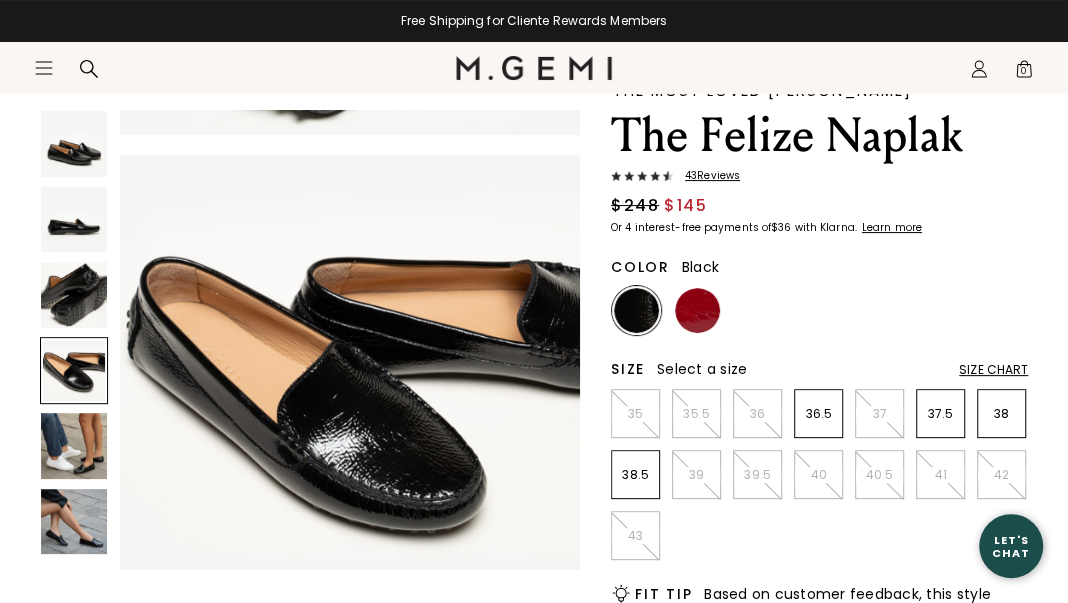 click at bounding box center (74, 446) 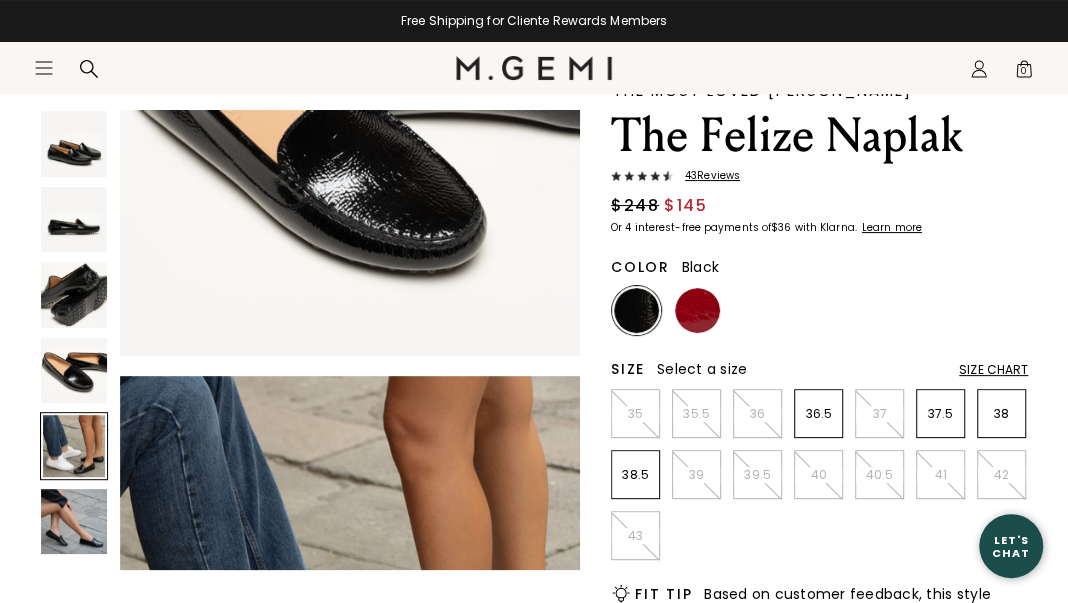 scroll, scrollTop: 1860, scrollLeft: 0, axis: vertical 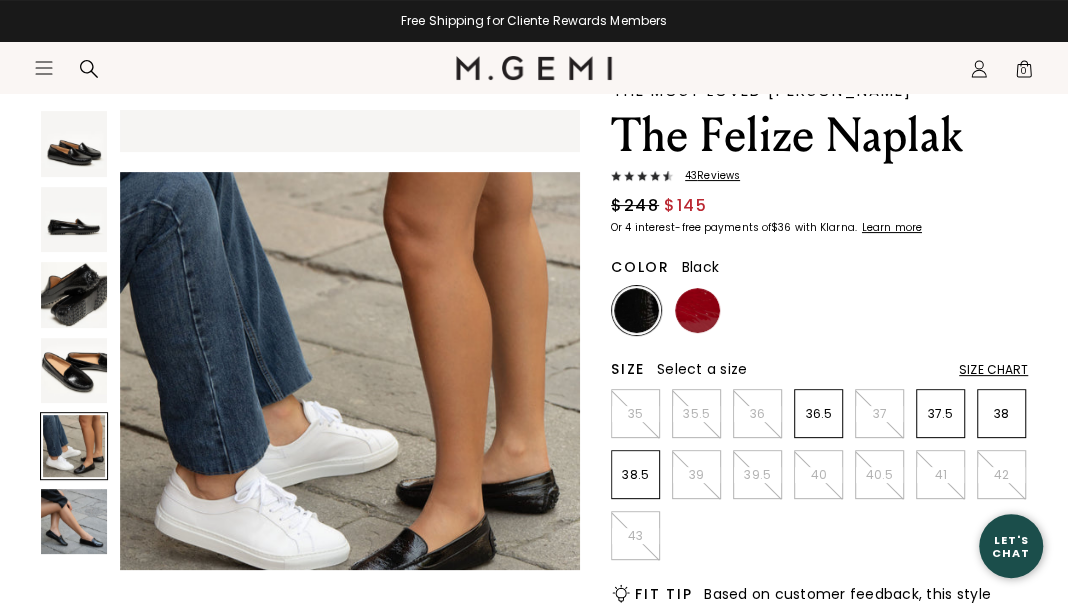 click at bounding box center [74, 522] 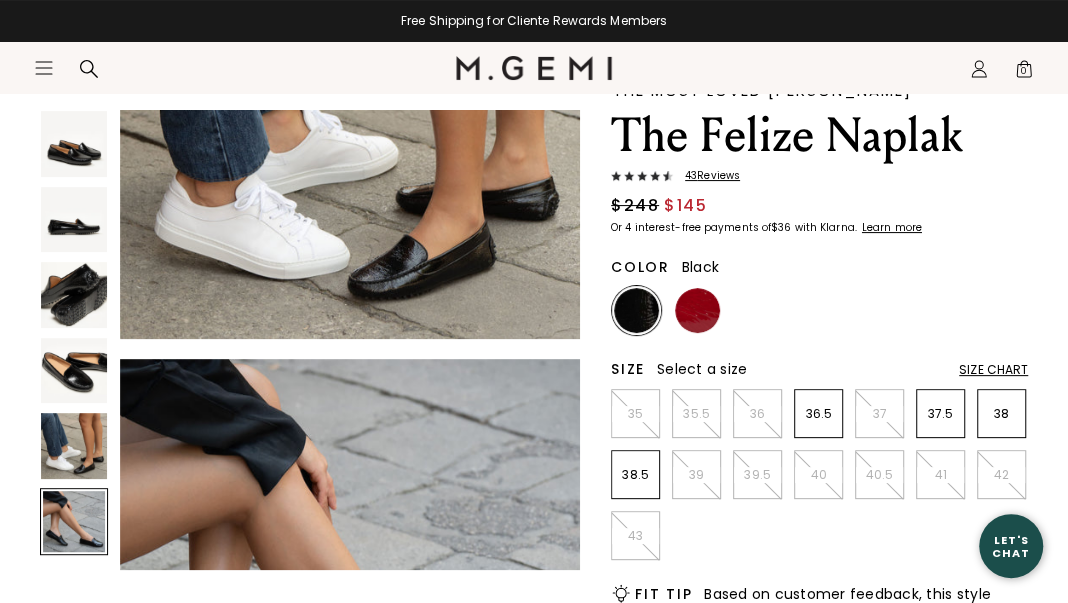 scroll, scrollTop: 2325, scrollLeft: 0, axis: vertical 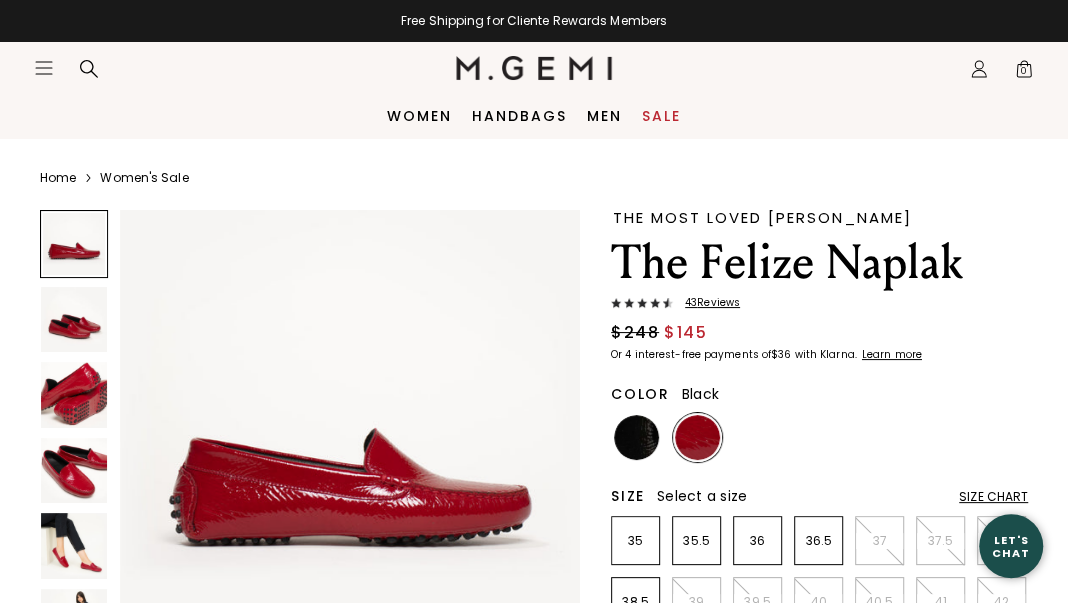 click at bounding box center [636, 437] 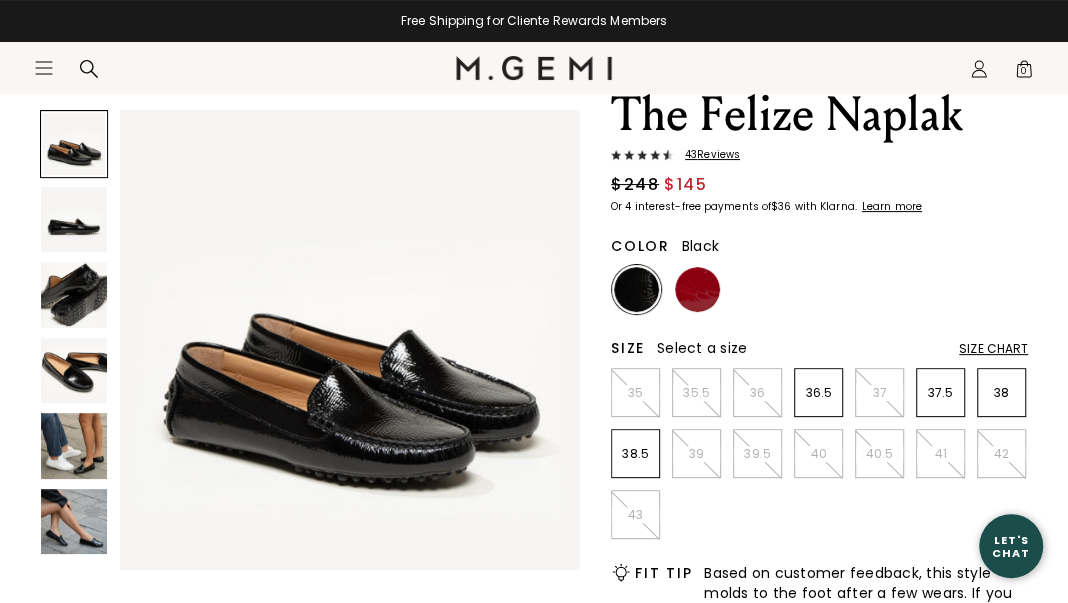 scroll, scrollTop: 169, scrollLeft: 0, axis: vertical 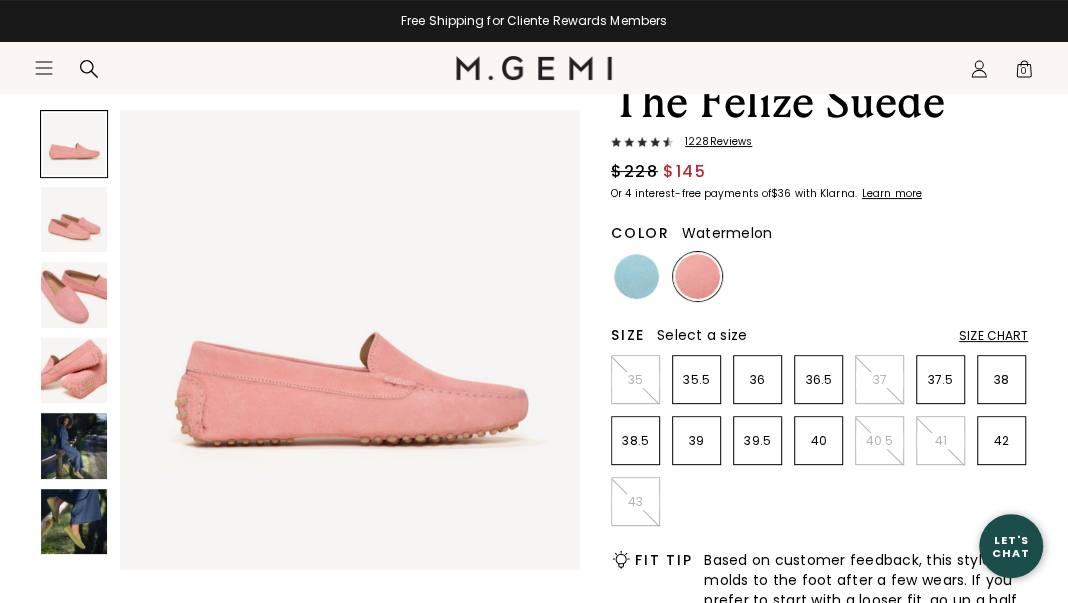 drag, startPoint x: 55, startPoint y: 208, endPoint x: 76, endPoint y: 242, distance: 39.962482 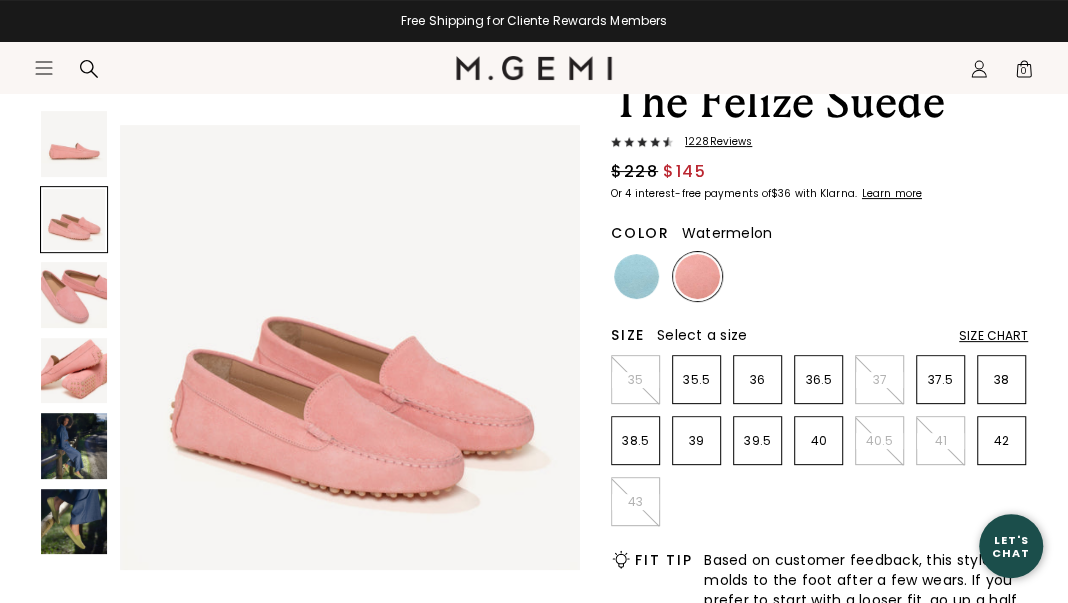 click at bounding box center [74, 295] 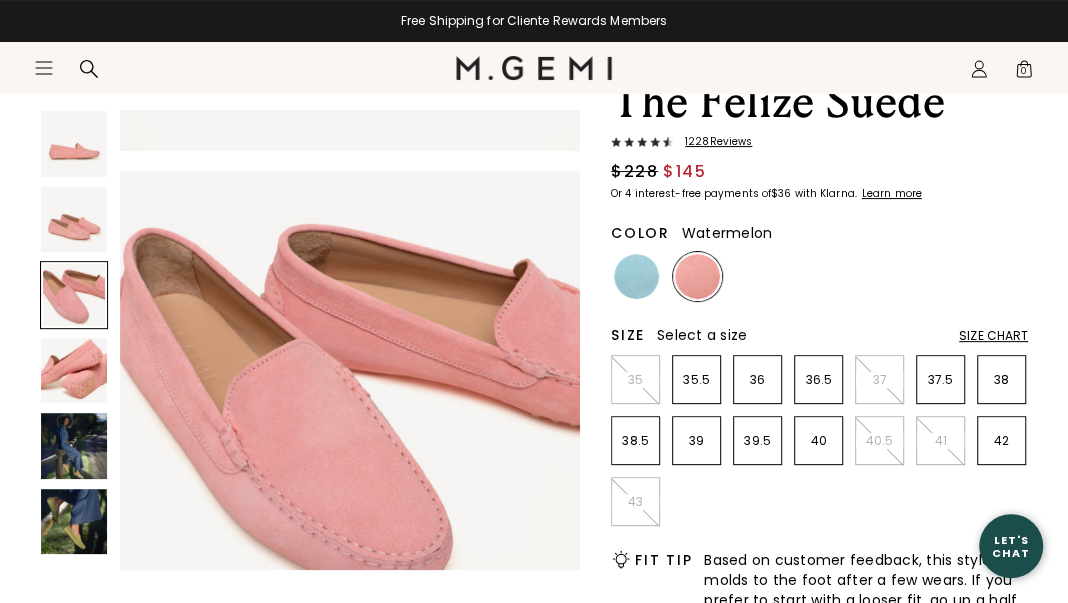 scroll, scrollTop: 929, scrollLeft: 0, axis: vertical 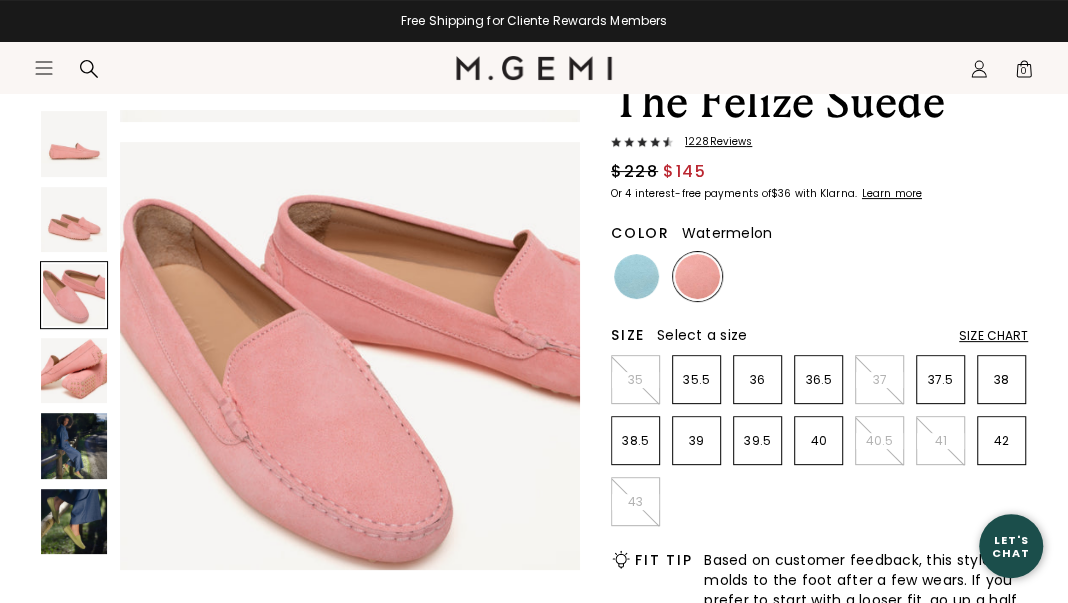 click at bounding box center [74, 371] 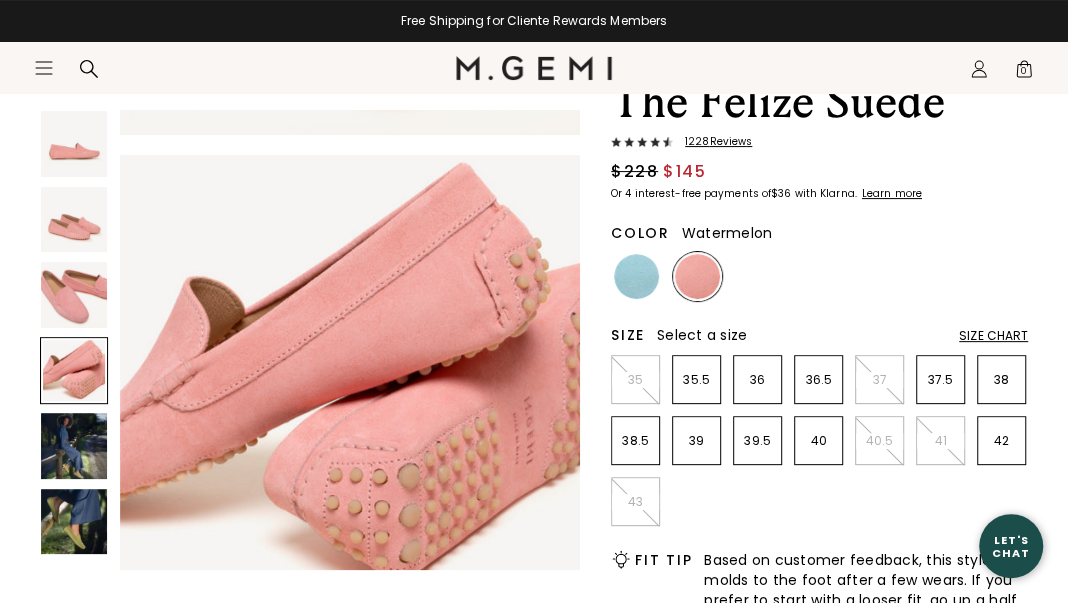 click at bounding box center [74, 446] 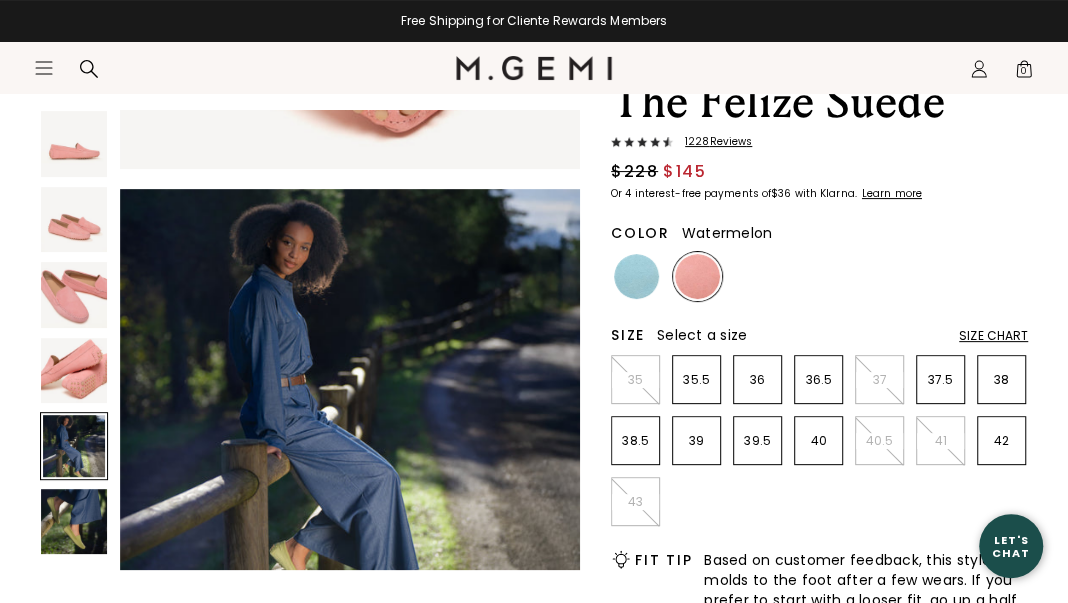 scroll, scrollTop: 1860, scrollLeft: 0, axis: vertical 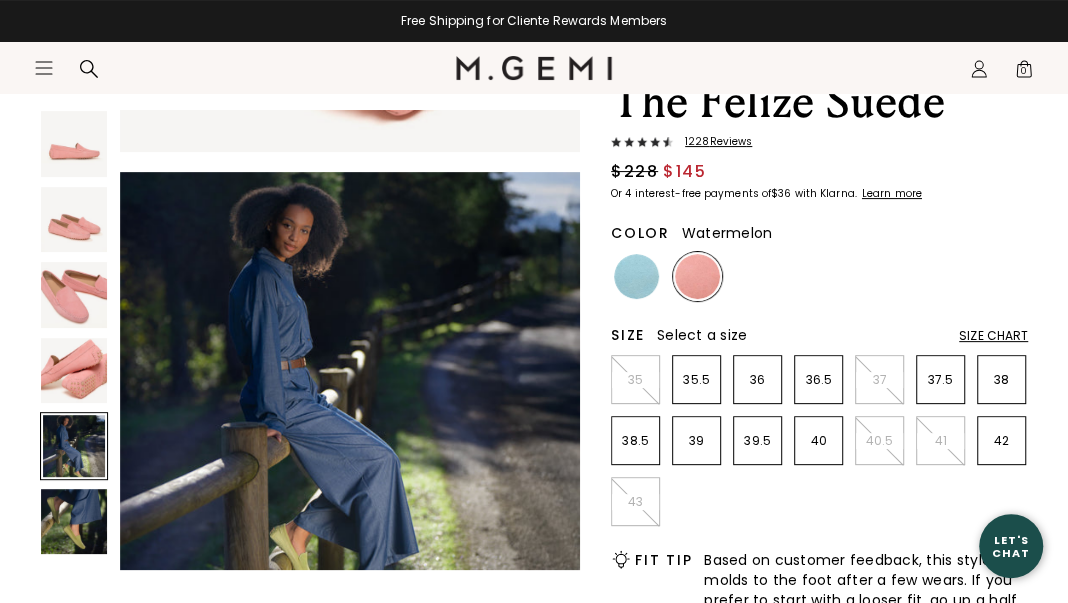 click at bounding box center (74, 522) 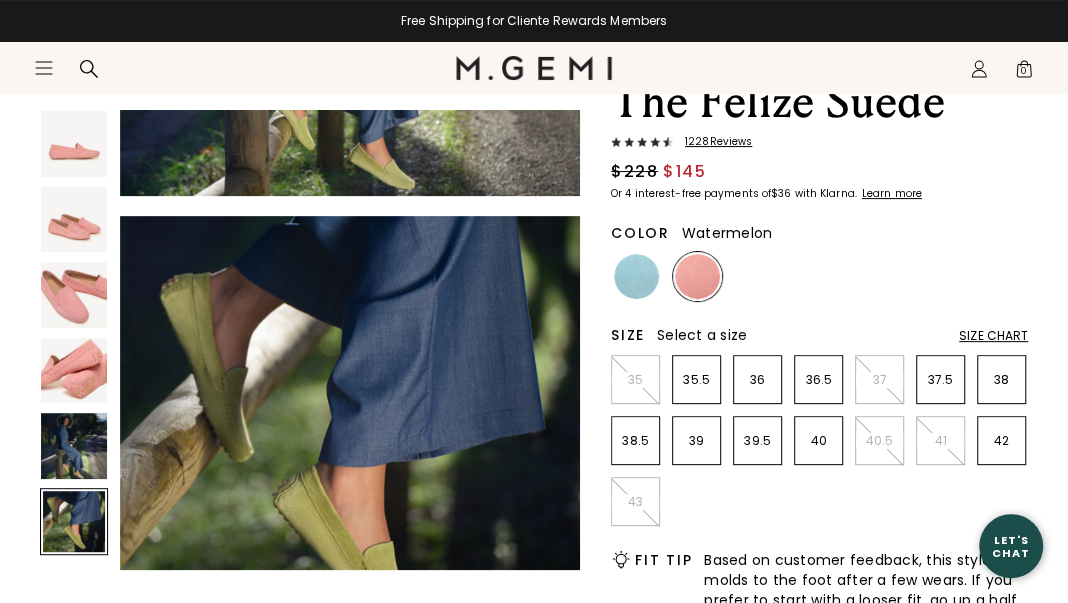 scroll, scrollTop: 2325, scrollLeft: 0, axis: vertical 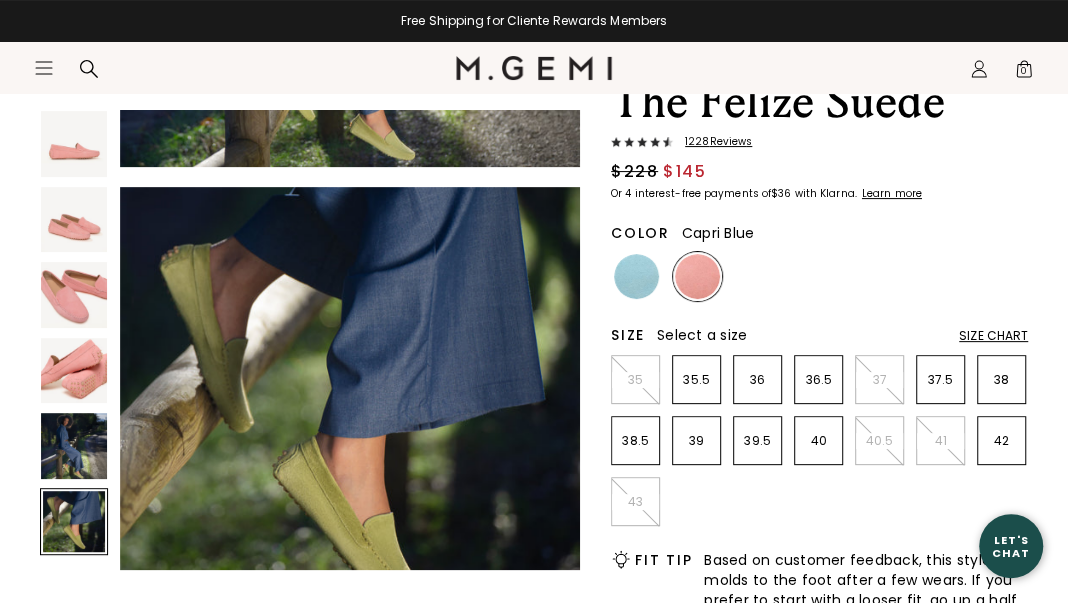 click at bounding box center [636, 276] 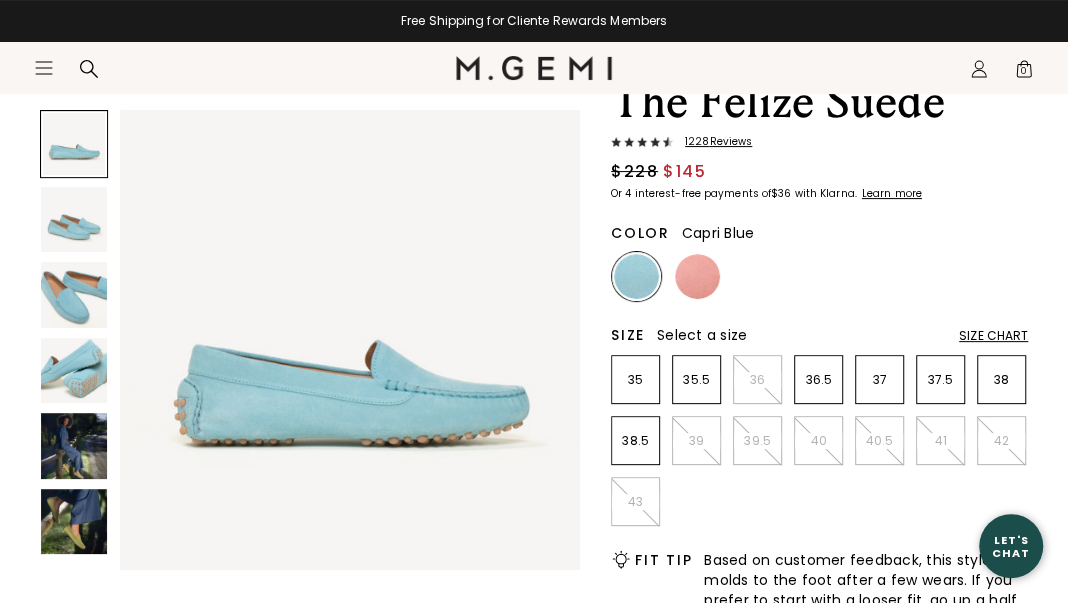 click at bounding box center (74, 220) 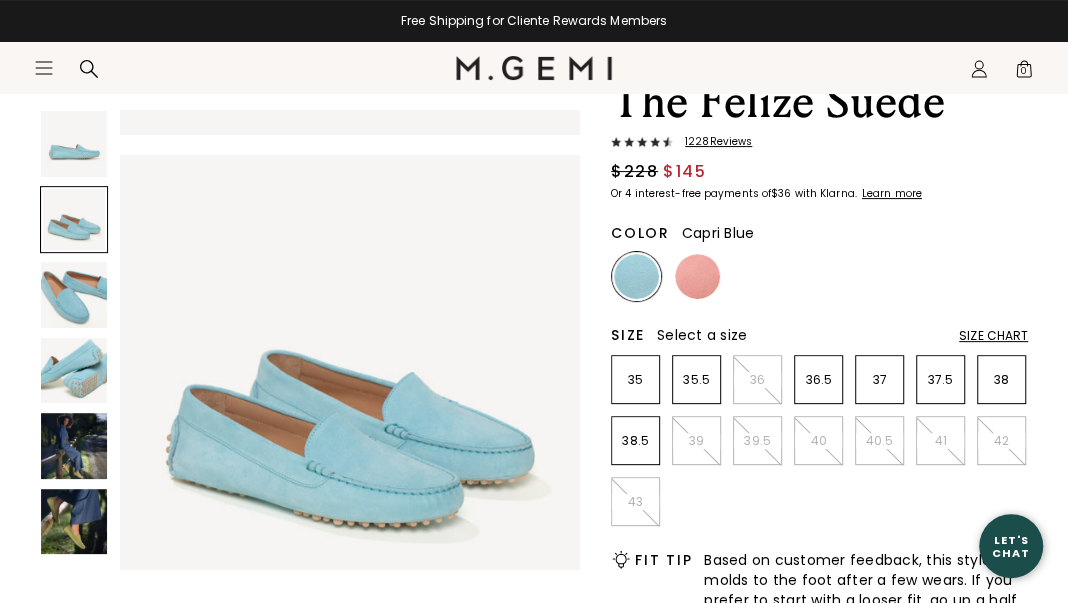 scroll, scrollTop: 465, scrollLeft: 0, axis: vertical 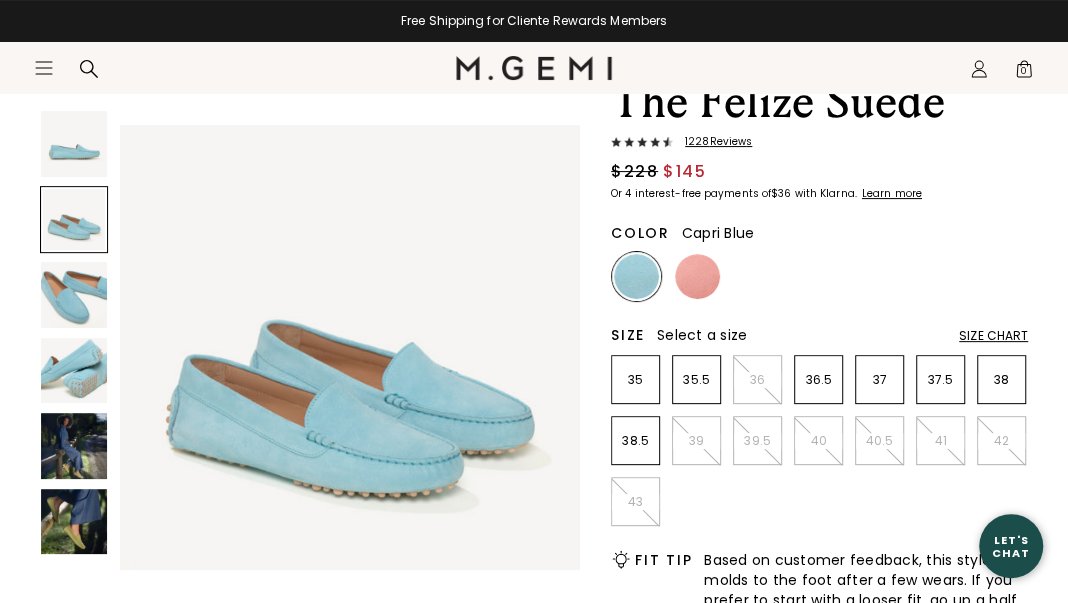 click at bounding box center [74, 295] 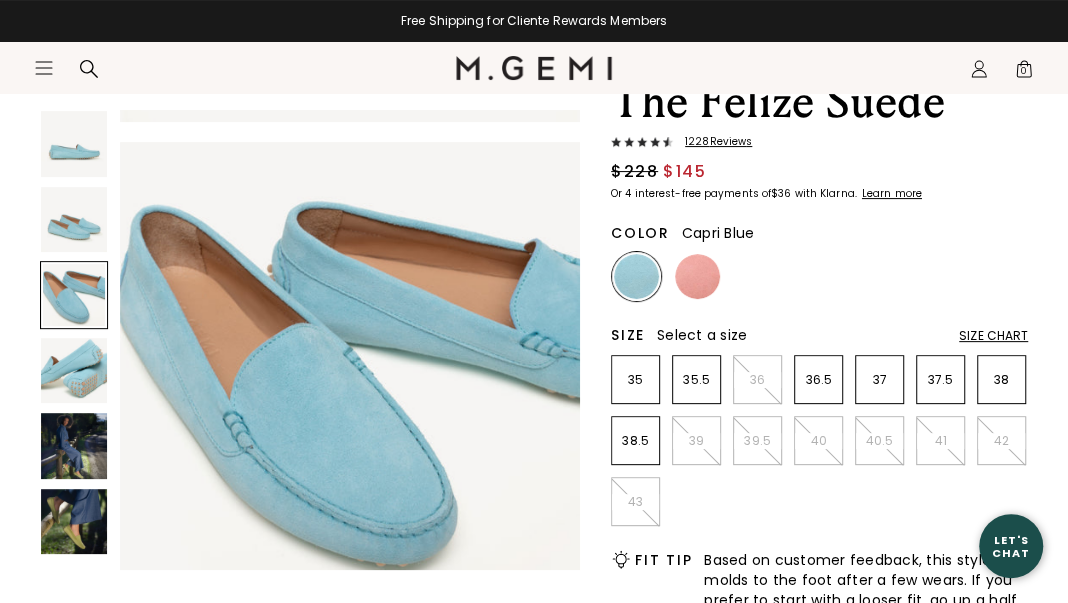 click at bounding box center (74, 371) 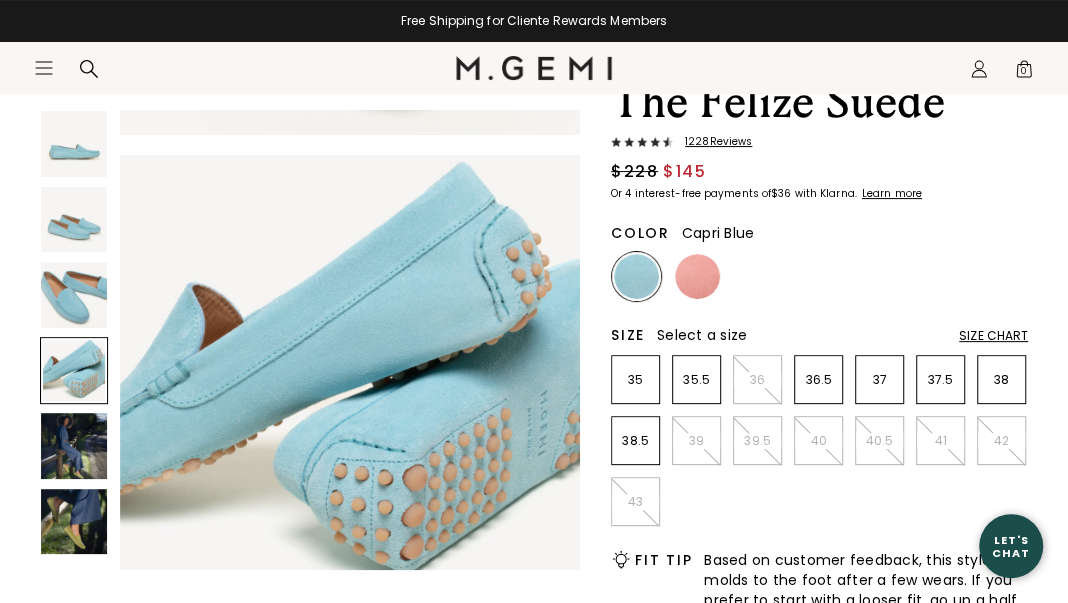 click at bounding box center (74, 446) 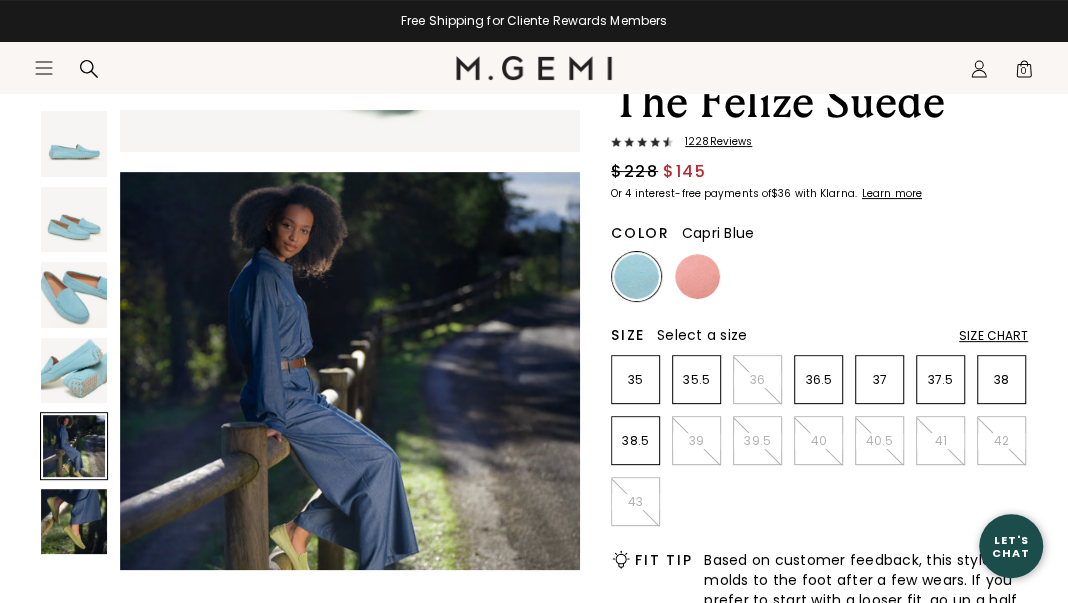 click at bounding box center (74, 522) 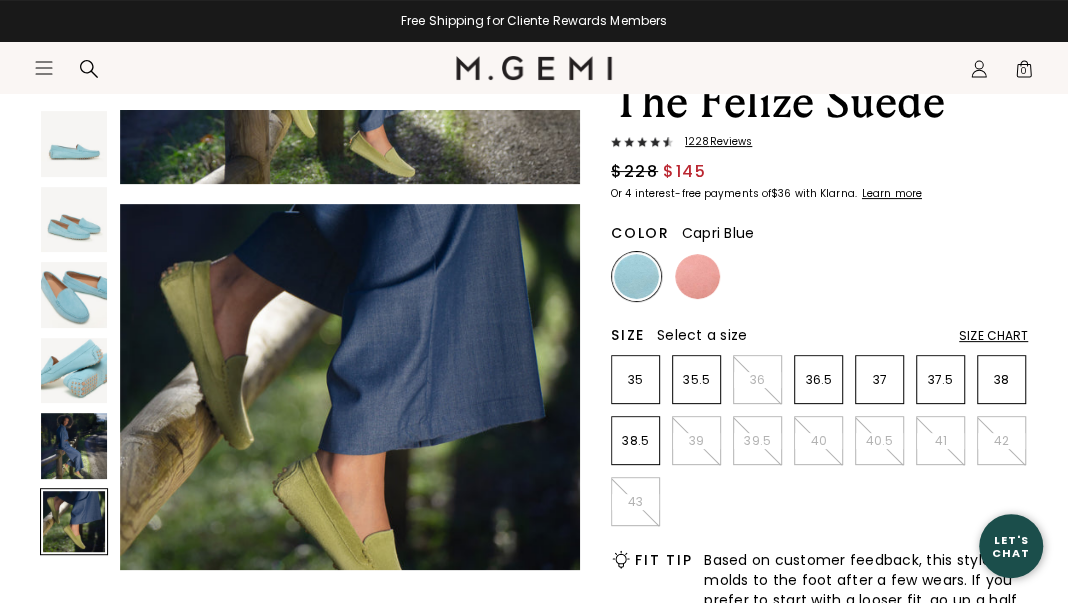 scroll, scrollTop: 2325, scrollLeft: 0, axis: vertical 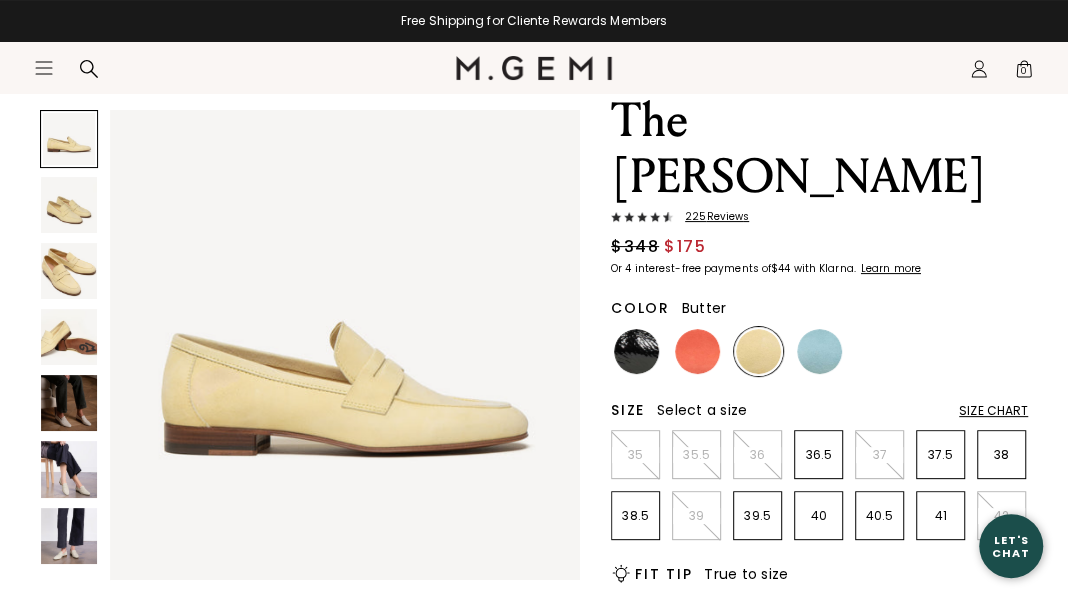 click at bounding box center (69, 536) 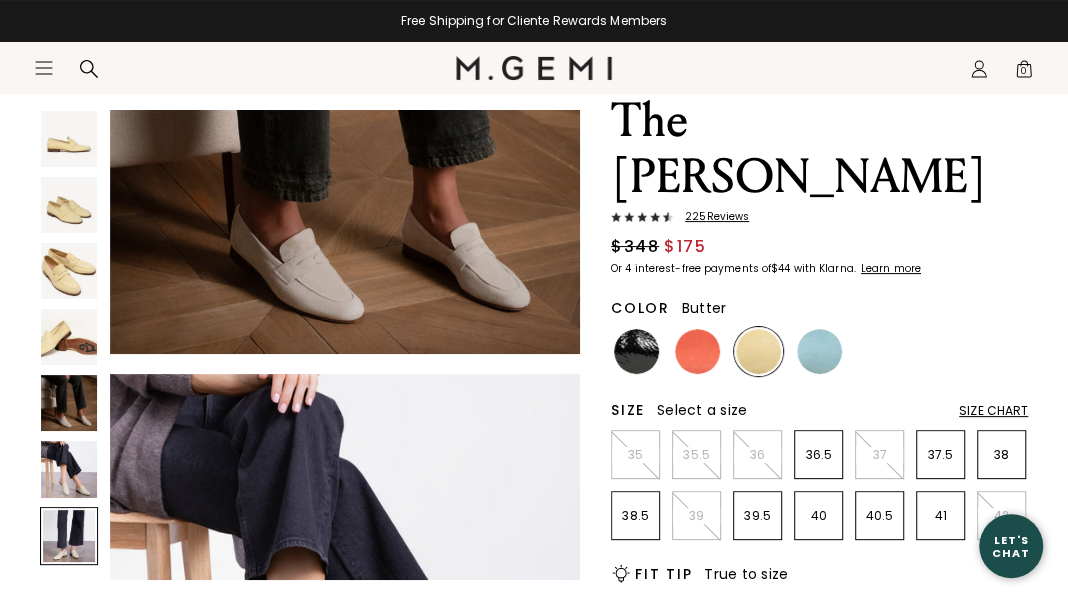 scroll, scrollTop: 2848, scrollLeft: 0, axis: vertical 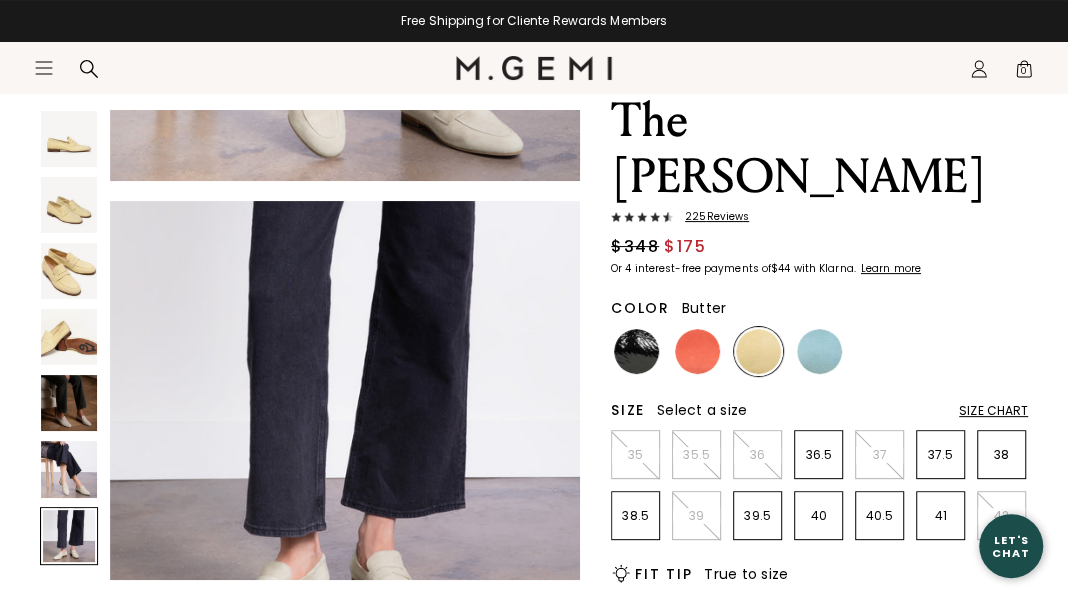 click at bounding box center (69, 469) 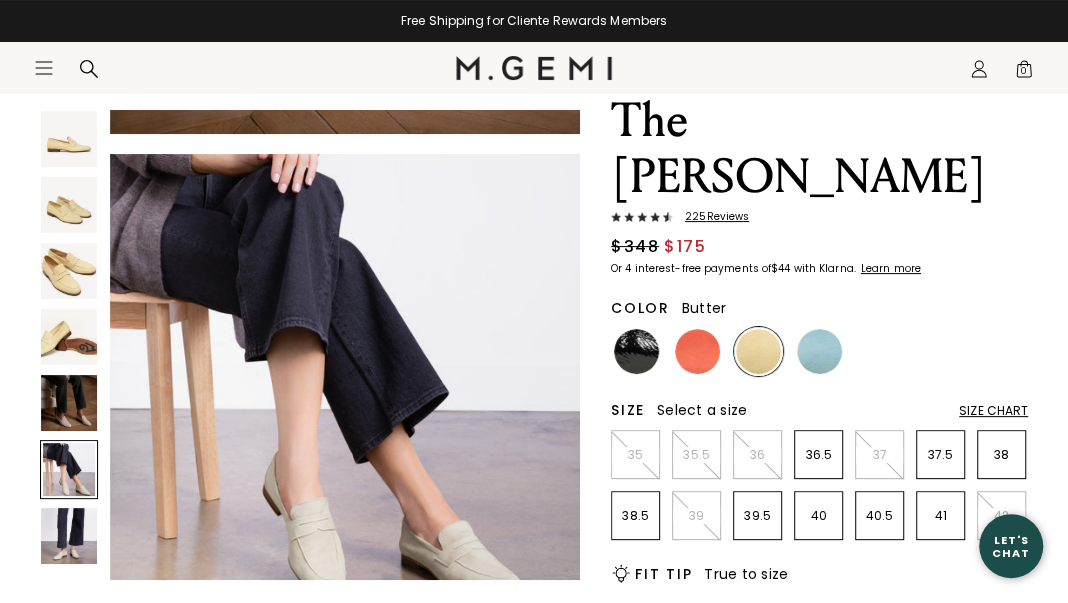 scroll, scrollTop: 2373, scrollLeft: 0, axis: vertical 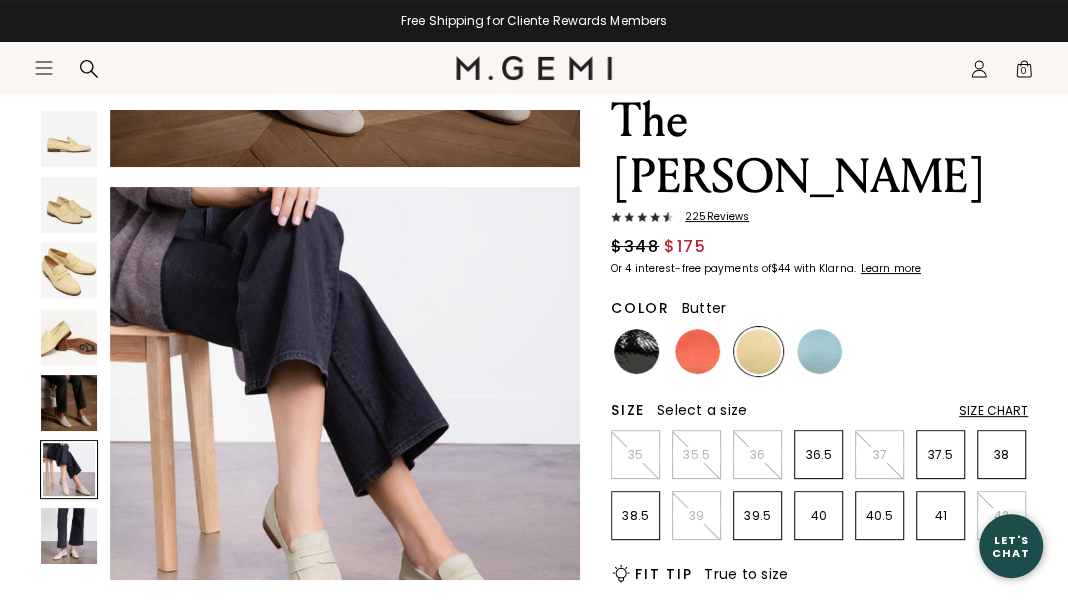 click at bounding box center (69, 403) 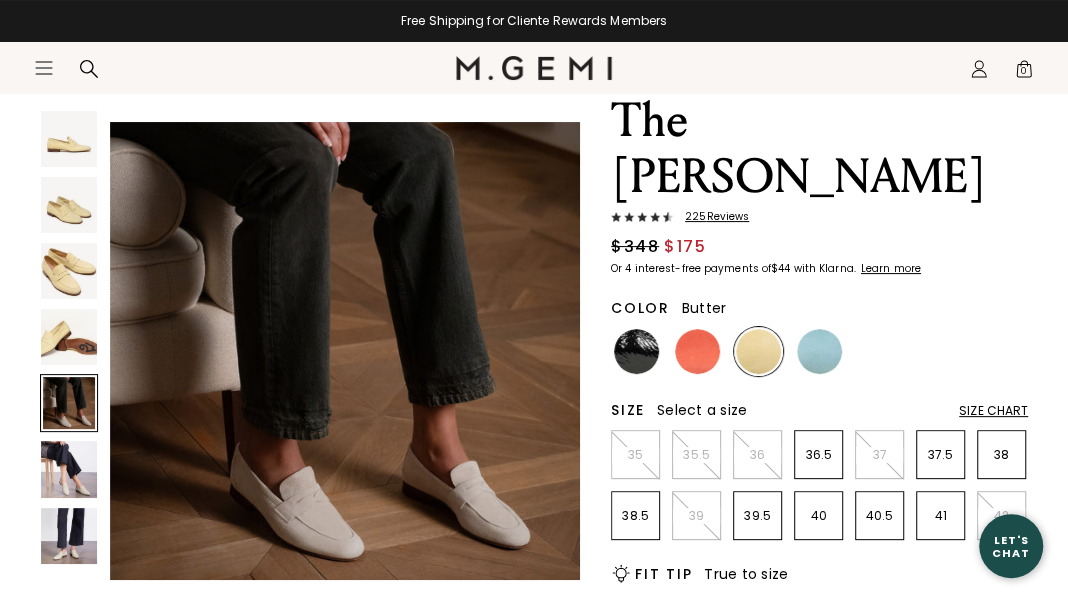 scroll, scrollTop: 1899, scrollLeft: 0, axis: vertical 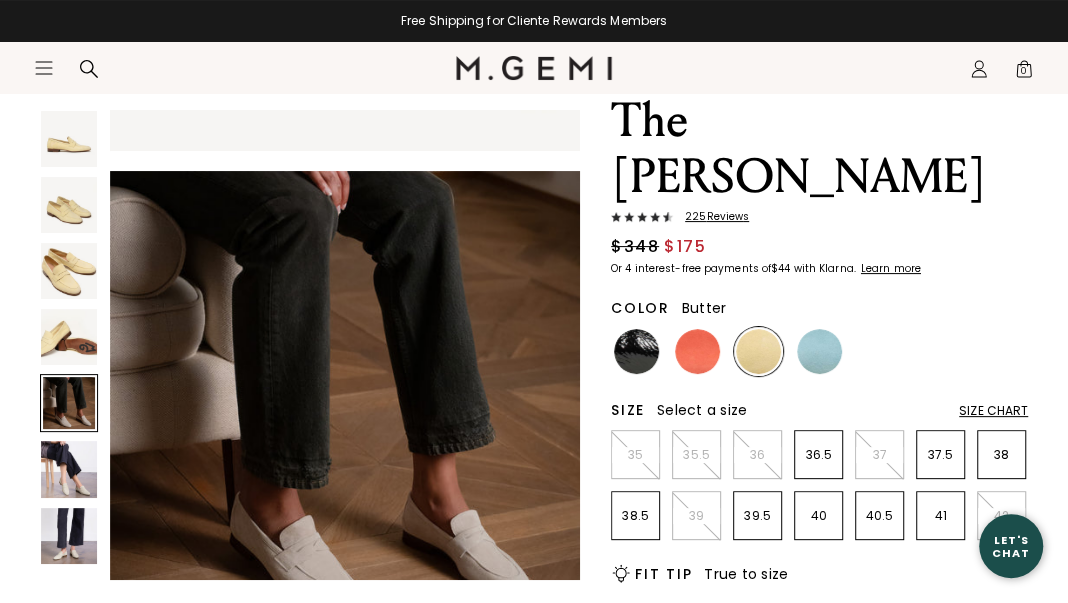 click at bounding box center (69, 337) 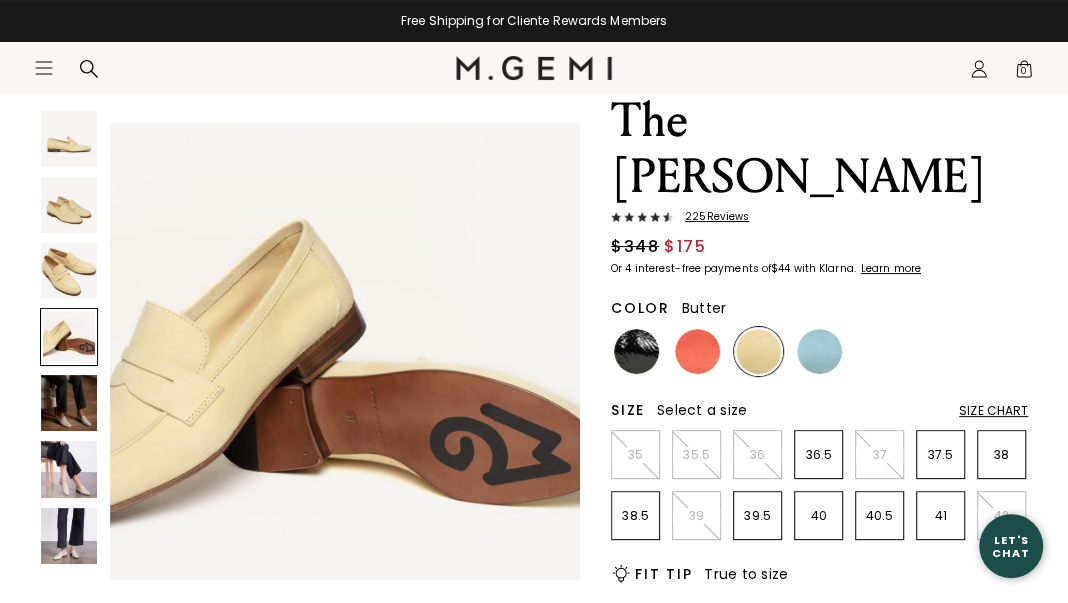 scroll, scrollTop: 1423, scrollLeft: 0, axis: vertical 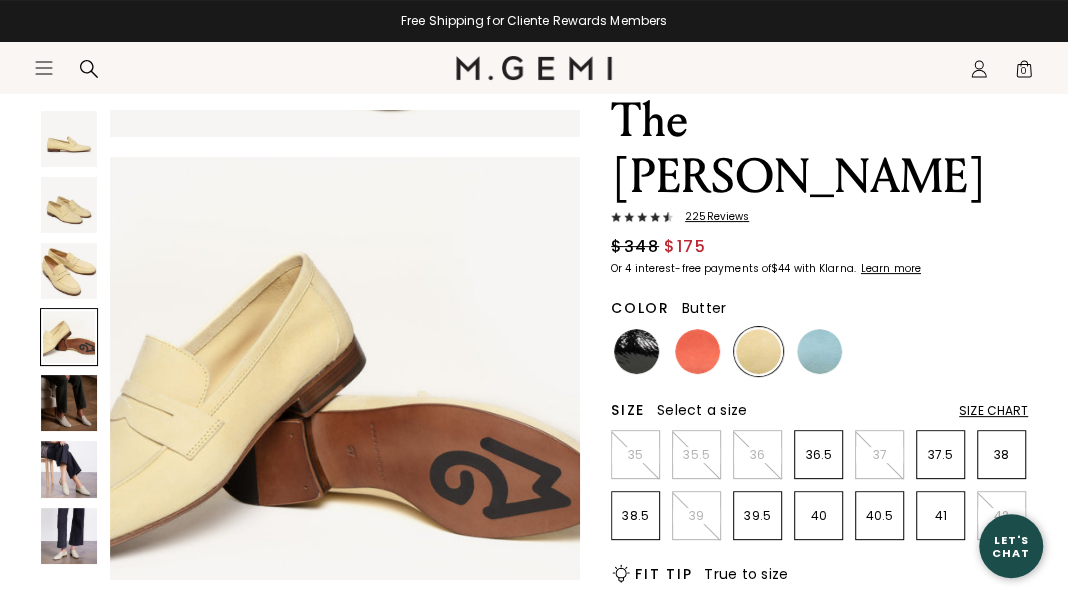 click at bounding box center (69, 271) 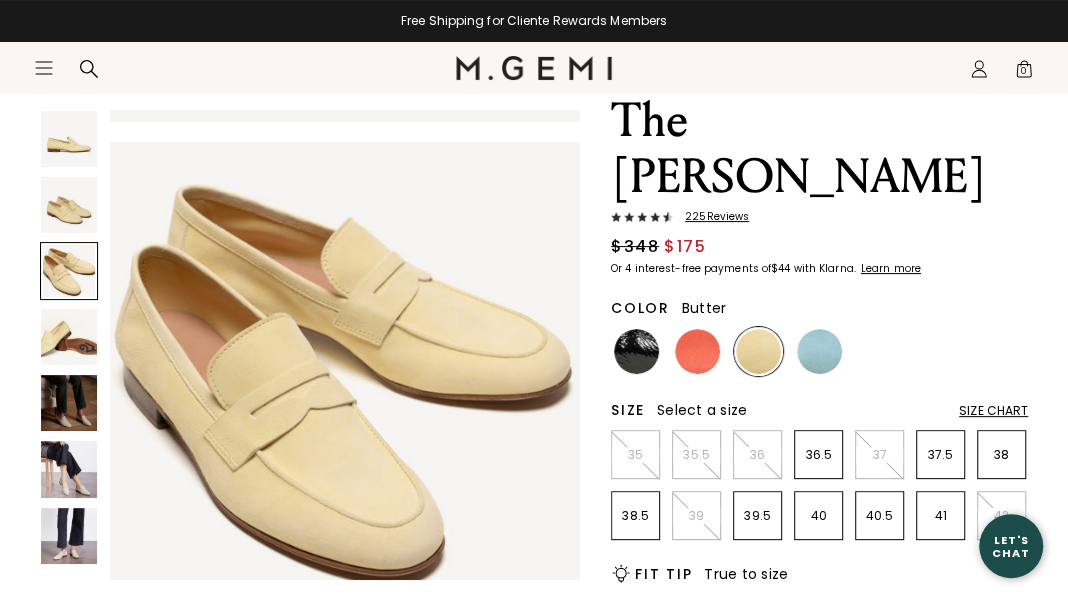 click at bounding box center [69, 205] 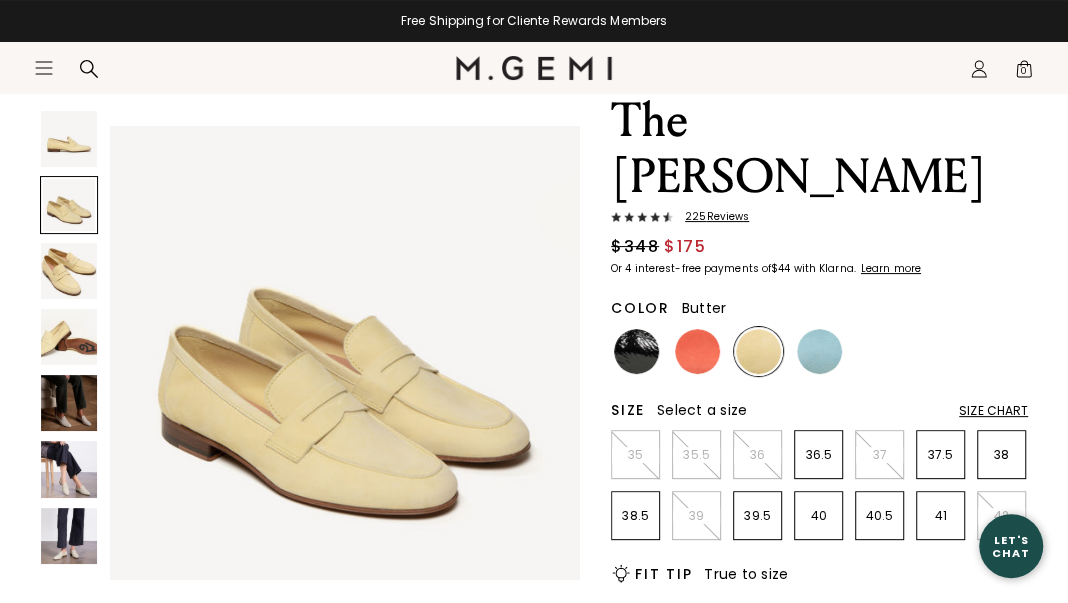 click at bounding box center [69, 139] 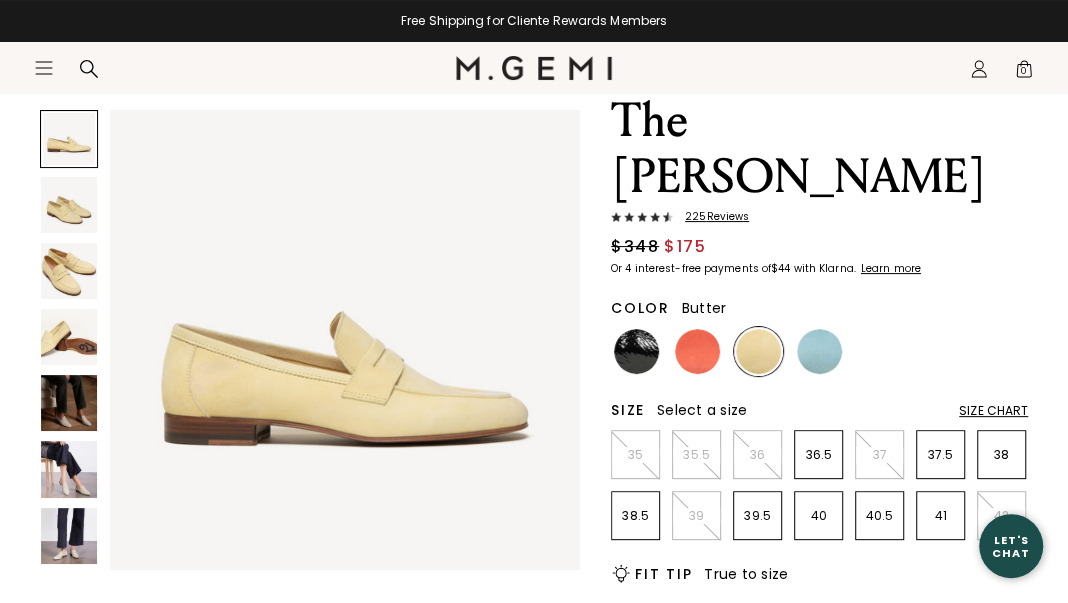 scroll, scrollTop: 0, scrollLeft: 0, axis: both 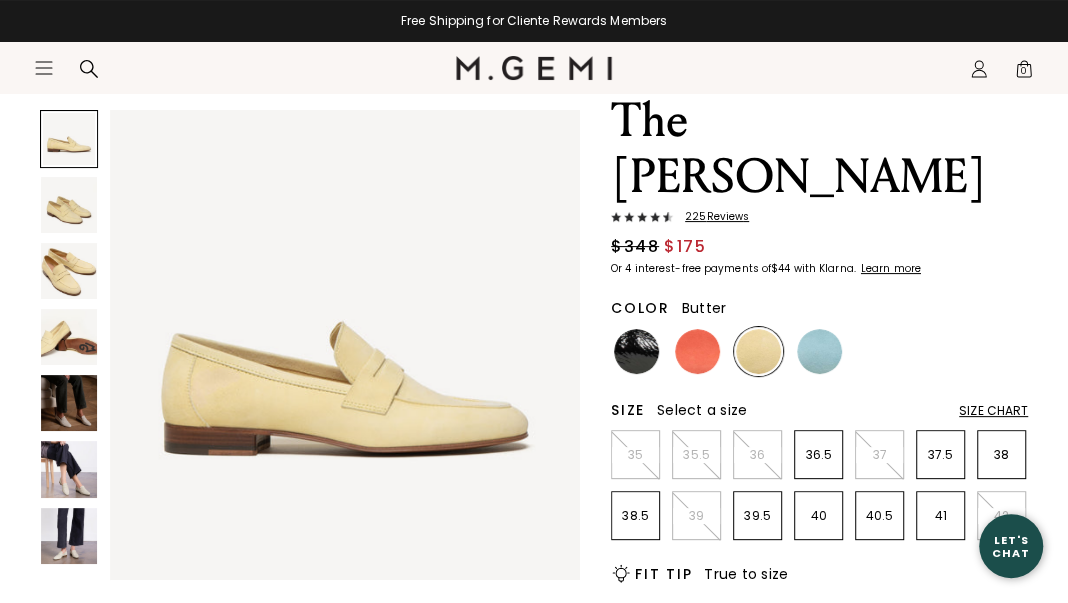 click at bounding box center [758, 351] 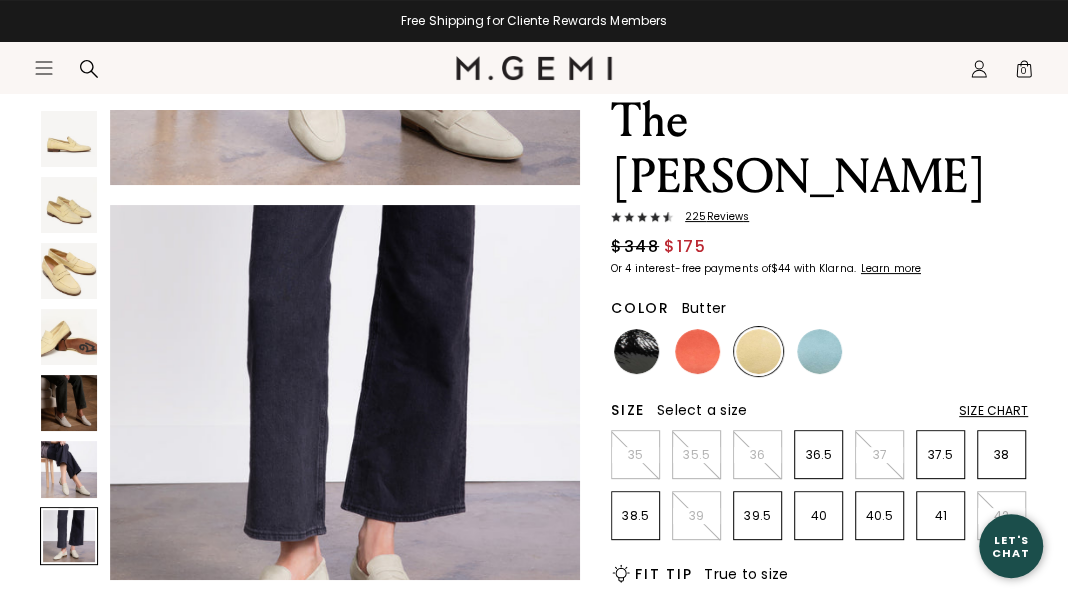 scroll, scrollTop: 2848, scrollLeft: 0, axis: vertical 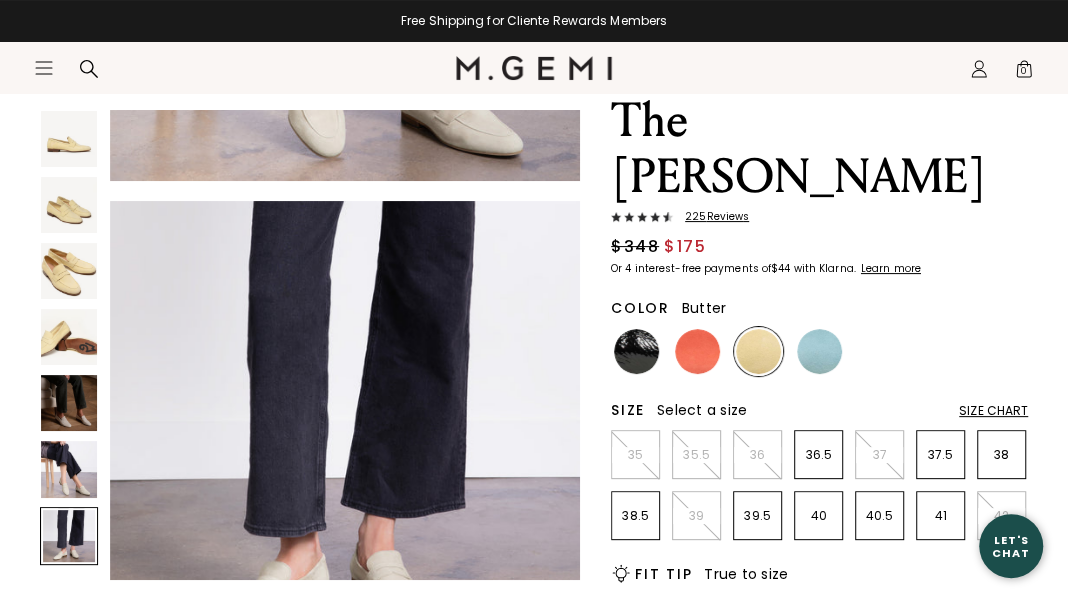 click at bounding box center [69, 139] 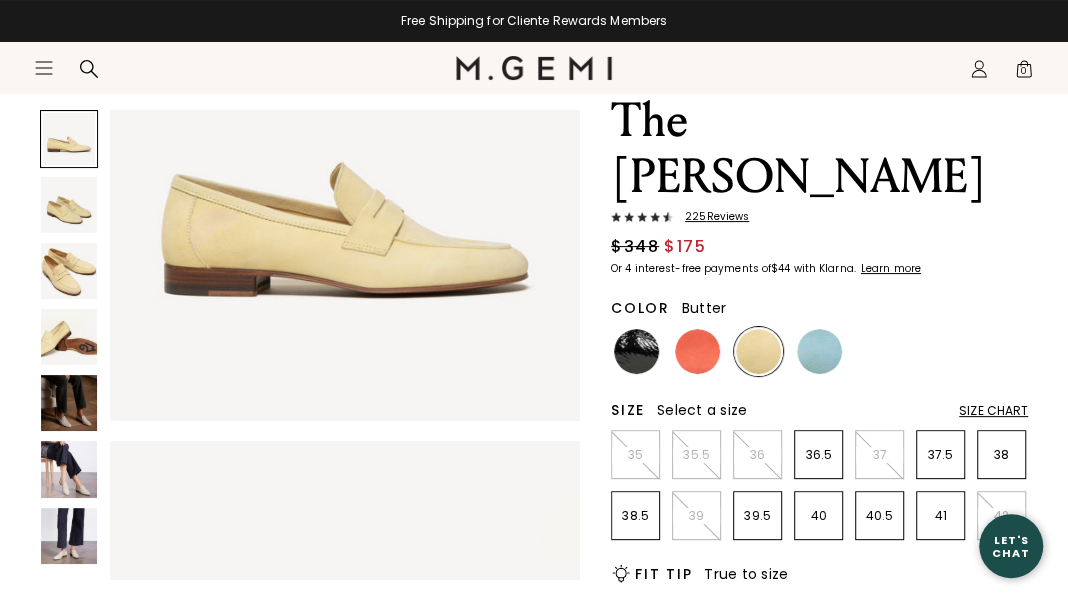 scroll, scrollTop: 0, scrollLeft: 0, axis: both 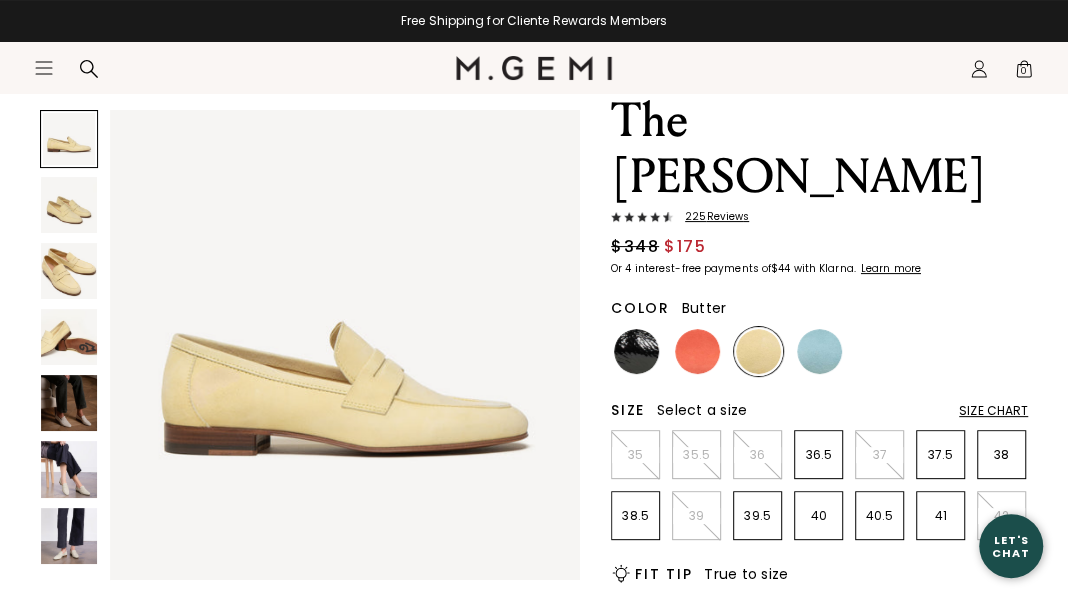click at bounding box center (69, 205) 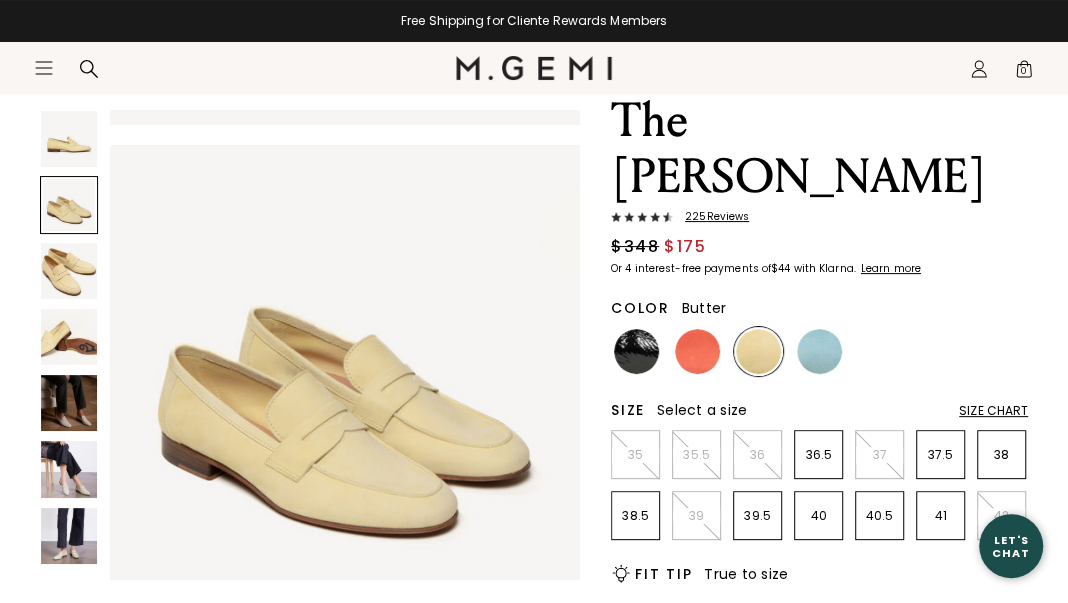 scroll, scrollTop: 474, scrollLeft: 0, axis: vertical 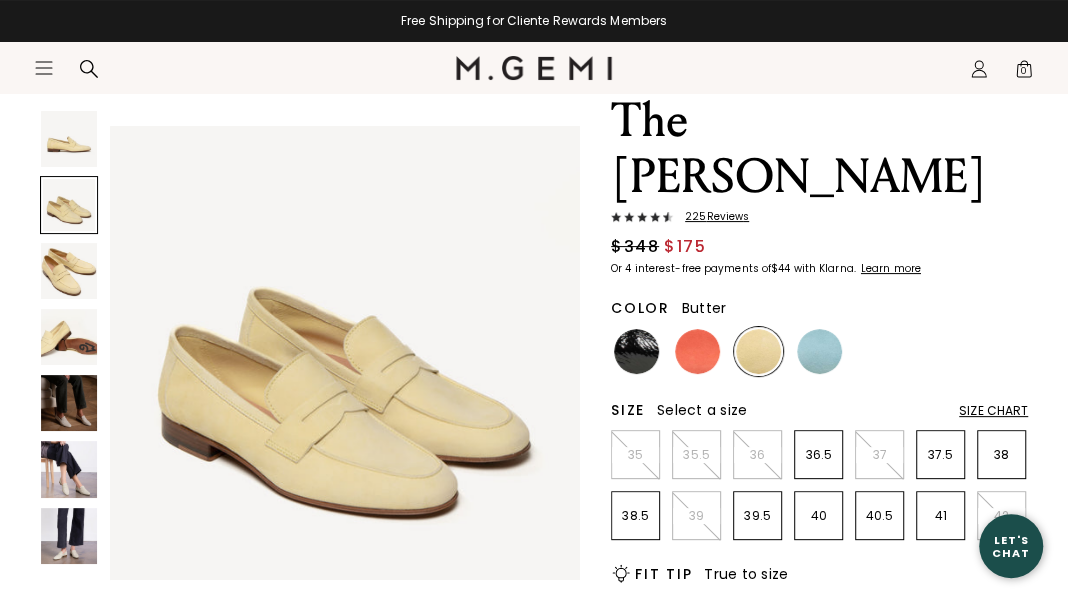click at bounding box center (69, 345) 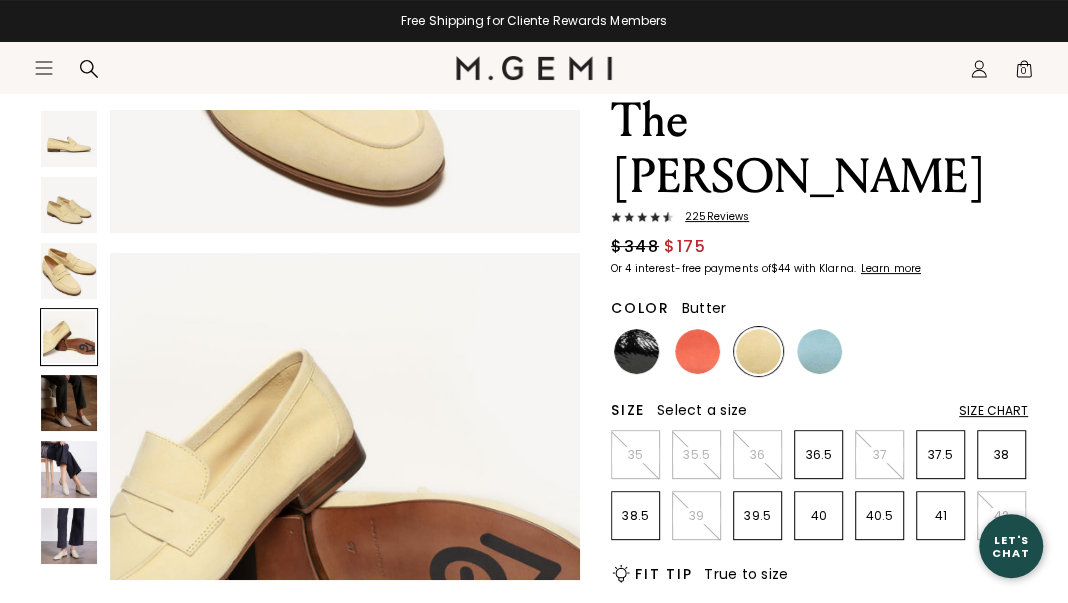 scroll, scrollTop: 1423, scrollLeft: 0, axis: vertical 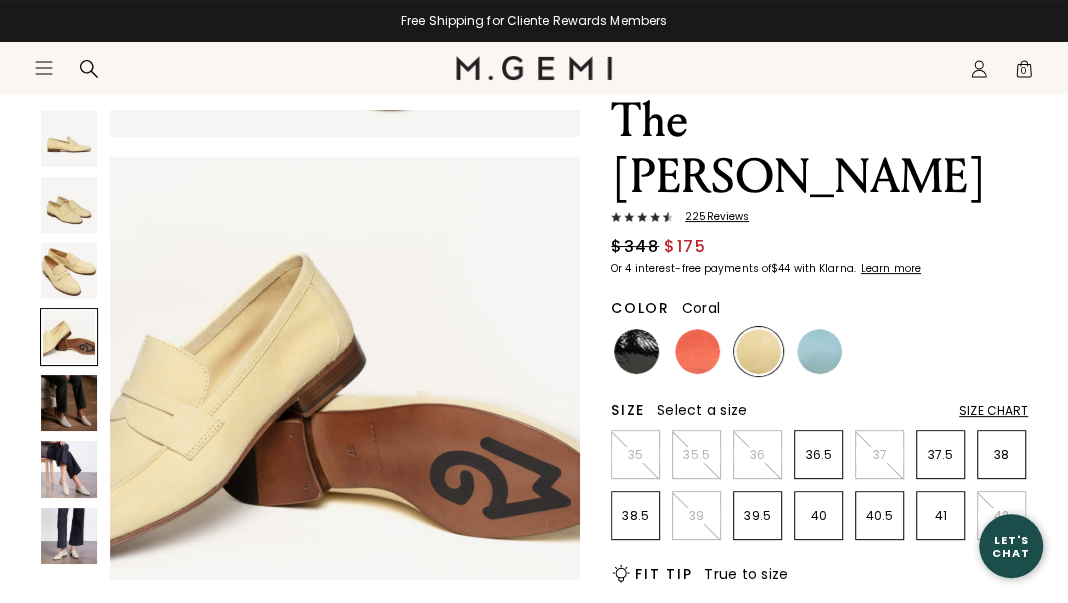 click at bounding box center [697, 351] 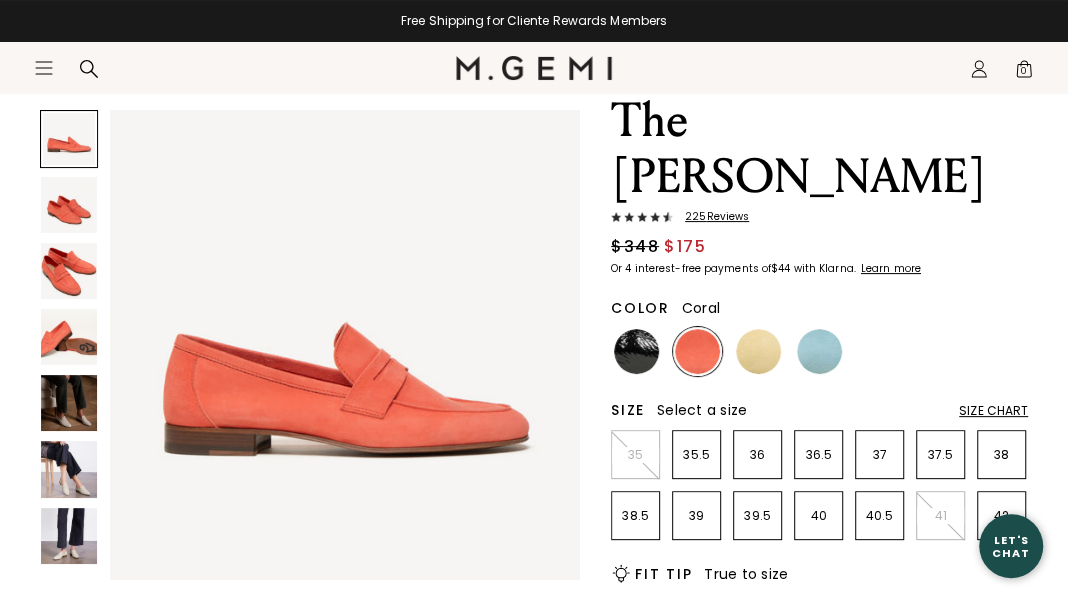 click at bounding box center (69, 205) 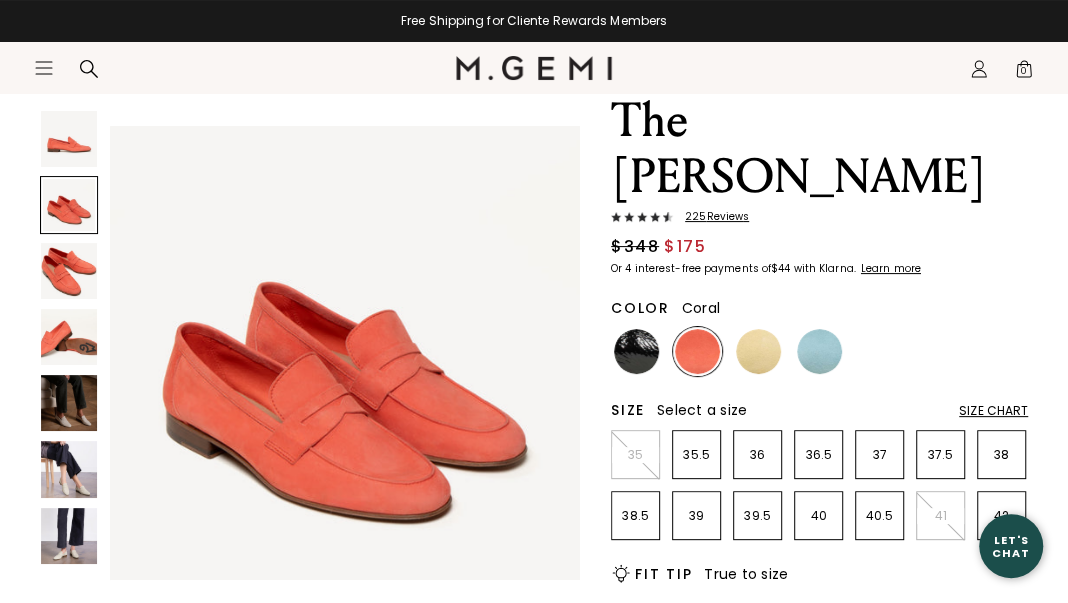 click at bounding box center [69, 271] 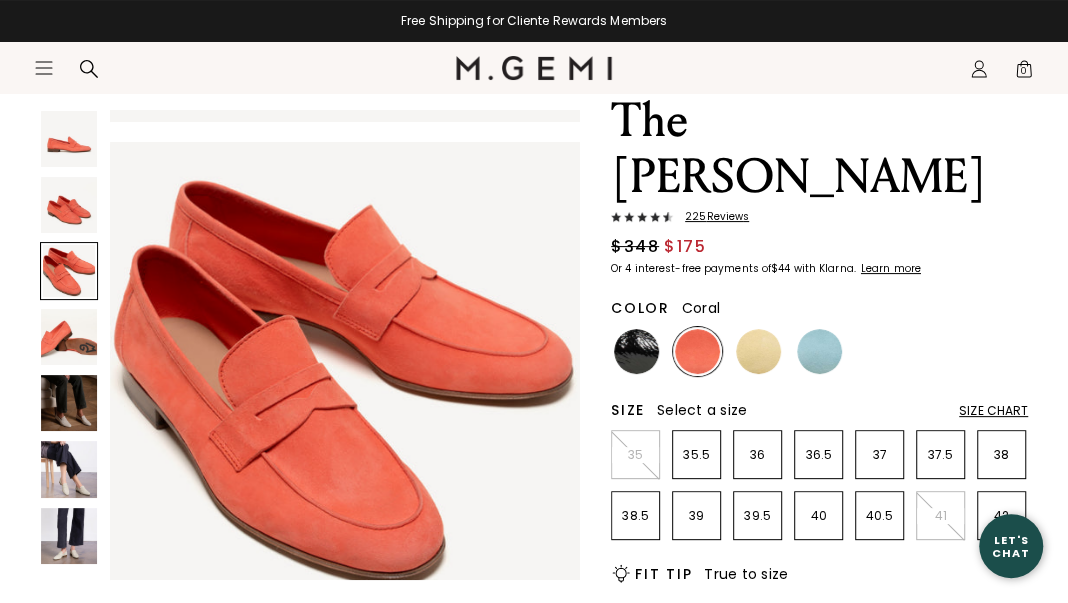 click at bounding box center (69, 337) 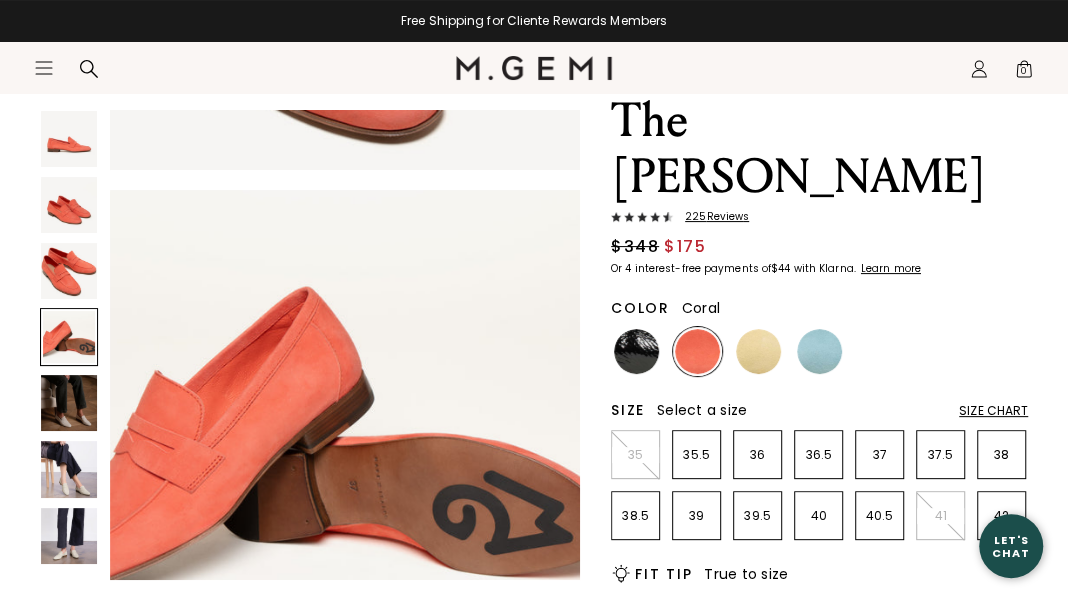 scroll, scrollTop: 1423, scrollLeft: 0, axis: vertical 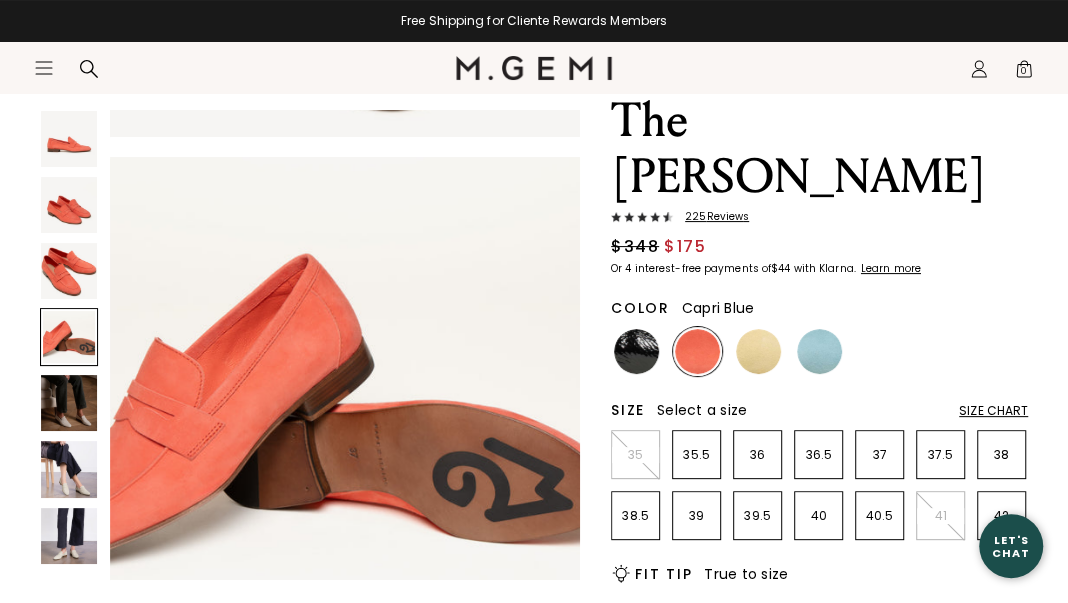 click at bounding box center (819, 351) 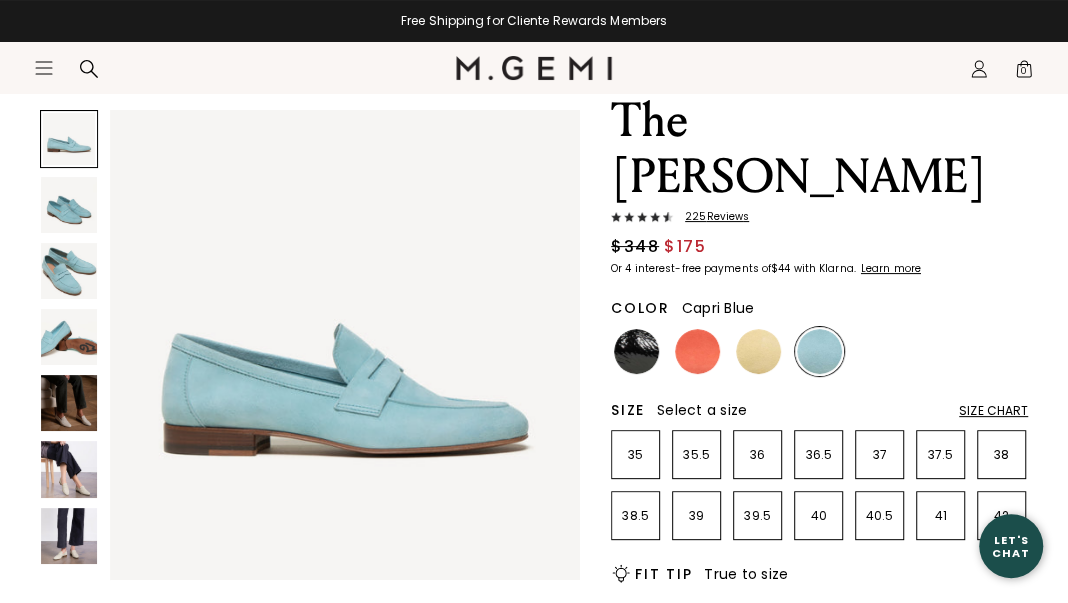 click at bounding box center [69, 205] 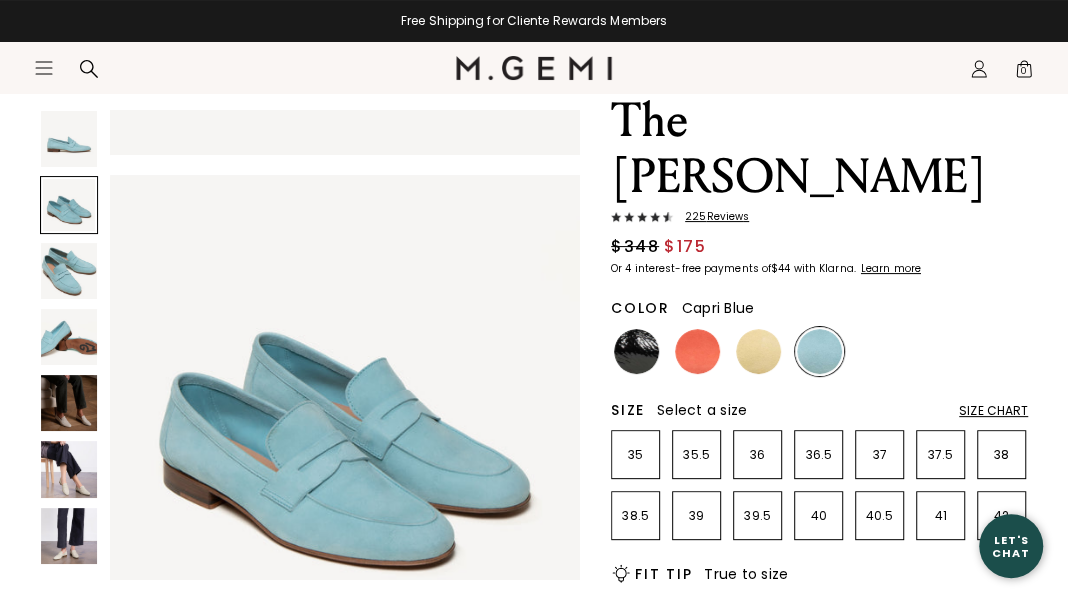 scroll, scrollTop: 474, scrollLeft: 0, axis: vertical 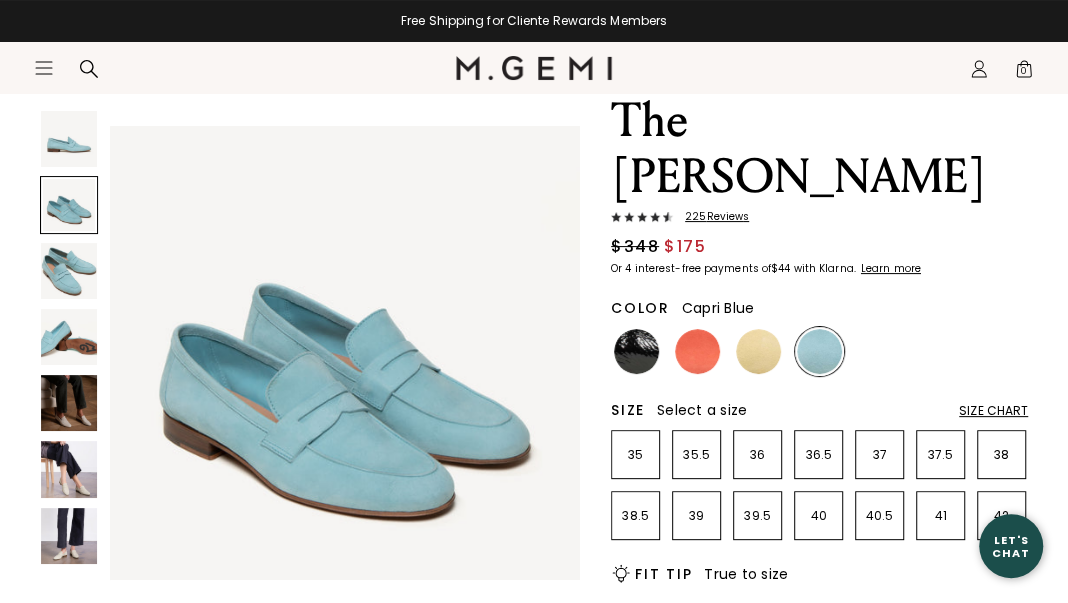 click at bounding box center (69, 271) 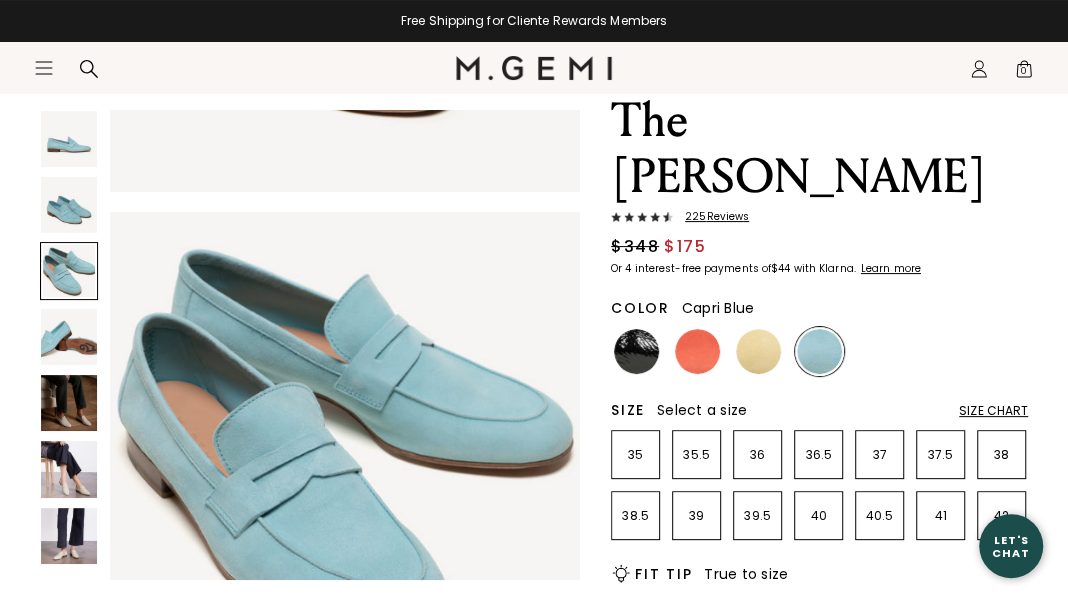 scroll, scrollTop: 948, scrollLeft: 0, axis: vertical 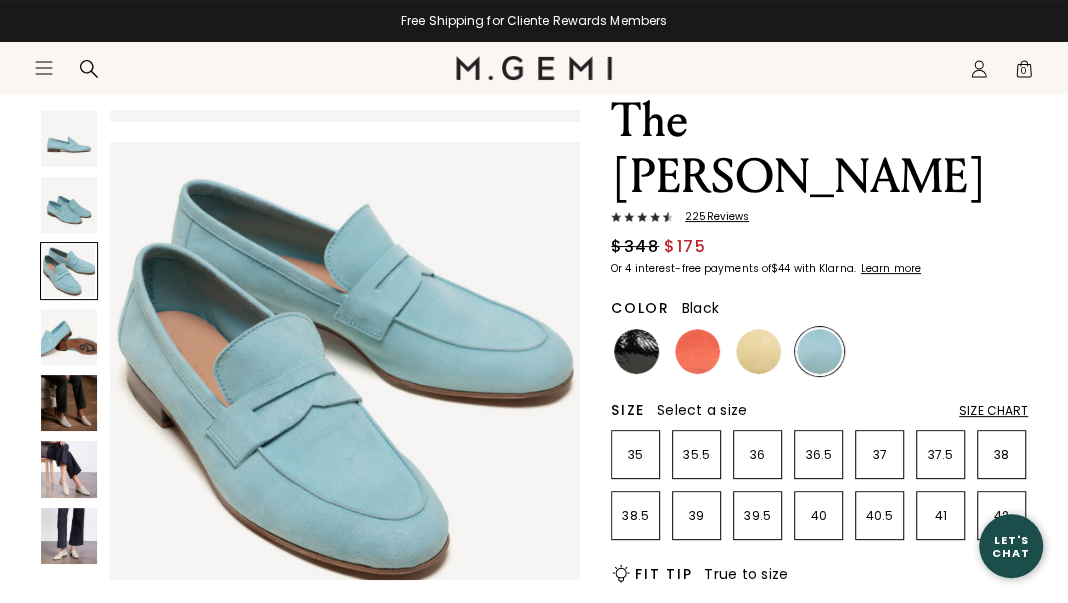 click at bounding box center (636, 351) 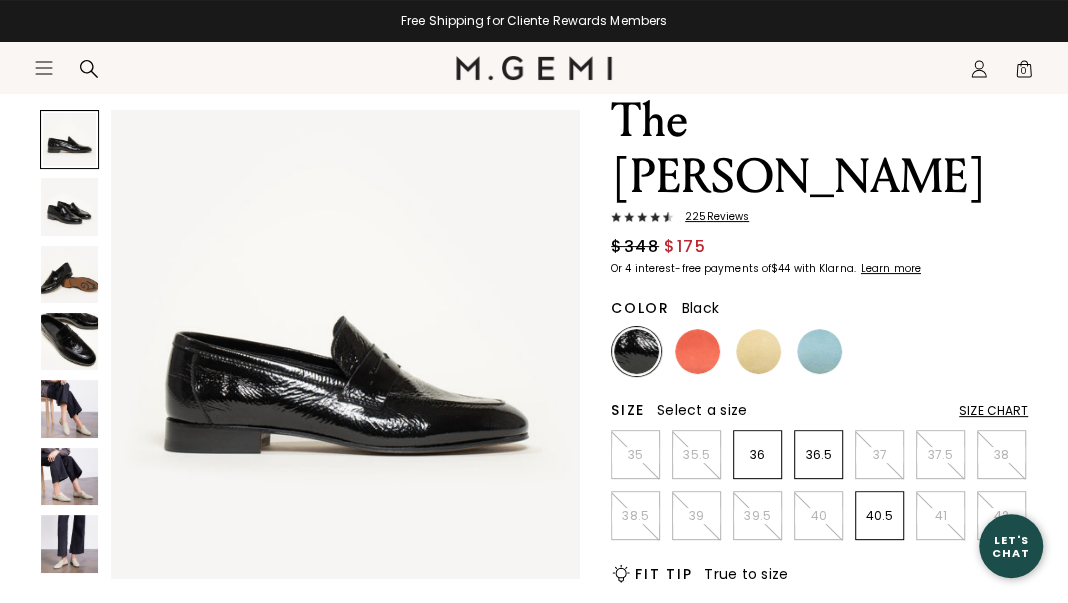 scroll, scrollTop: 0, scrollLeft: 0, axis: both 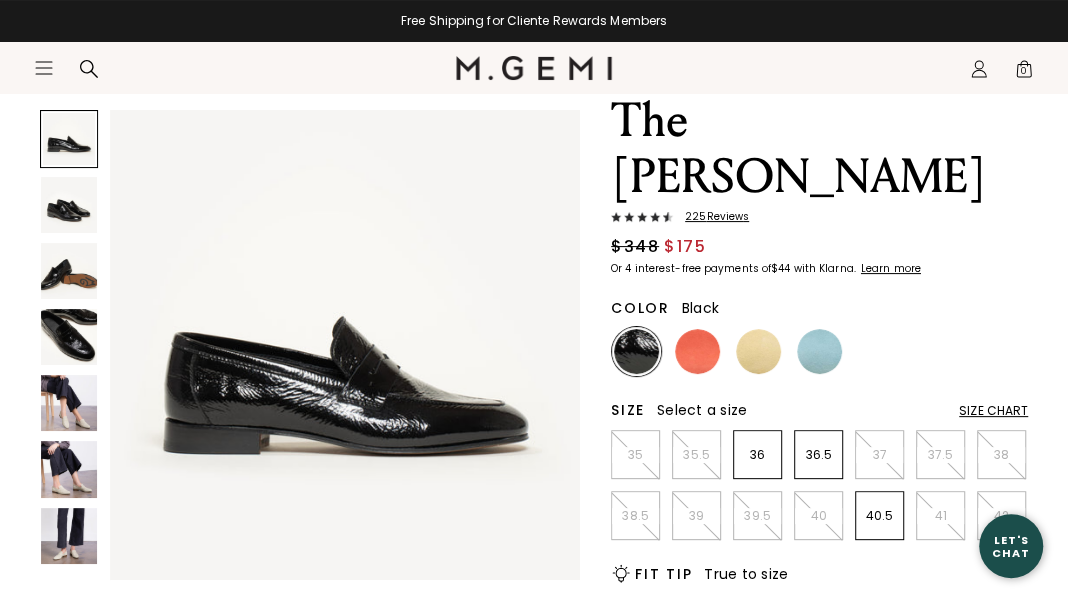 click at bounding box center (69, 205) 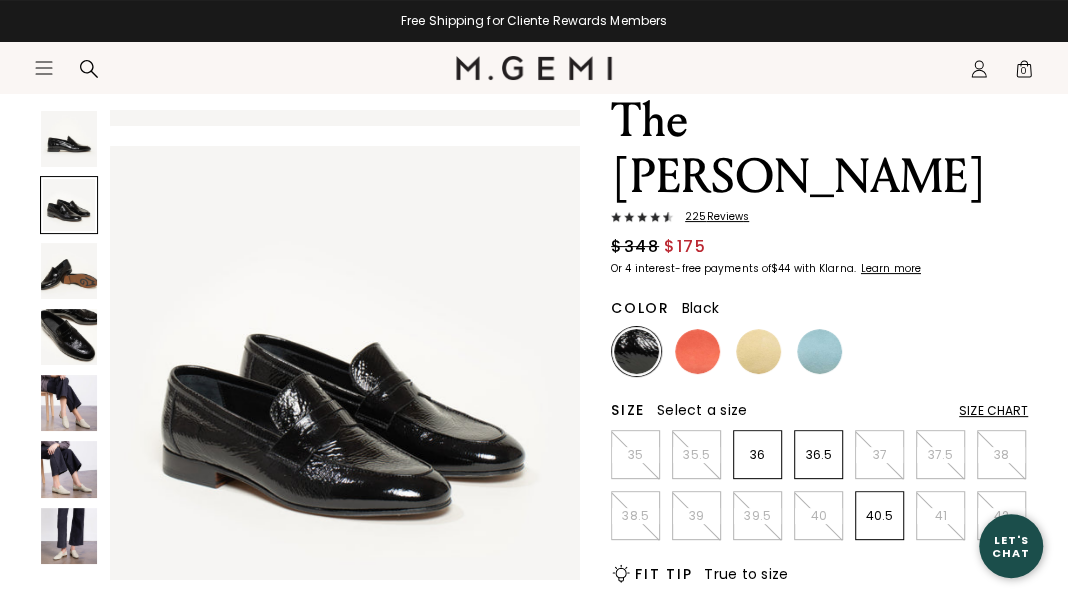 scroll, scrollTop: 474, scrollLeft: 0, axis: vertical 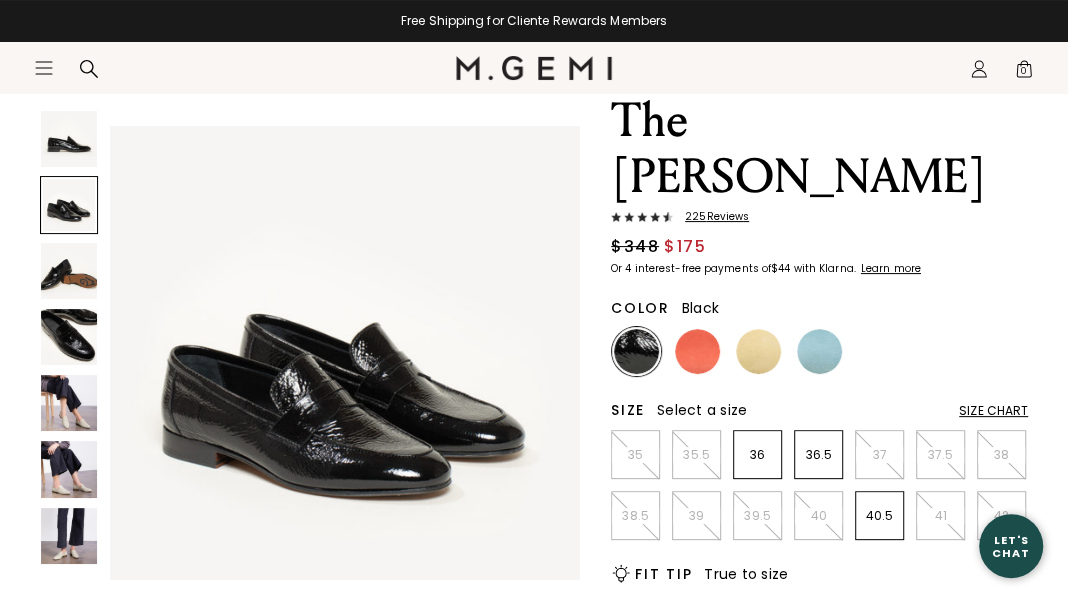 click at bounding box center (69, 271) 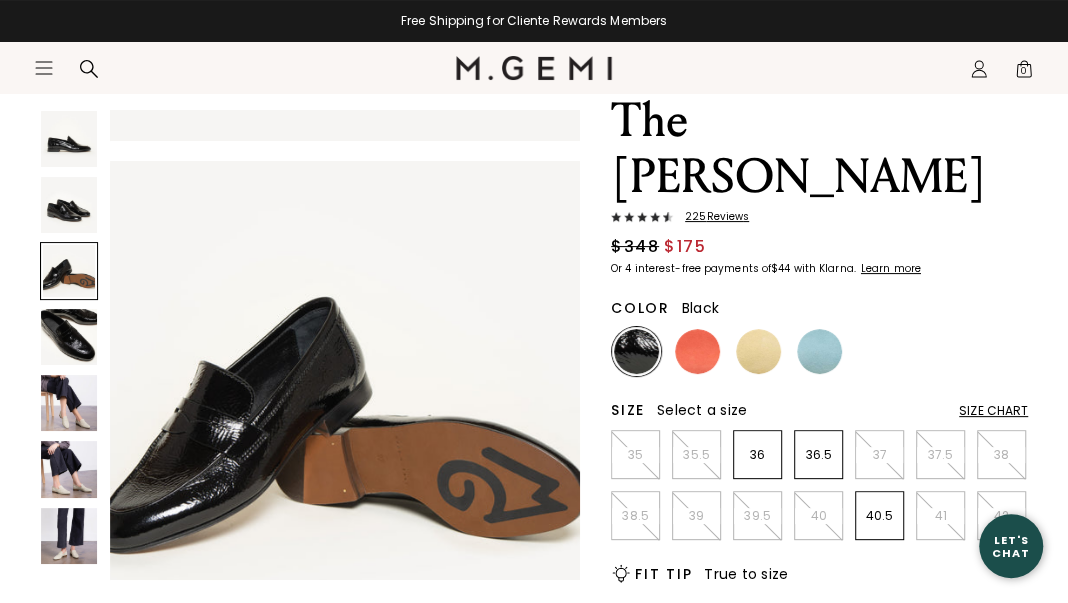 scroll, scrollTop: 948, scrollLeft: 0, axis: vertical 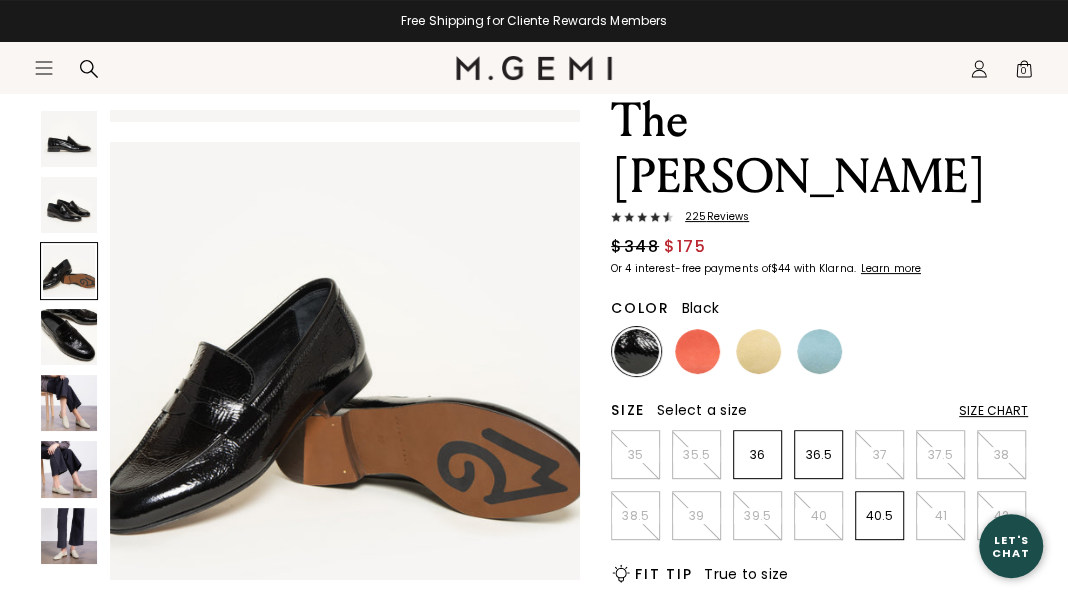 click at bounding box center [69, 337] 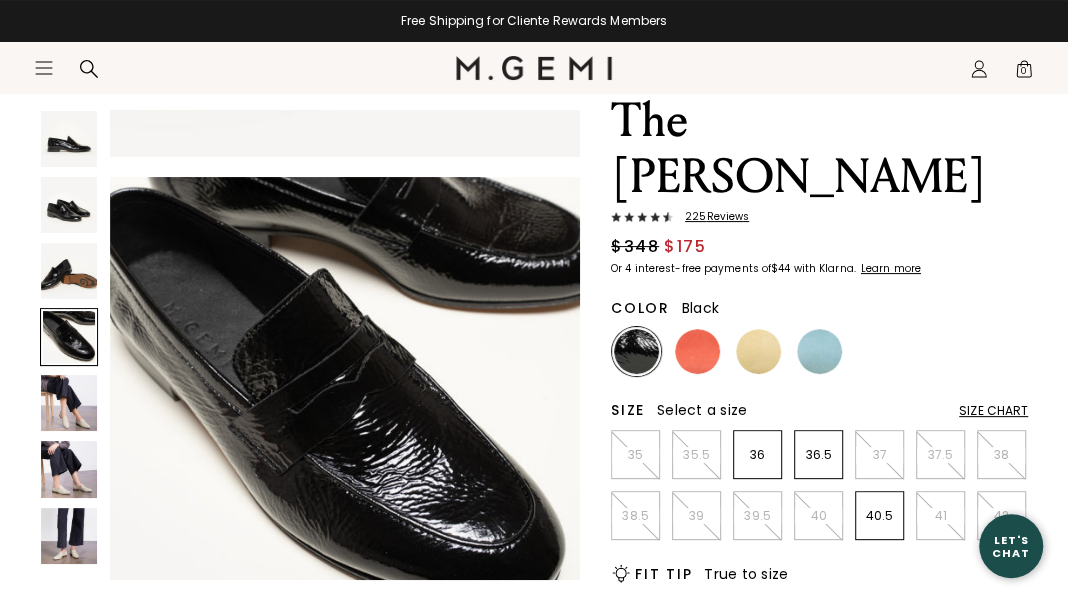 scroll, scrollTop: 1423, scrollLeft: 0, axis: vertical 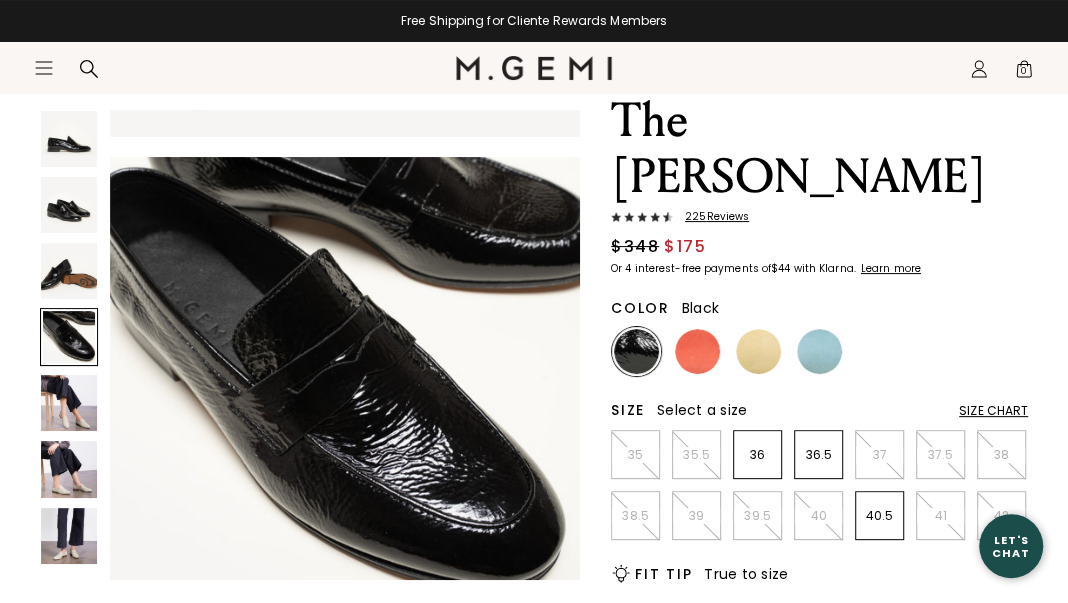 click on "225  Review s" at bounding box center [711, 217] 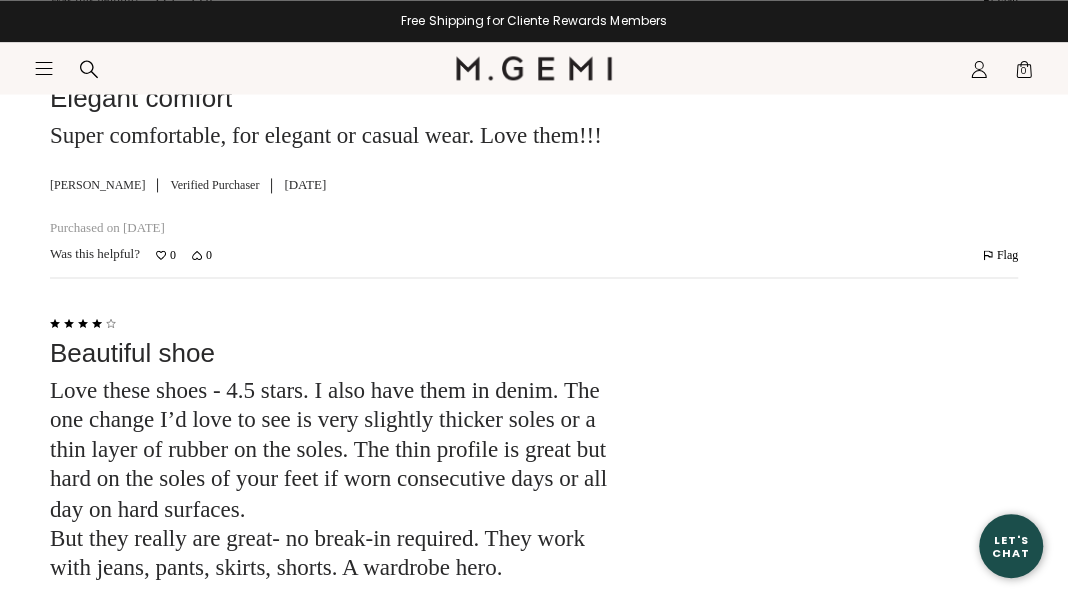 scroll, scrollTop: 5196, scrollLeft: 0, axis: vertical 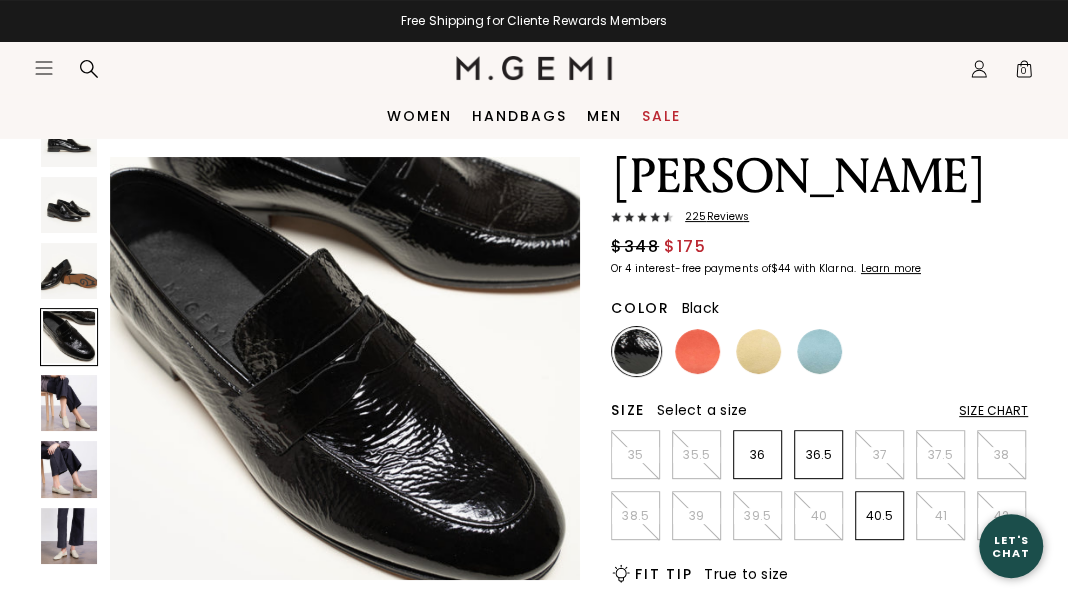 click at bounding box center [69, 205] 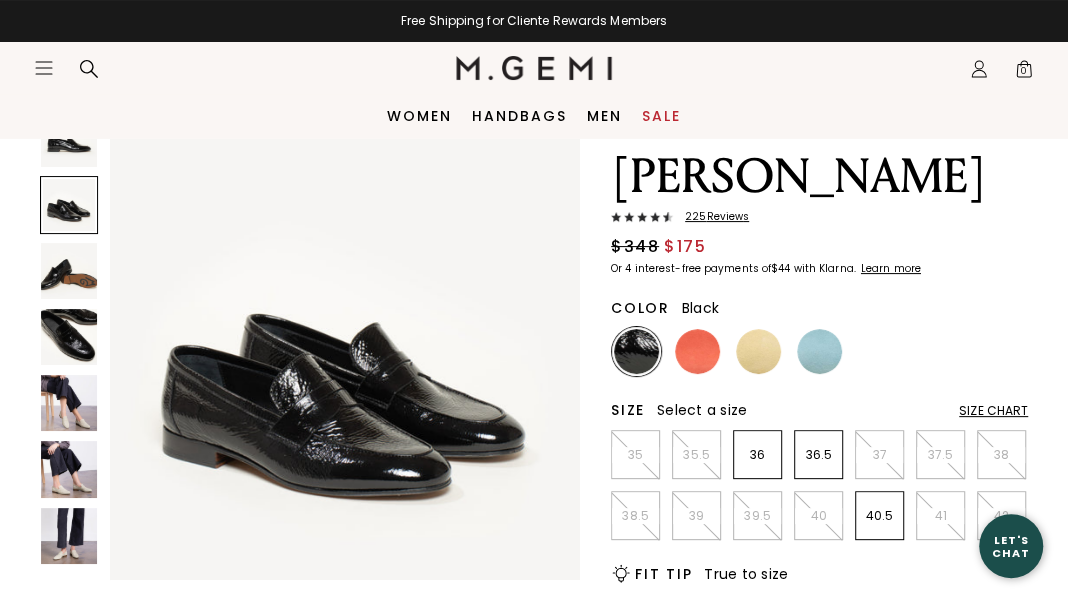 click at bounding box center (69, 271) 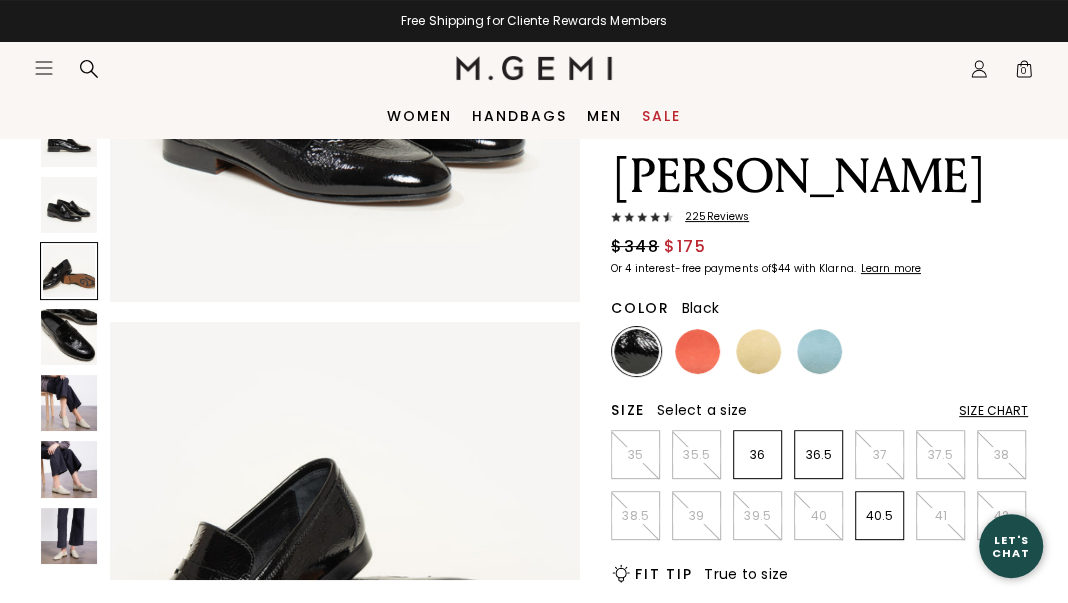 scroll, scrollTop: 948, scrollLeft: 0, axis: vertical 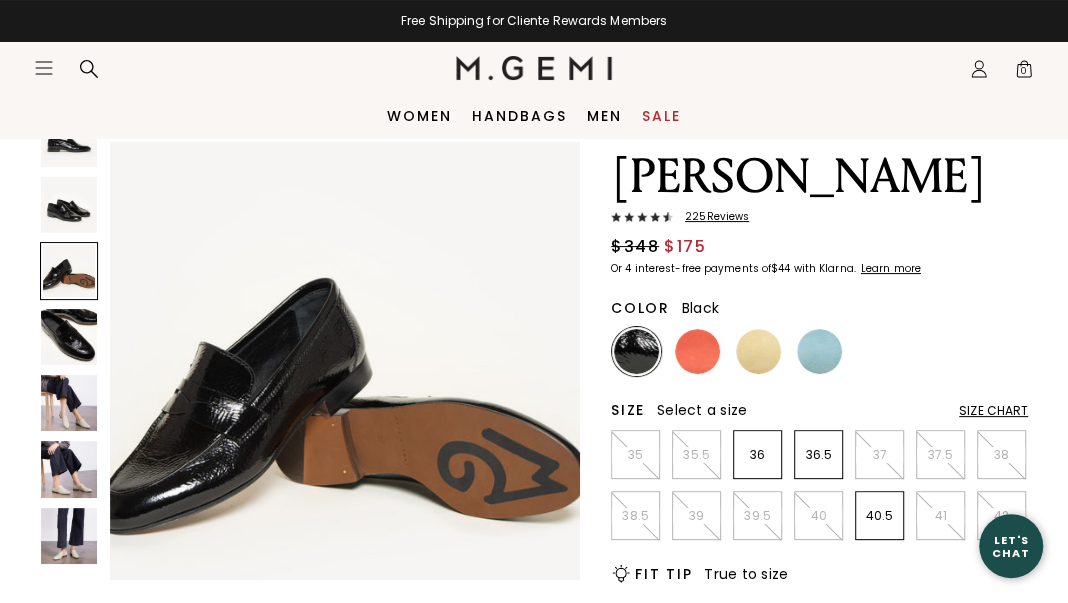 click at bounding box center (69, 337) 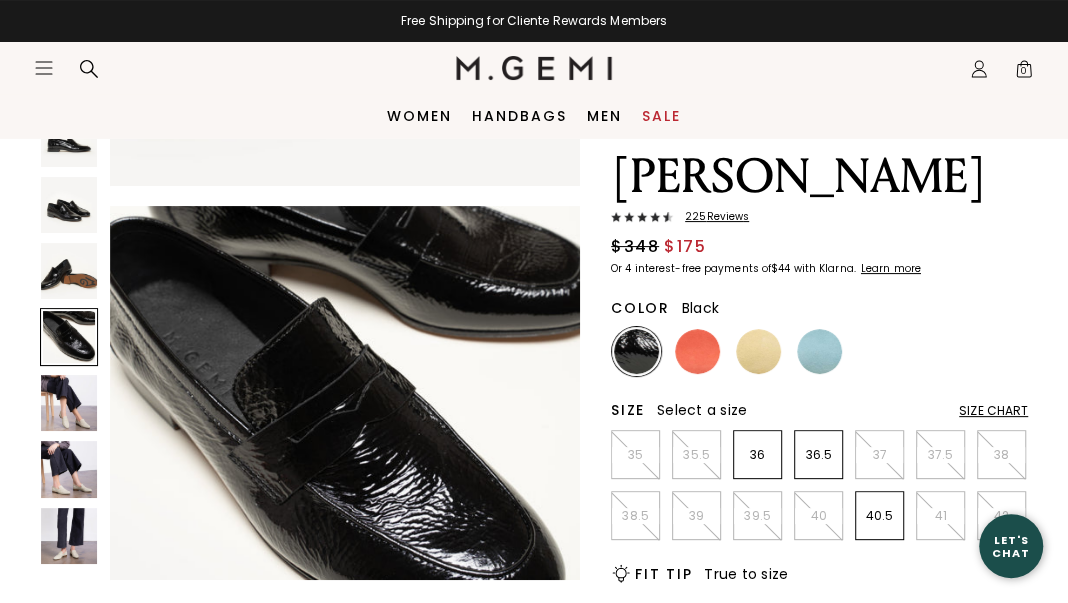 scroll, scrollTop: 1423, scrollLeft: 0, axis: vertical 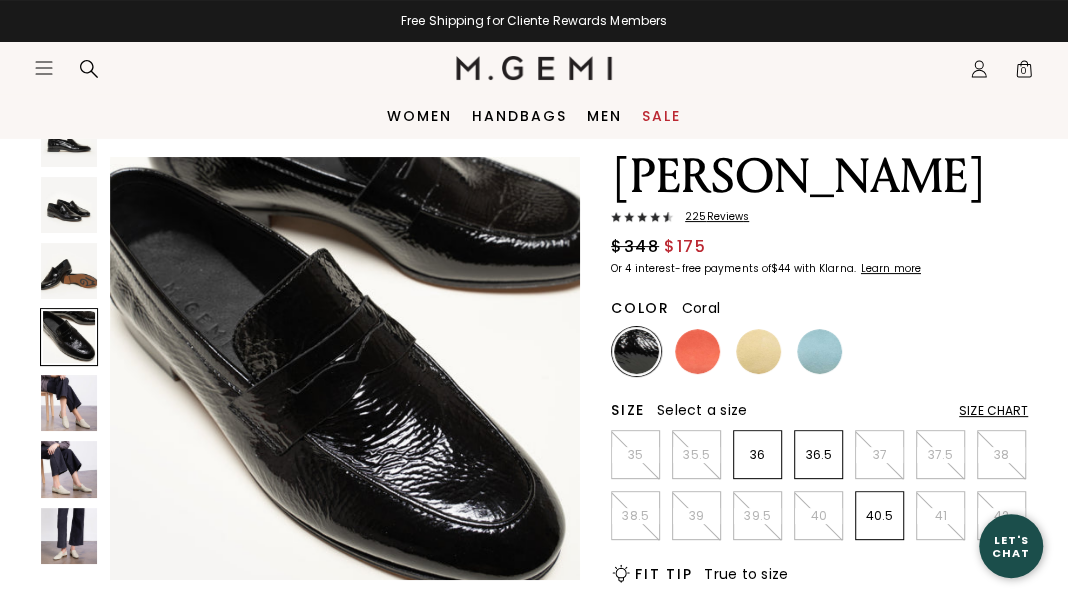 click at bounding box center (697, 351) 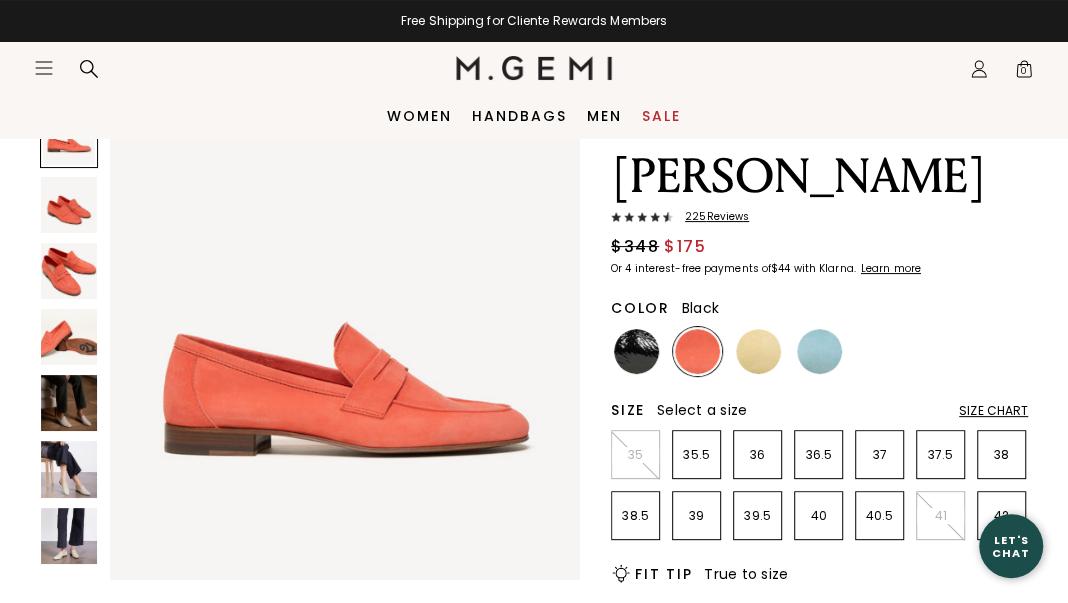 click at bounding box center [636, 351] 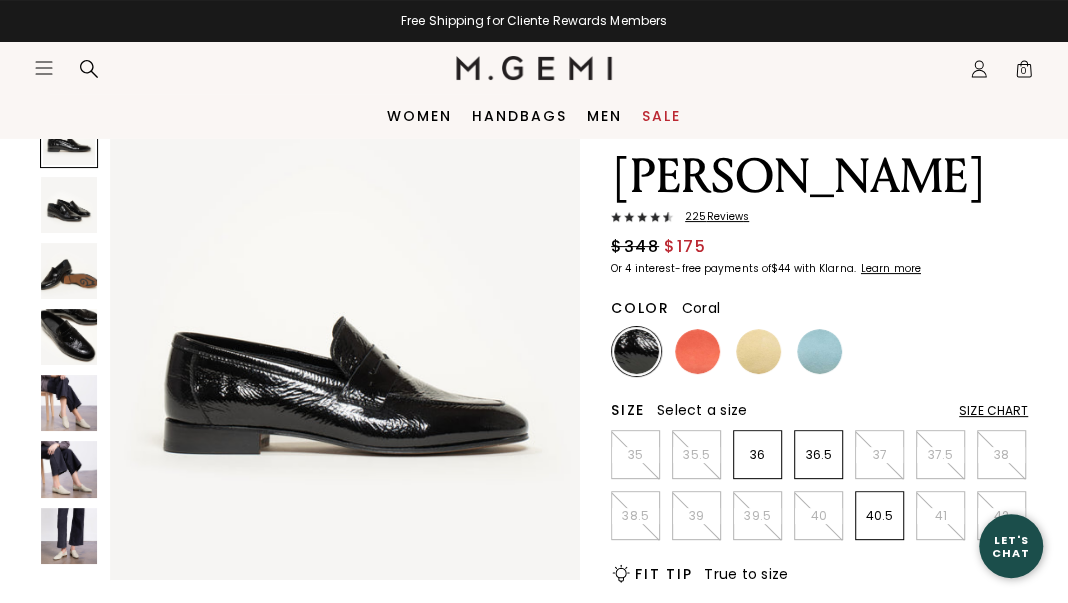click at bounding box center [697, 351] 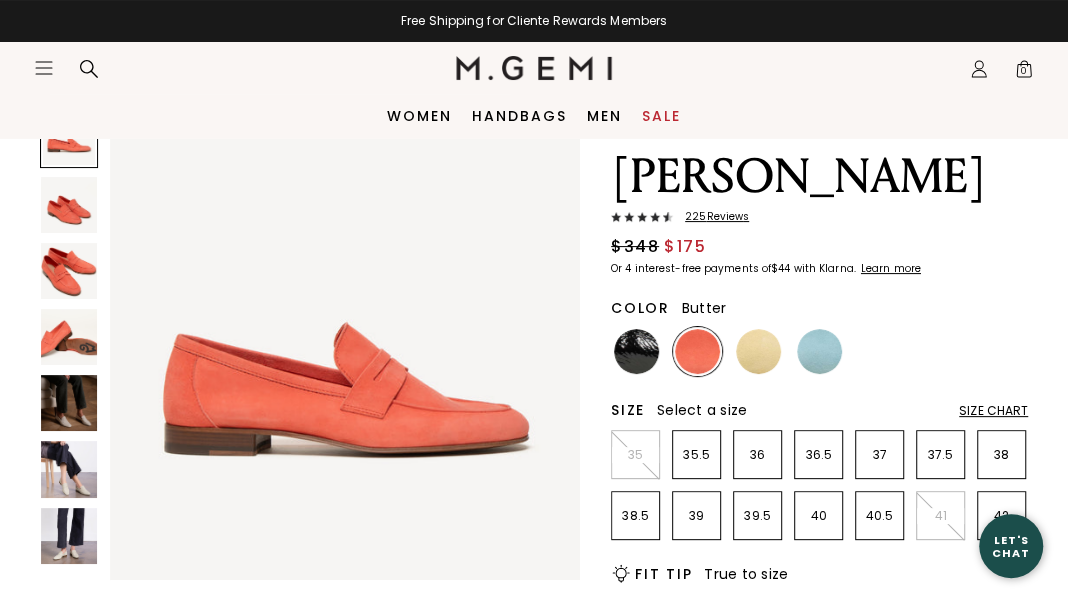 click at bounding box center [758, 351] 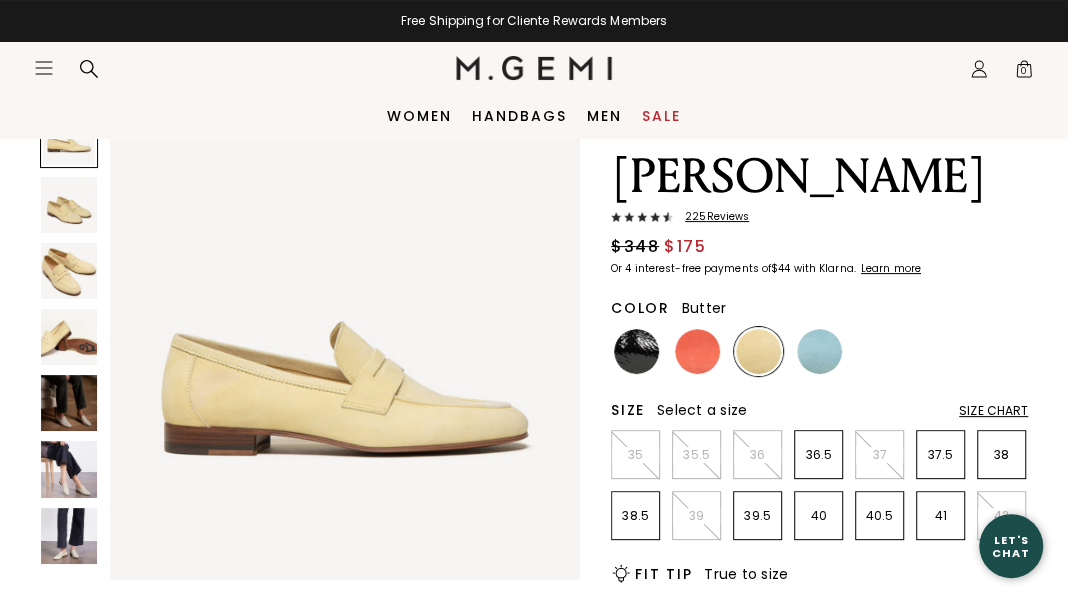 click at bounding box center (69, 403) 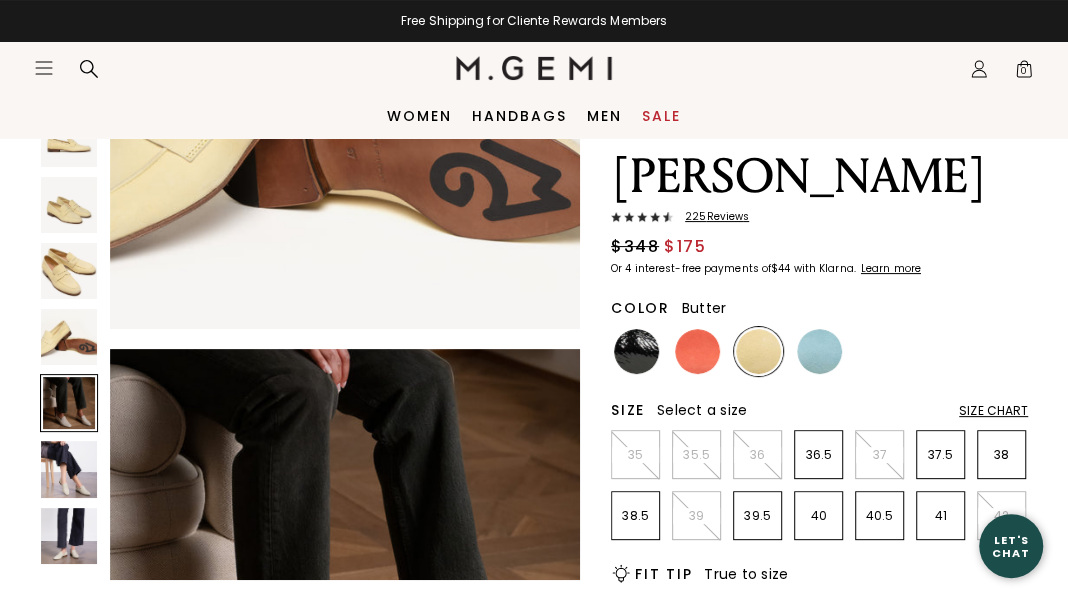 scroll, scrollTop: 1899, scrollLeft: 0, axis: vertical 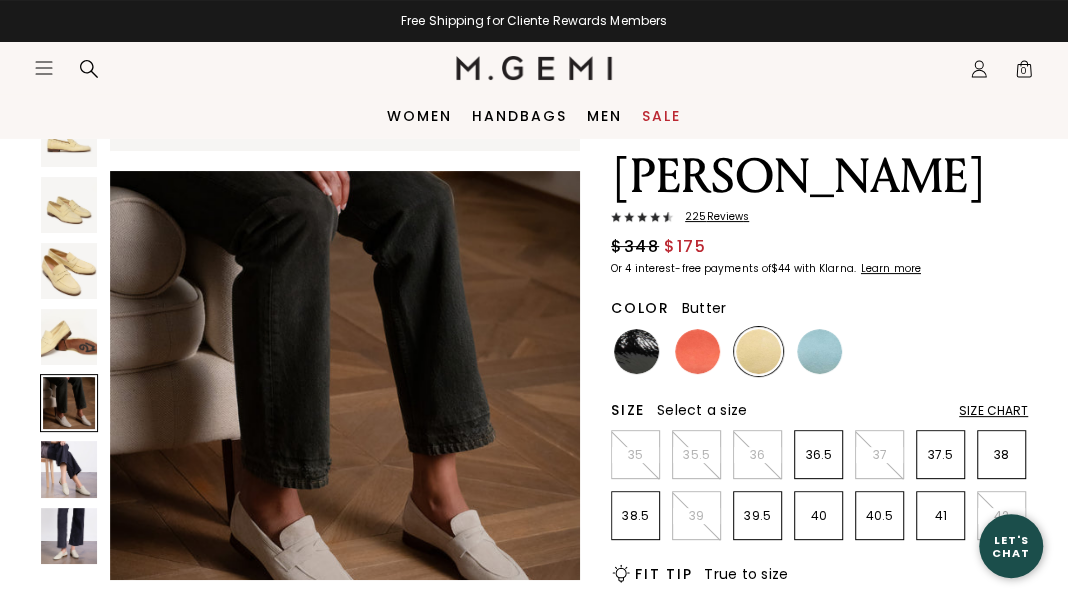 click at bounding box center [69, 337] 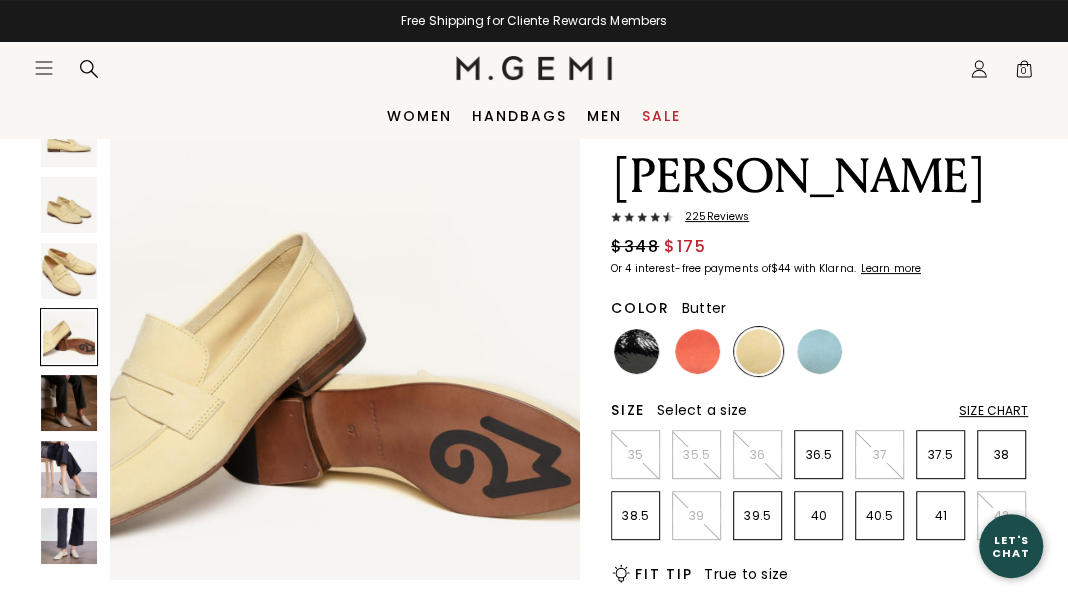 scroll, scrollTop: 1423, scrollLeft: 0, axis: vertical 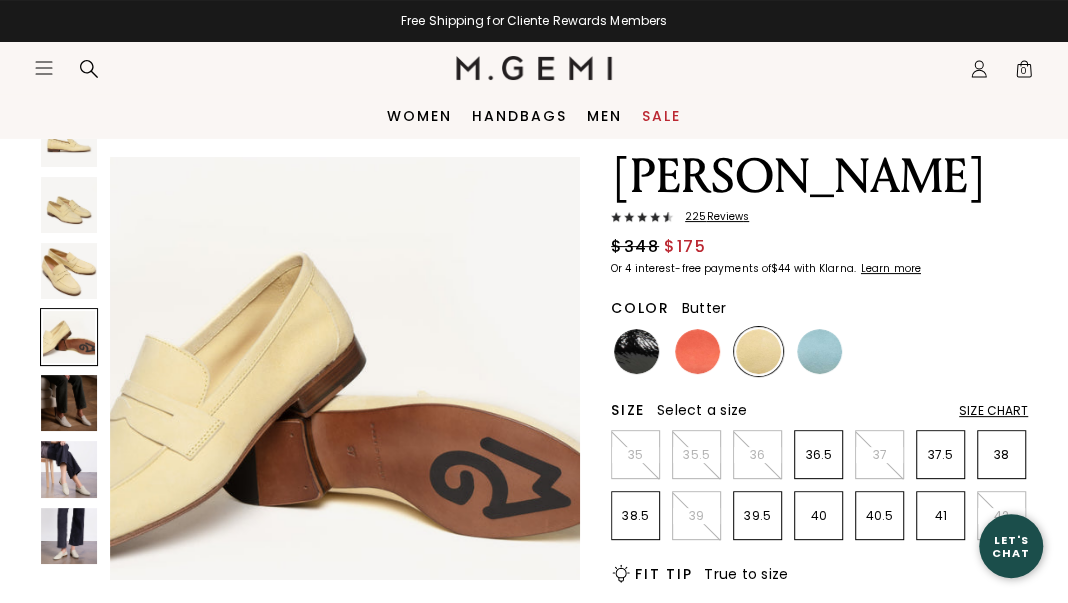 click at bounding box center (69, 271) 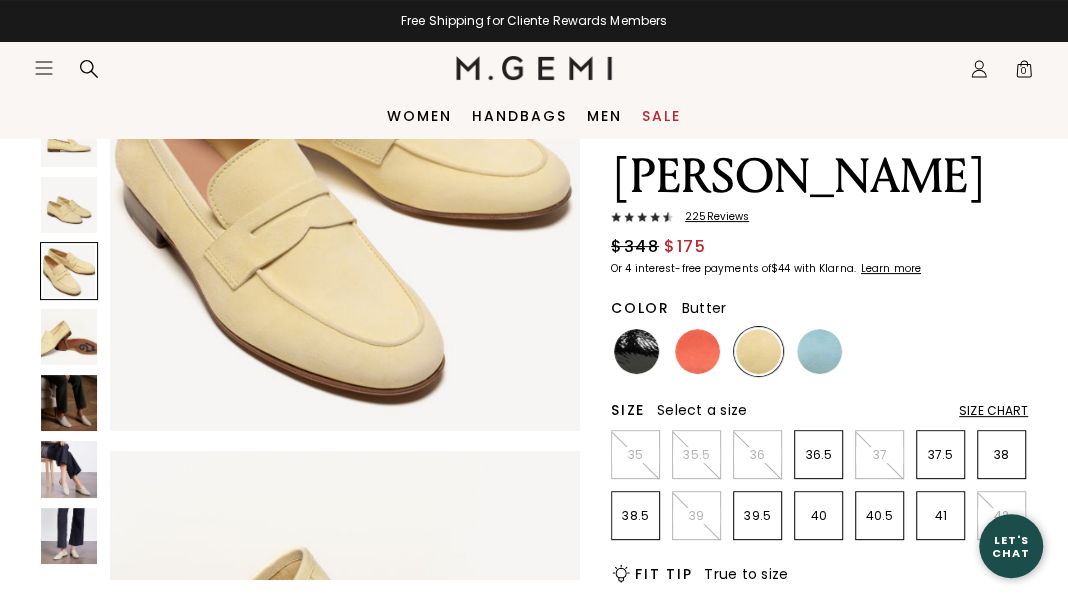scroll, scrollTop: 948, scrollLeft: 0, axis: vertical 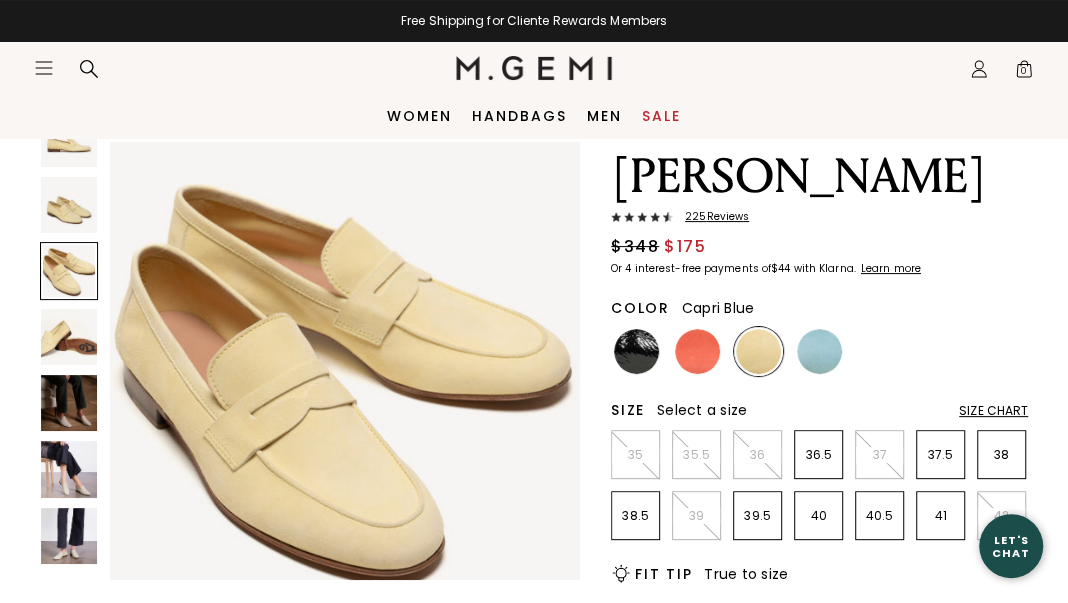 click at bounding box center (819, 351) 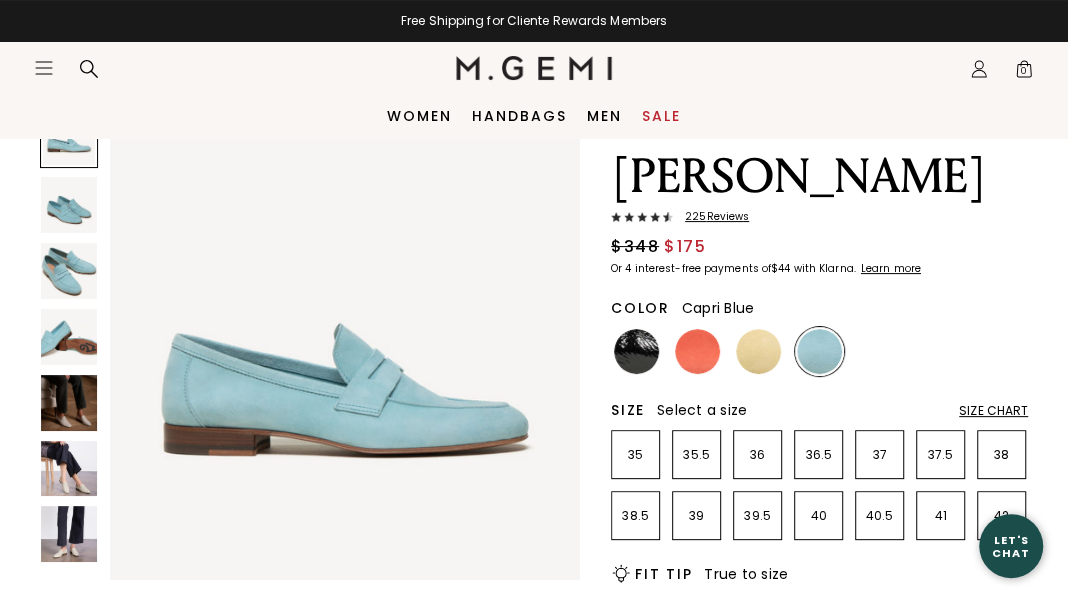 scroll, scrollTop: 0, scrollLeft: 0, axis: both 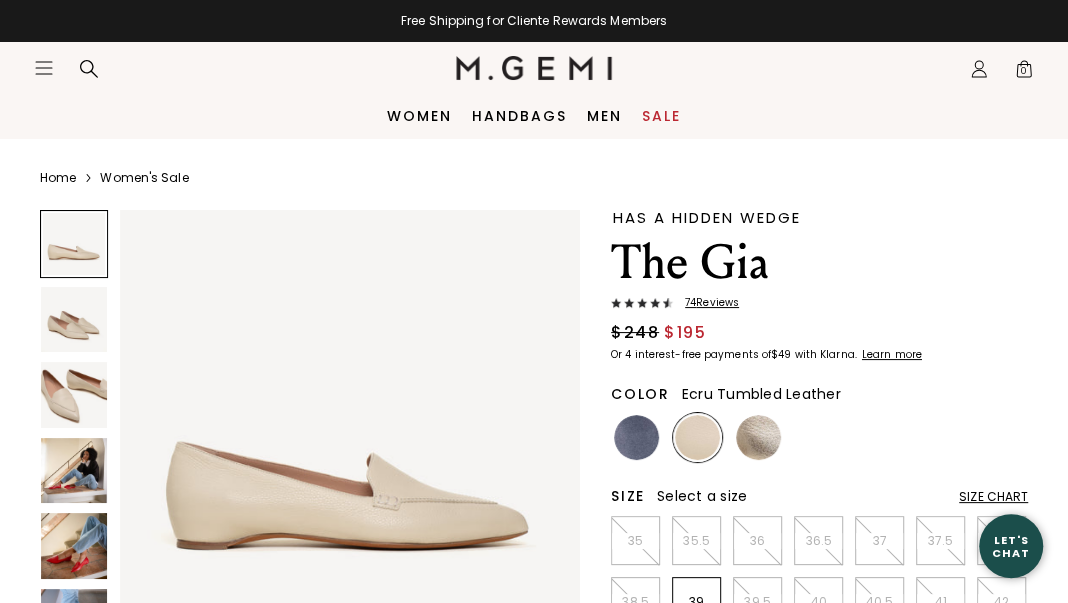 click at bounding box center [74, 320] 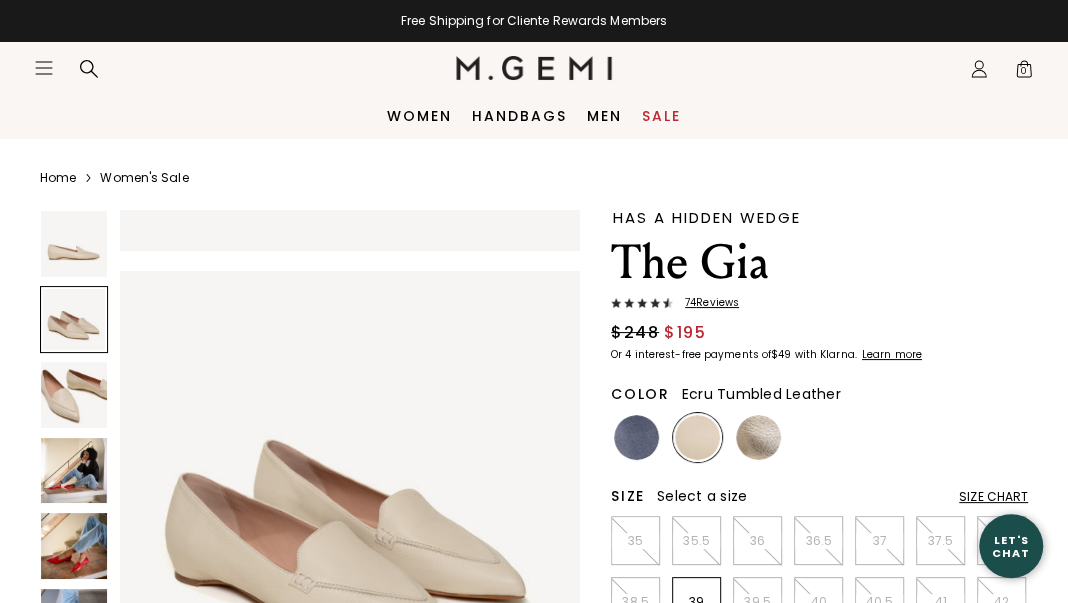 scroll, scrollTop: 465, scrollLeft: 0, axis: vertical 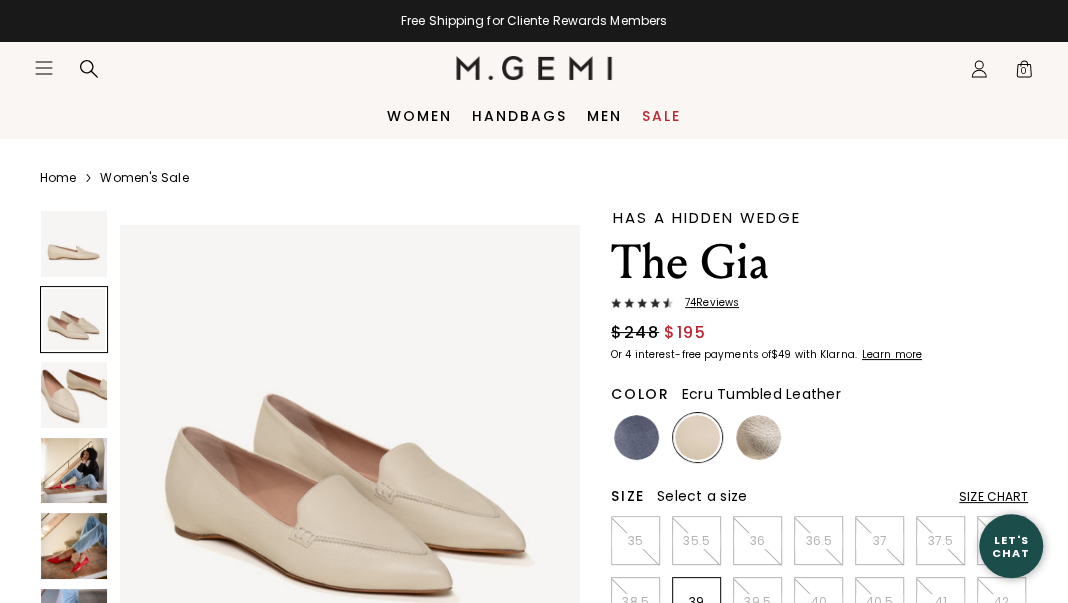 click at bounding box center (74, 395) 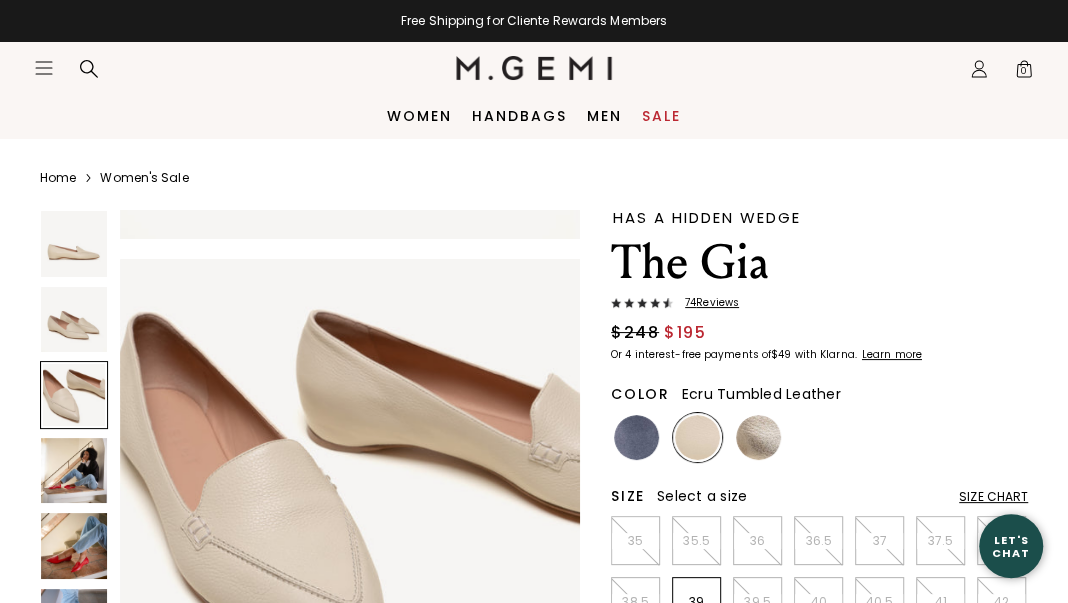scroll, scrollTop: 929, scrollLeft: 0, axis: vertical 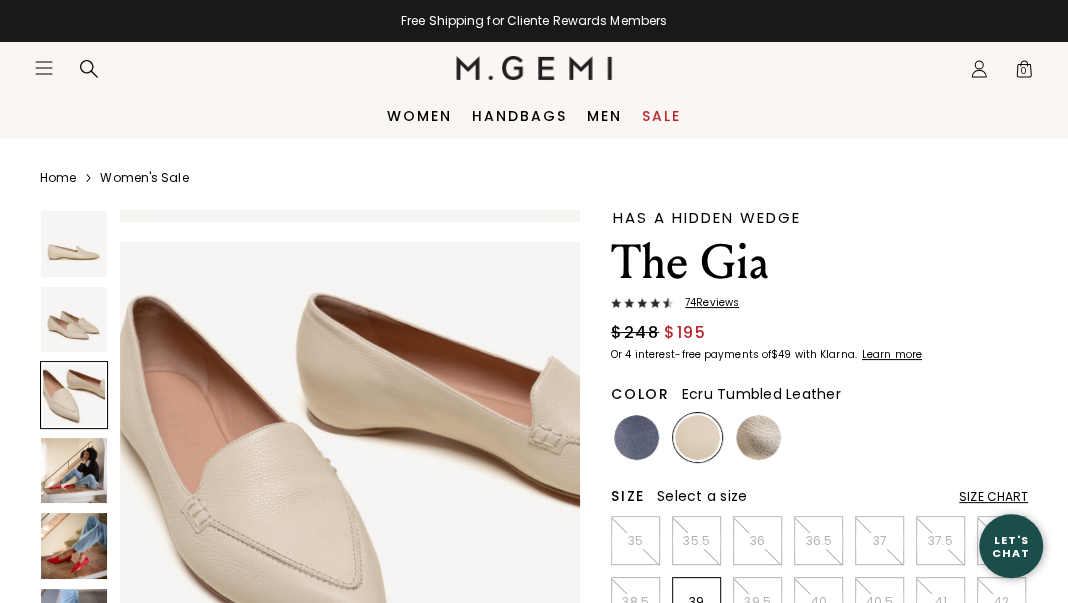 click at bounding box center (74, 471) 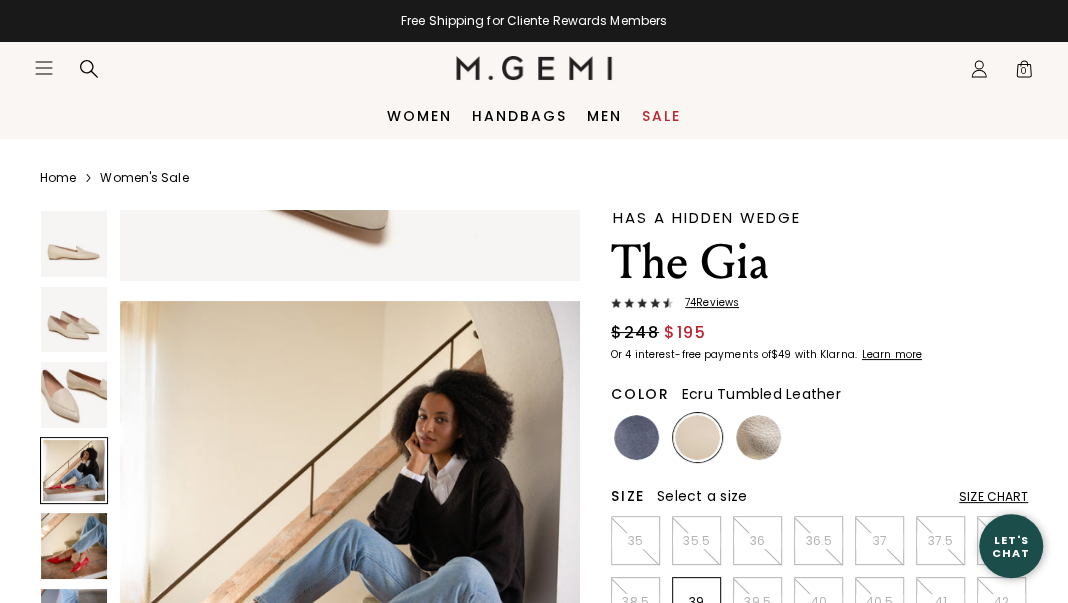 scroll, scrollTop: 1396, scrollLeft: 0, axis: vertical 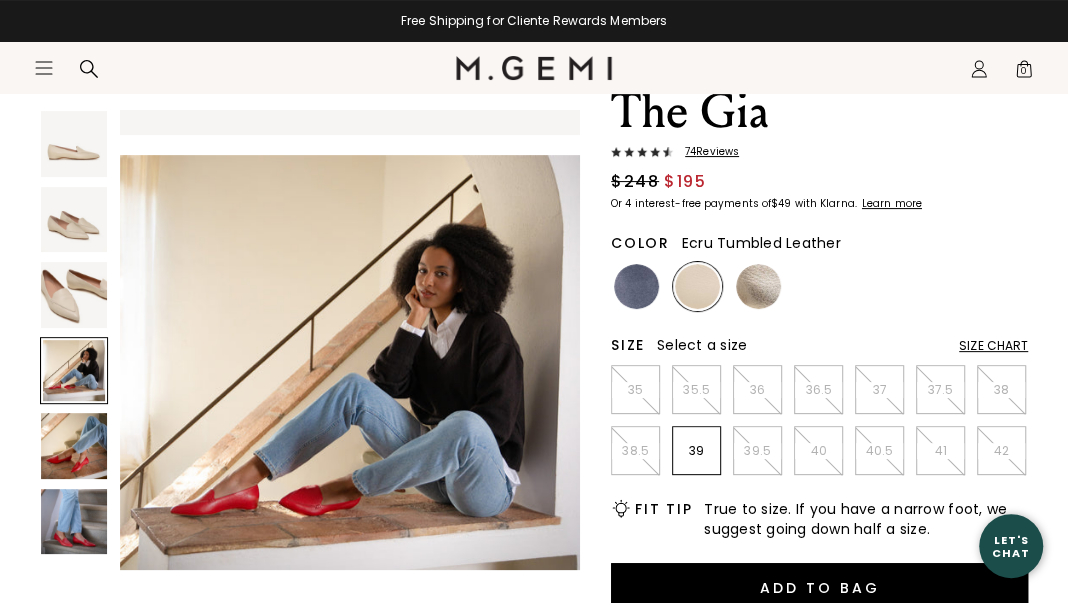 click at bounding box center [74, 446] 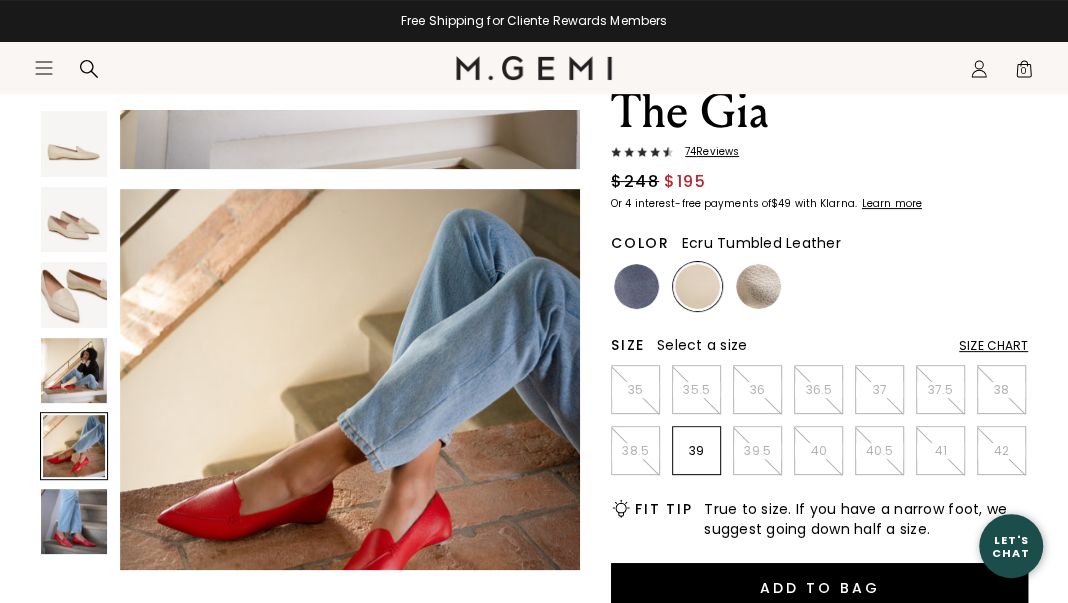 scroll, scrollTop: 1860, scrollLeft: 0, axis: vertical 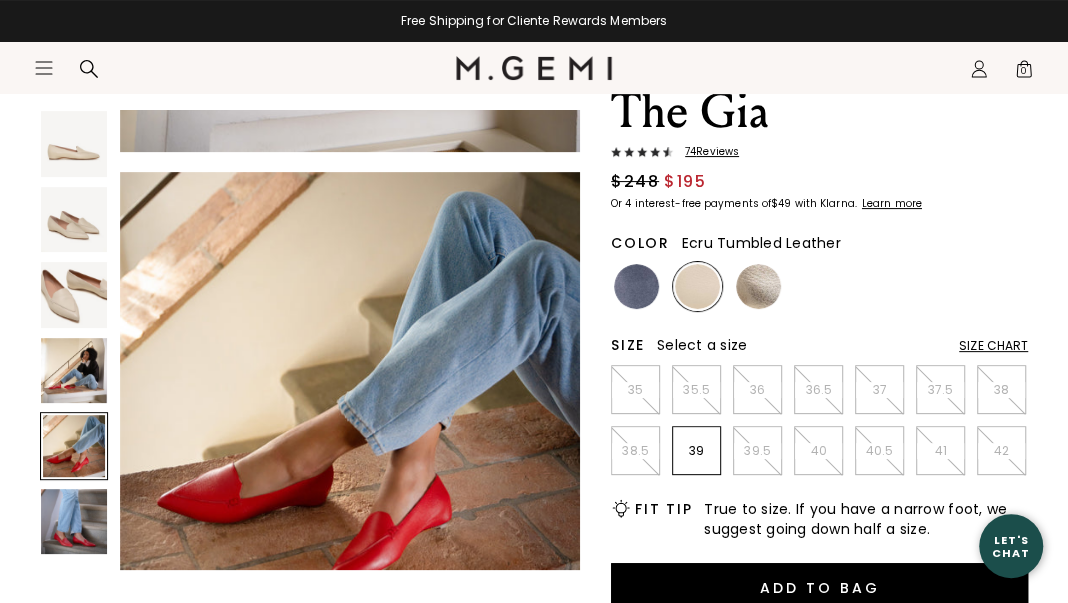 click at bounding box center [74, 522] 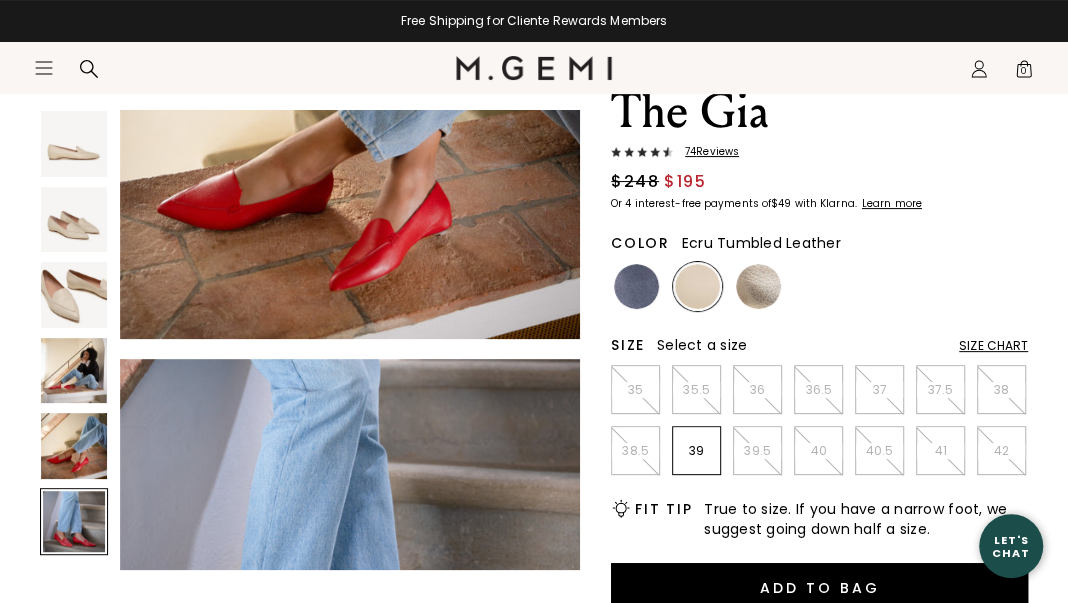 scroll, scrollTop: 2325, scrollLeft: 0, axis: vertical 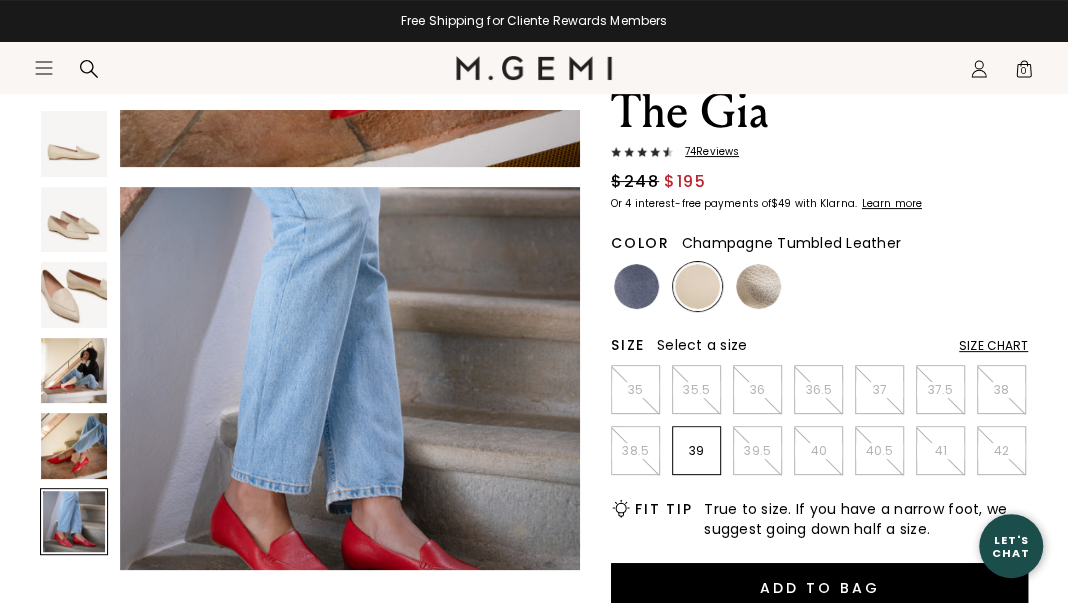 click at bounding box center [758, 286] 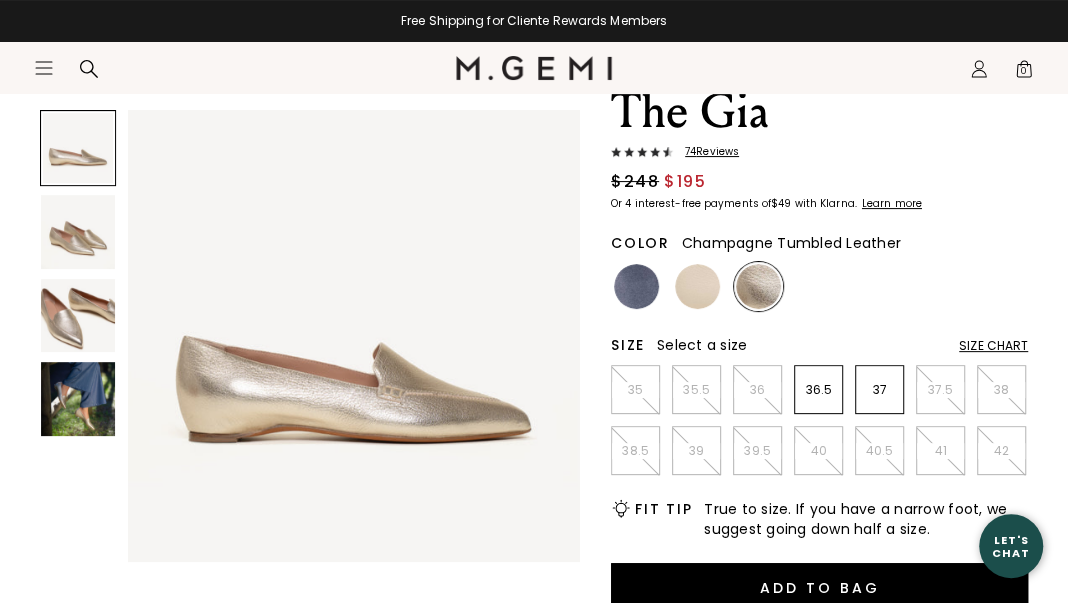 scroll, scrollTop: 0, scrollLeft: 0, axis: both 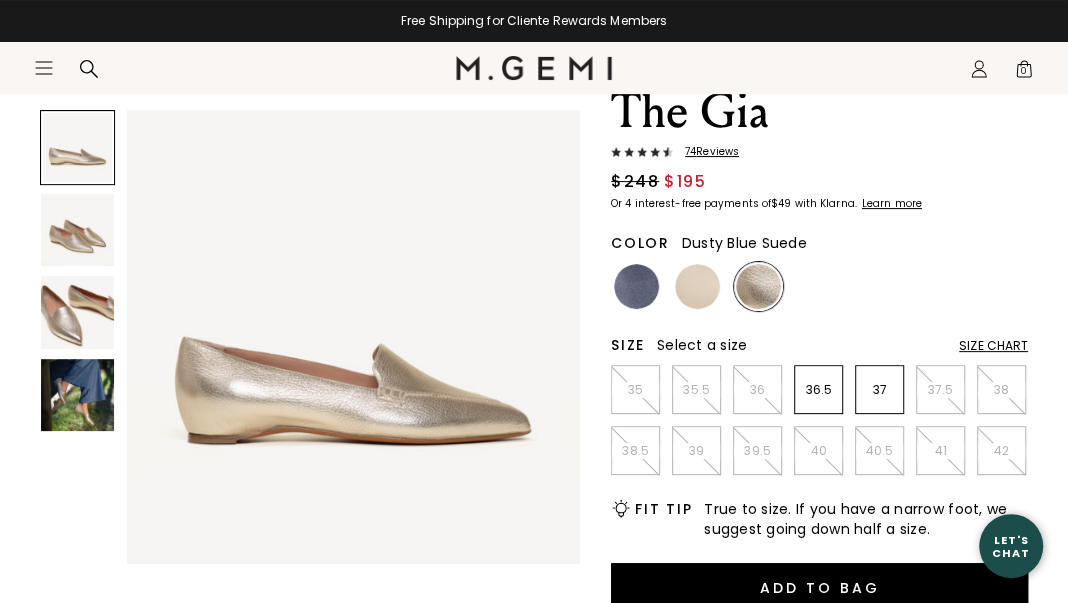 click at bounding box center [636, 286] 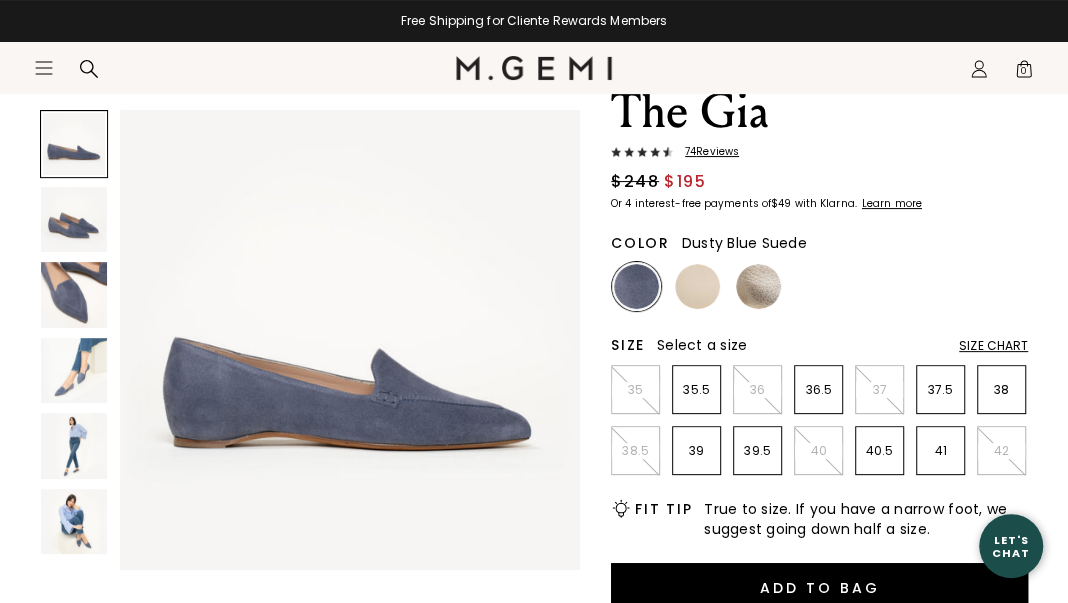 click at bounding box center (74, 220) 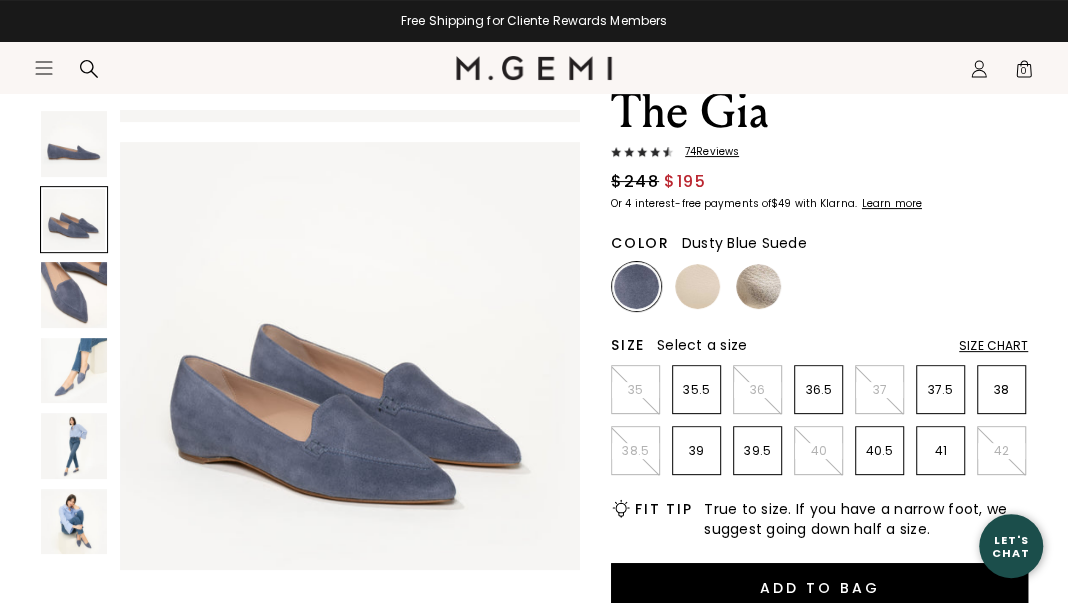 scroll, scrollTop: 465, scrollLeft: 0, axis: vertical 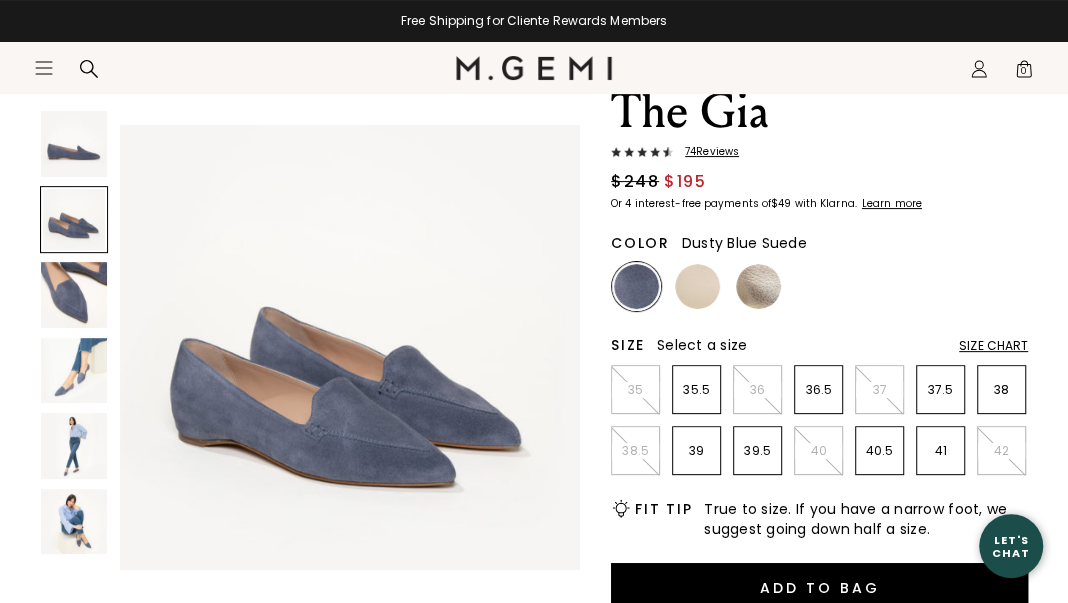 click at bounding box center (74, 295) 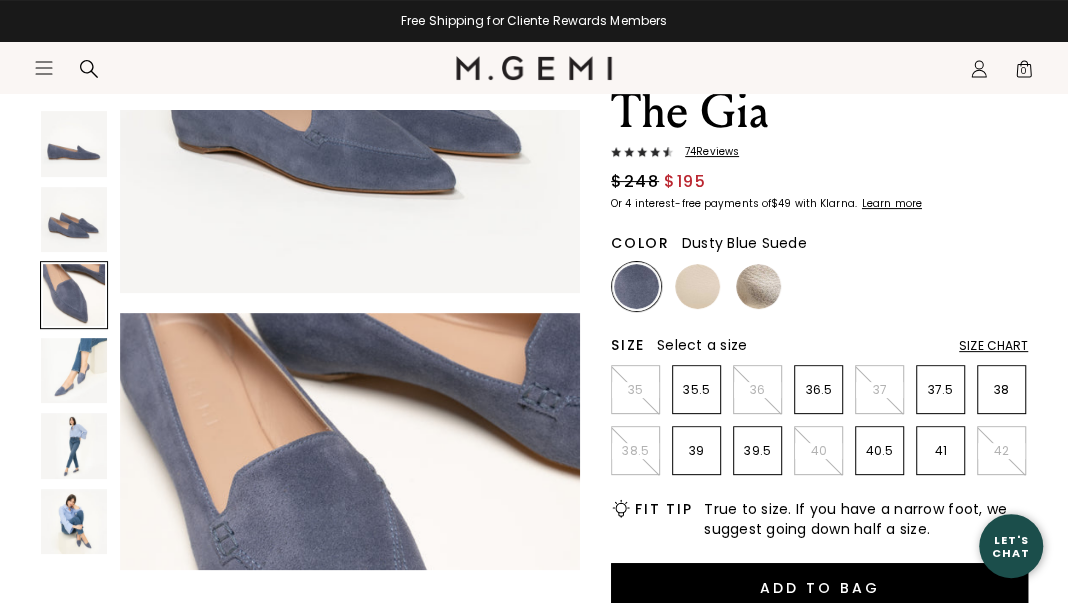 scroll, scrollTop: 929, scrollLeft: 0, axis: vertical 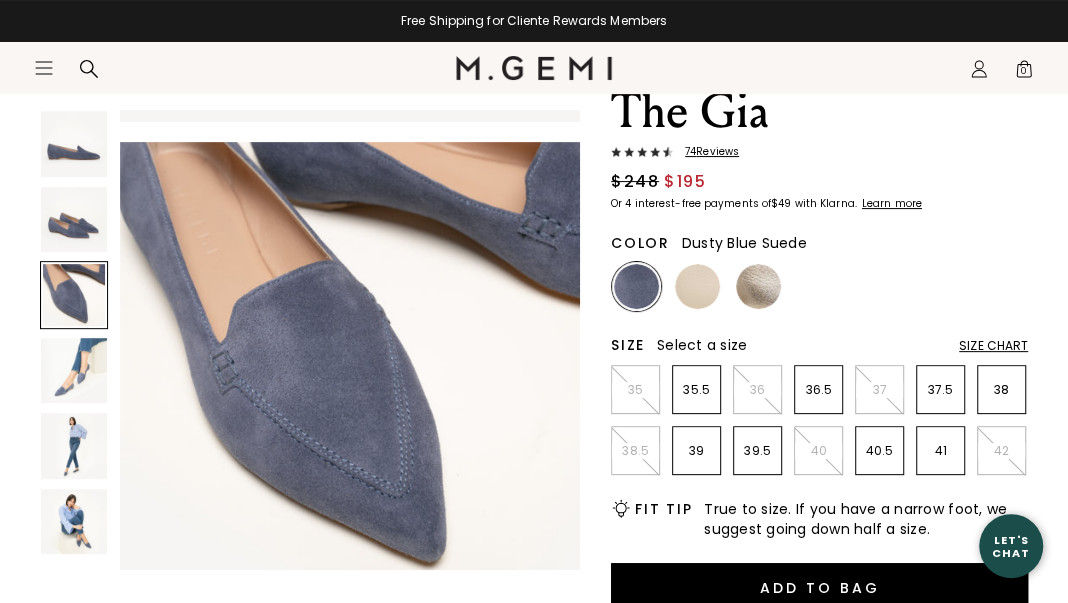 click at bounding box center (74, 371) 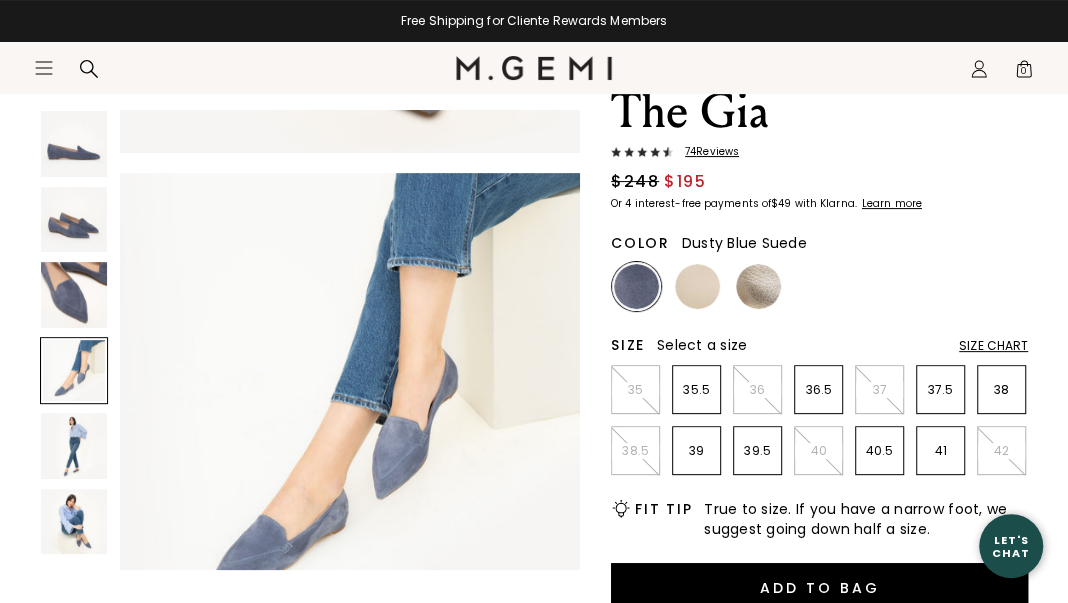 scroll, scrollTop: 1396, scrollLeft: 0, axis: vertical 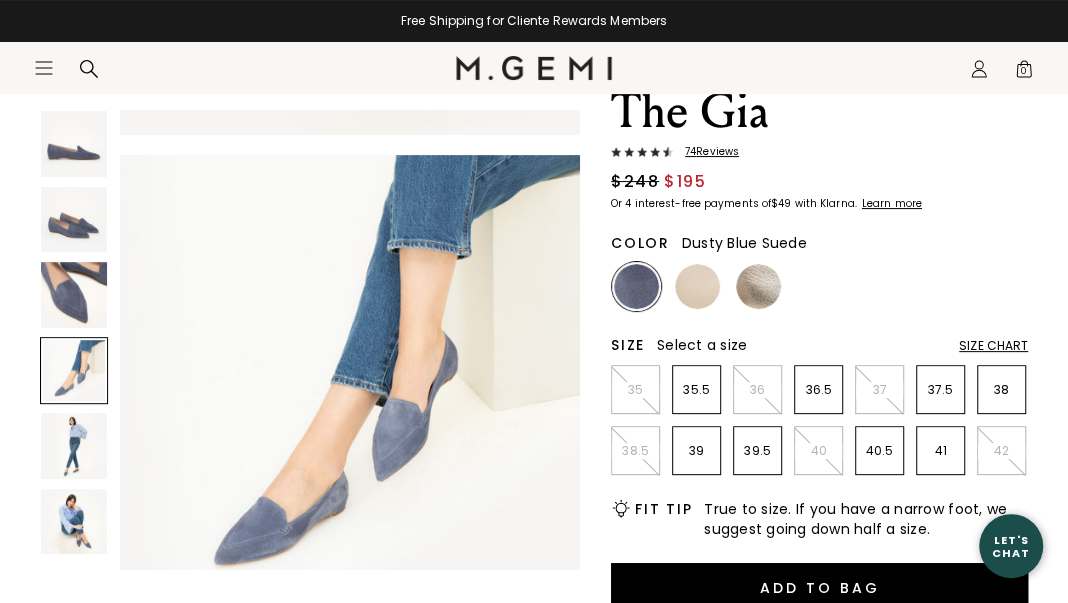 click at bounding box center (74, 446) 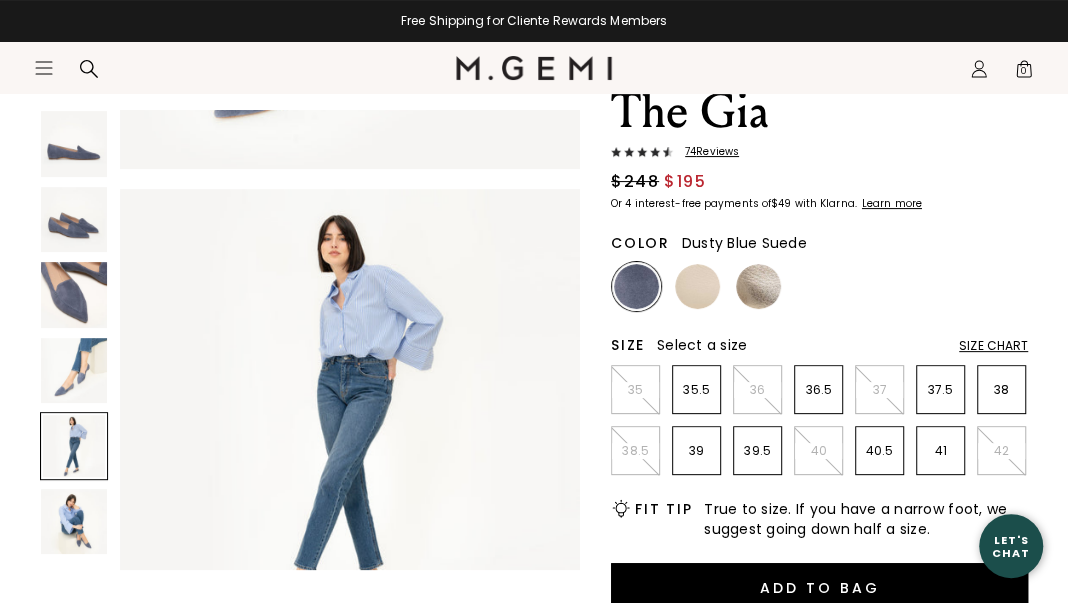 scroll, scrollTop: 1860, scrollLeft: 0, axis: vertical 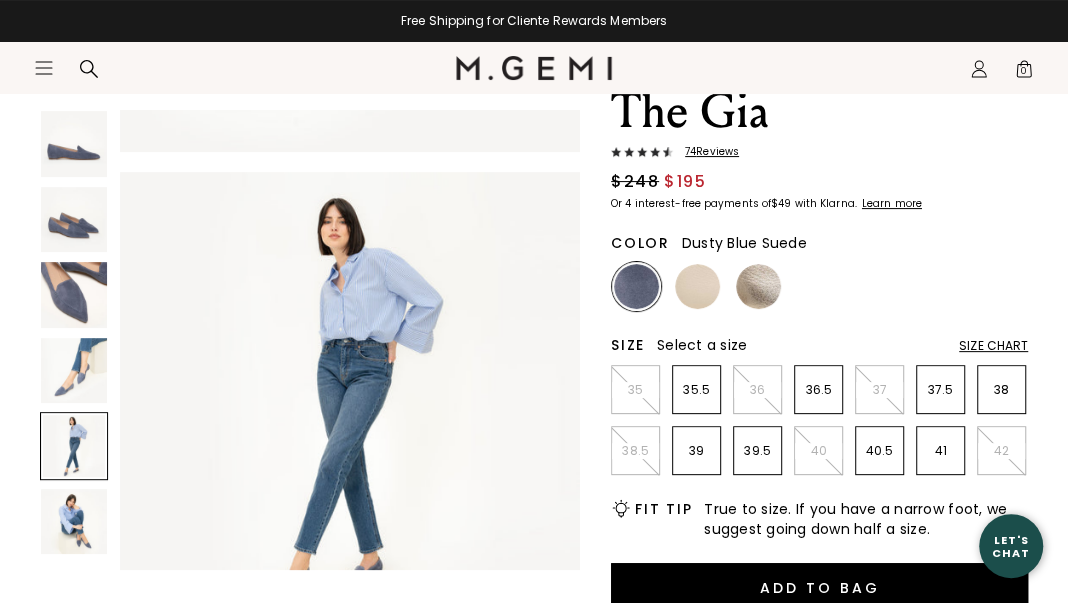 click at bounding box center [74, 522] 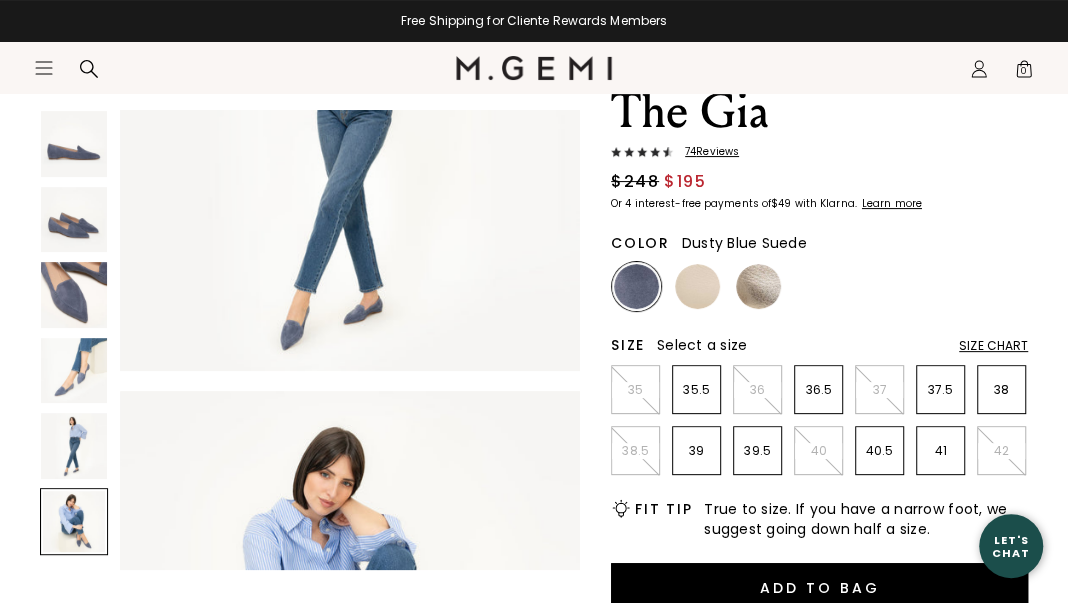 scroll, scrollTop: 2325, scrollLeft: 0, axis: vertical 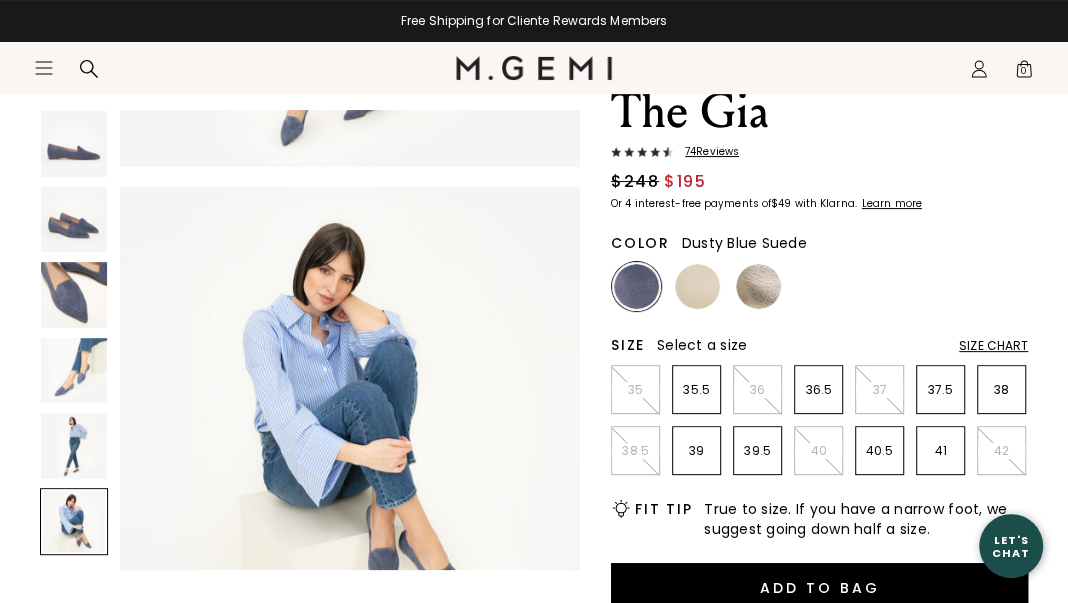 click at bounding box center (74, 220) 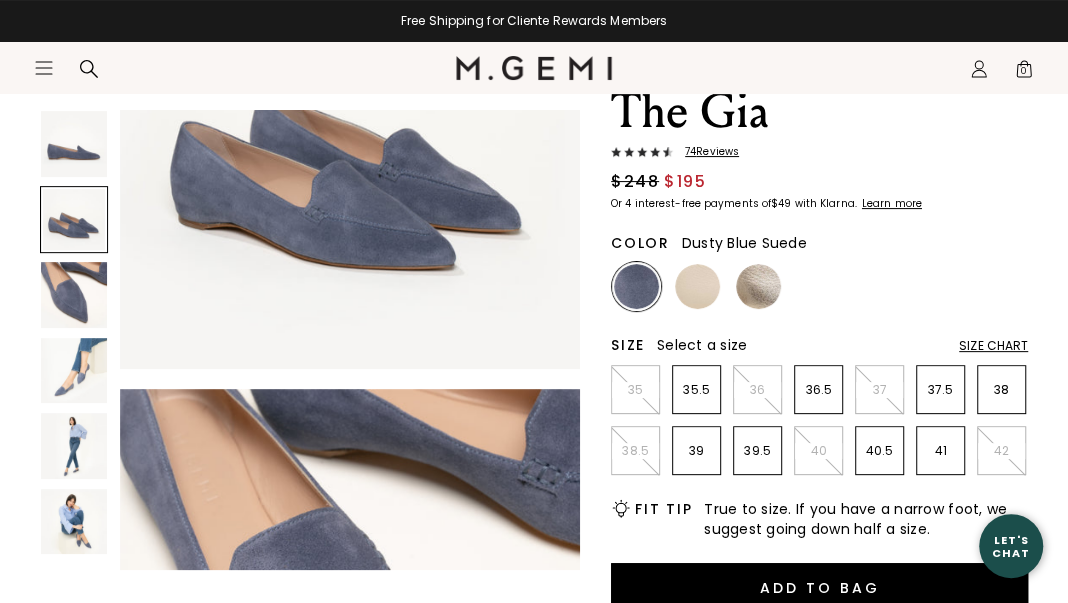 scroll, scrollTop: 465, scrollLeft: 0, axis: vertical 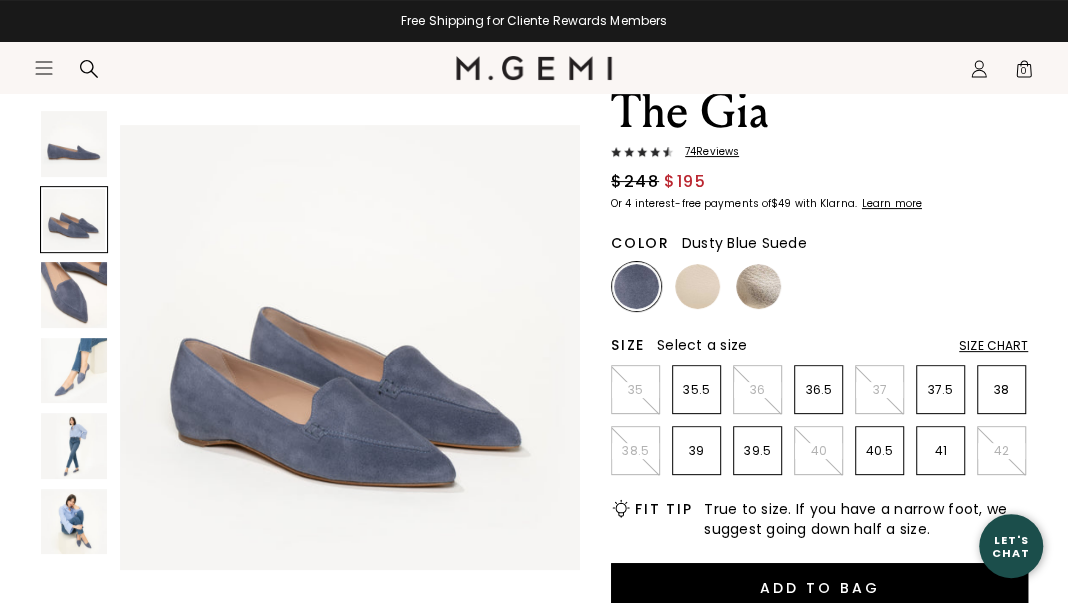 click at bounding box center (74, 295) 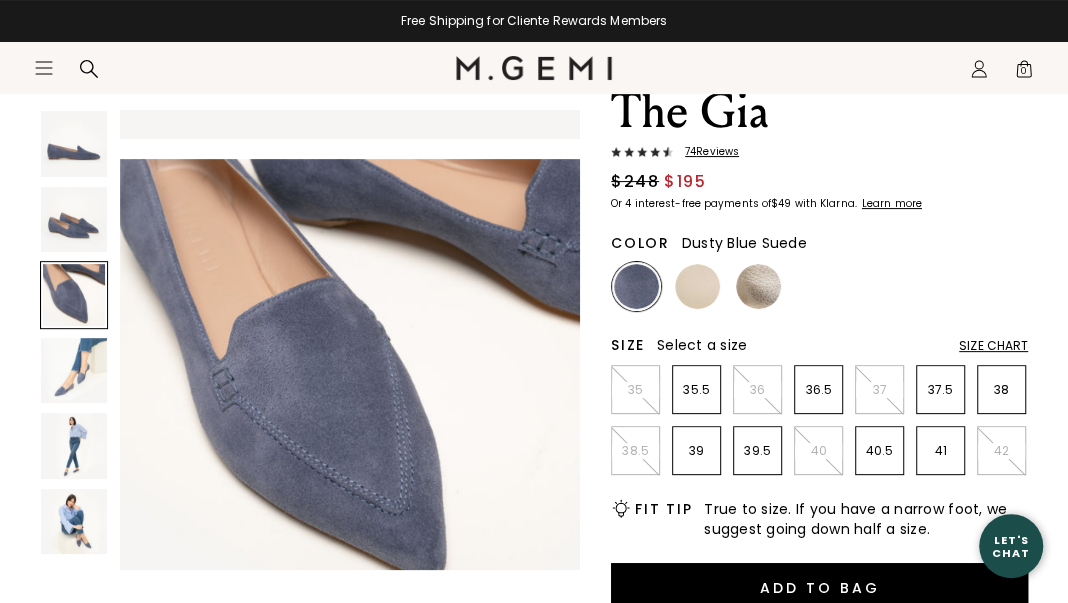 scroll, scrollTop: 929, scrollLeft: 0, axis: vertical 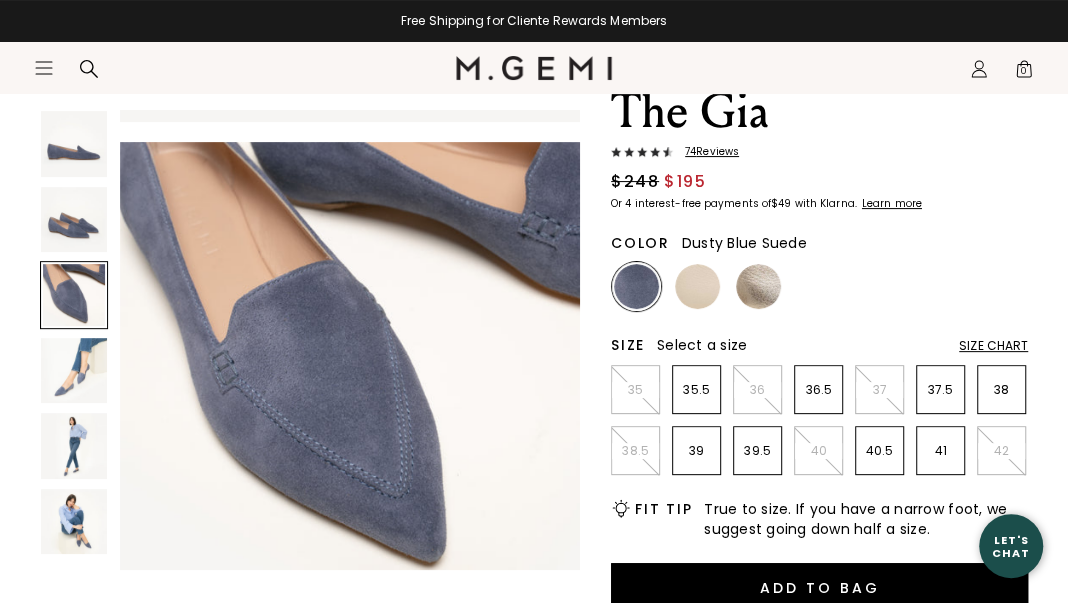 click at bounding box center [74, 144] 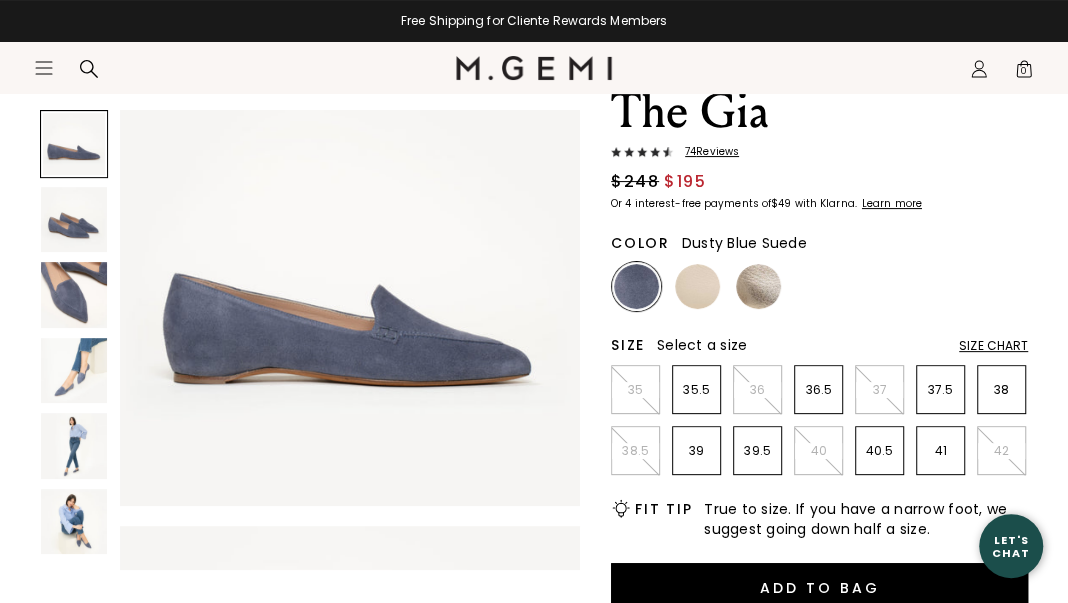 scroll, scrollTop: 0, scrollLeft: 0, axis: both 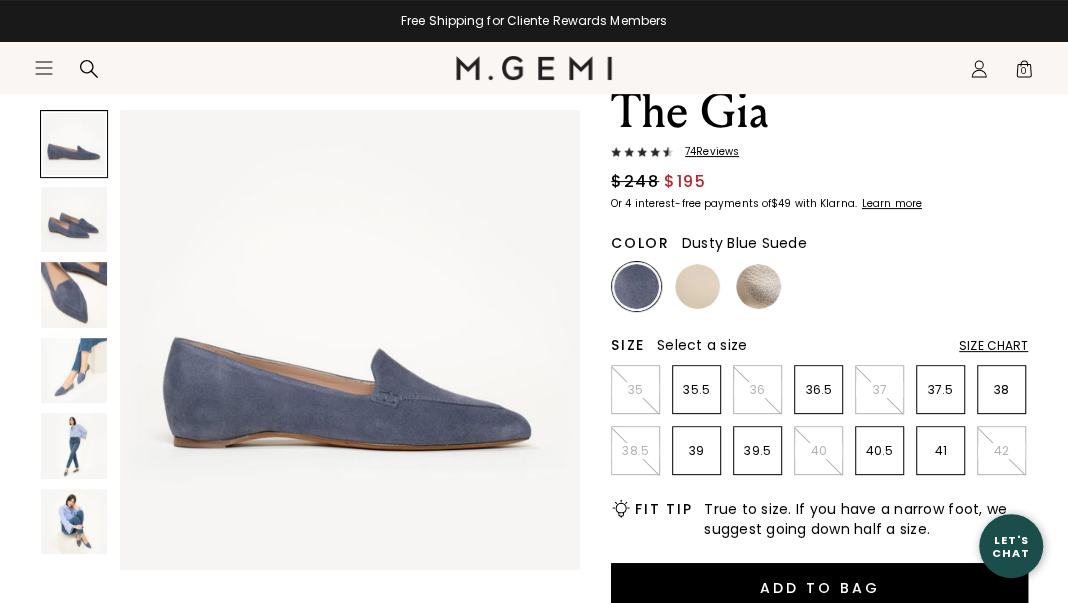 click at bounding box center (74, 220) 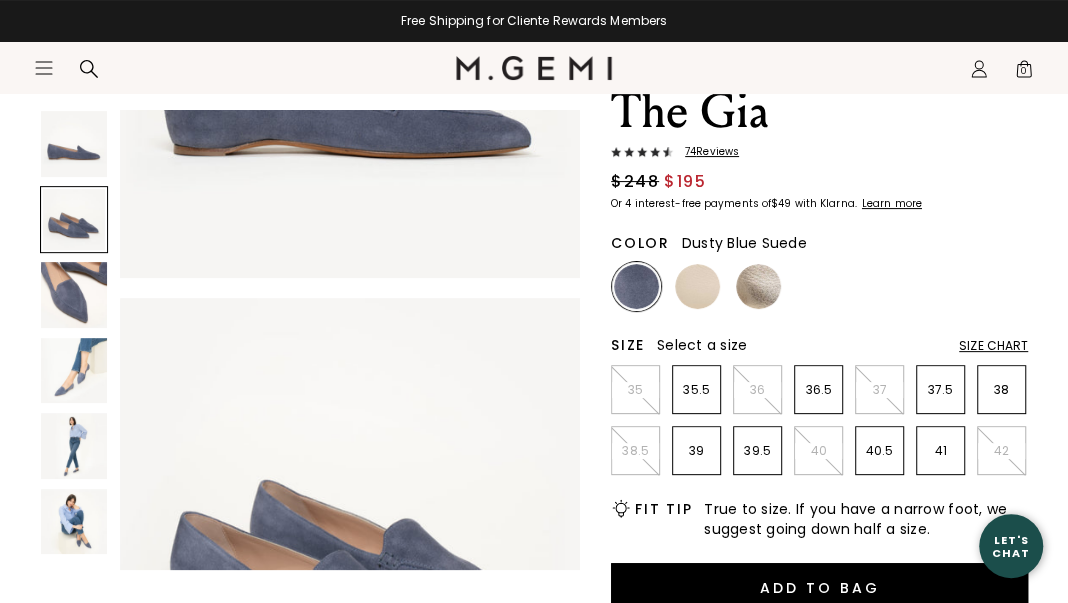 scroll, scrollTop: 465, scrollLeft: 0, axis: vertical 